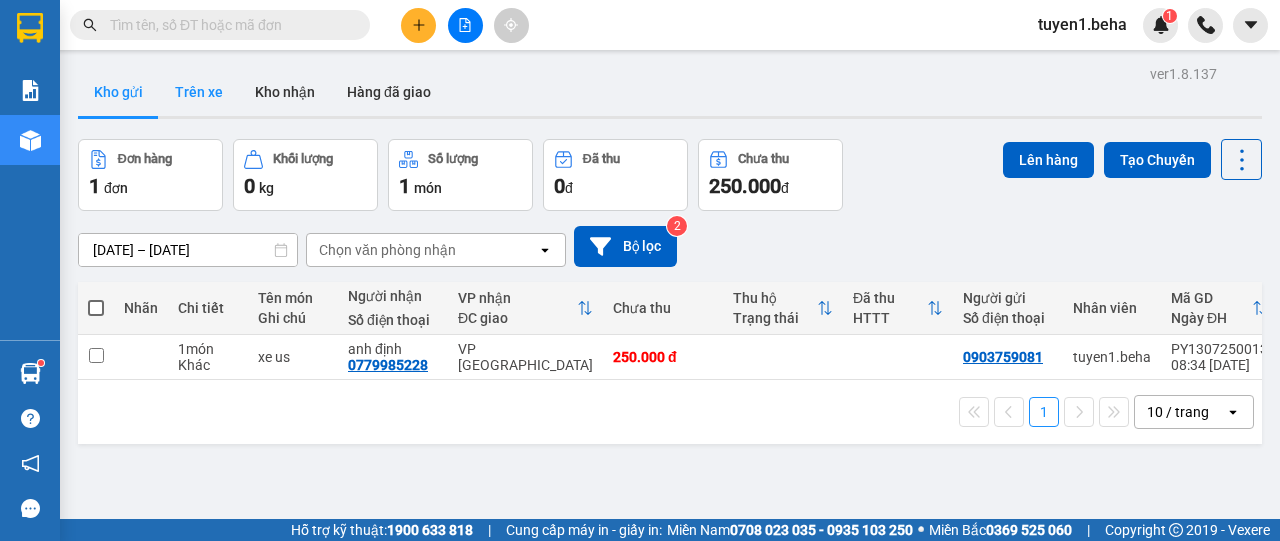 scroll, scrollTop: 0, scrollLeft: 0, axis: both 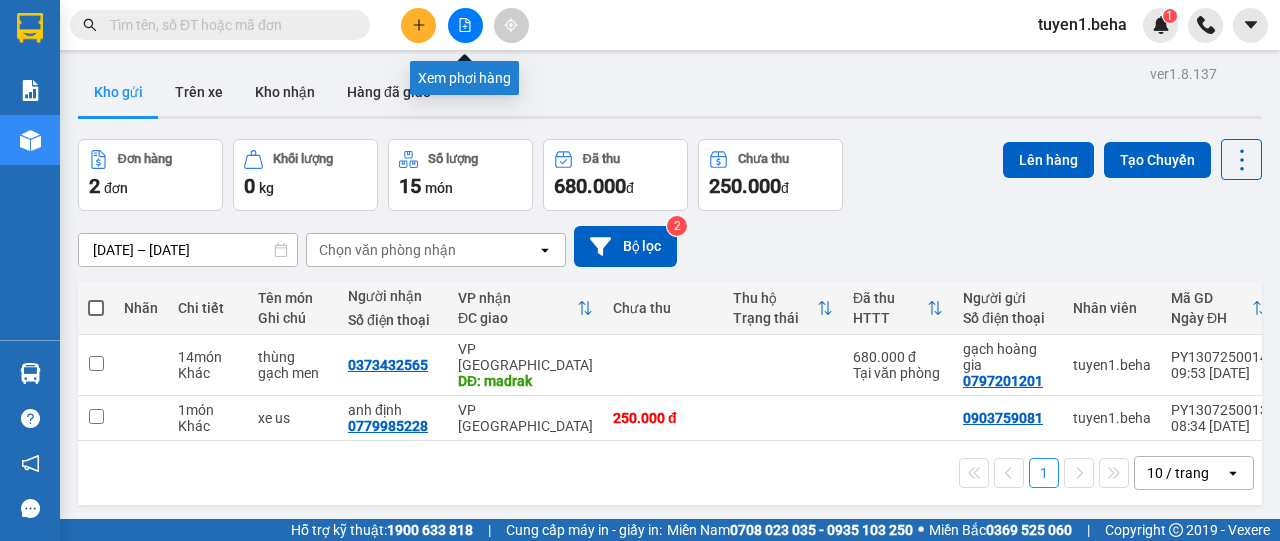click at bounding box center (465, 25) 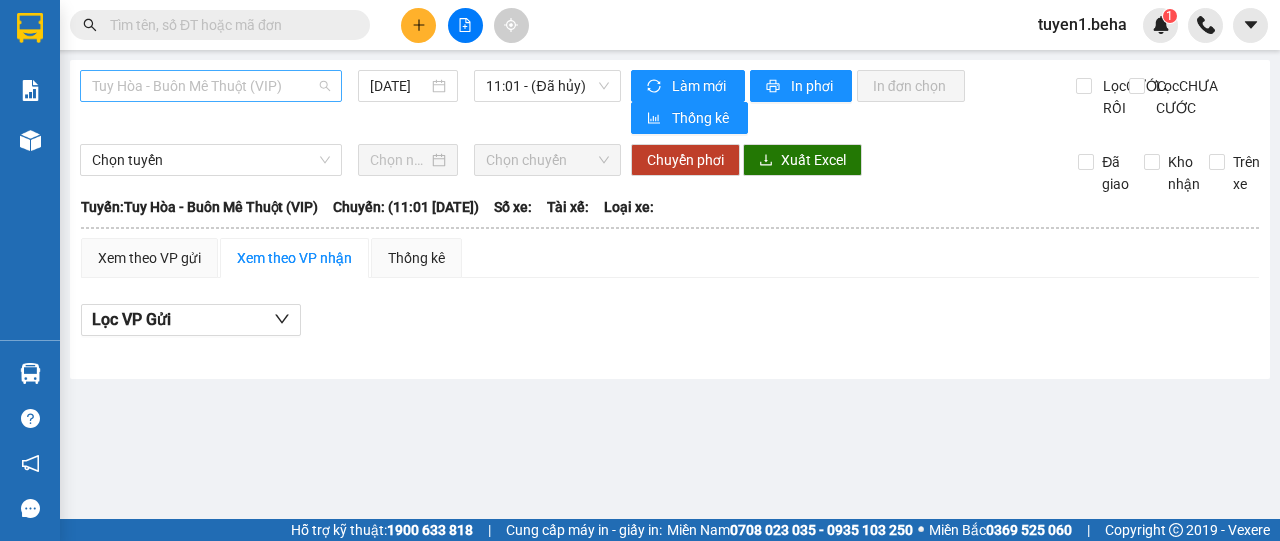 click on "Tuy Hòa - Buôn Mê Thuột (VIP)" at bounding box center [211, 86] 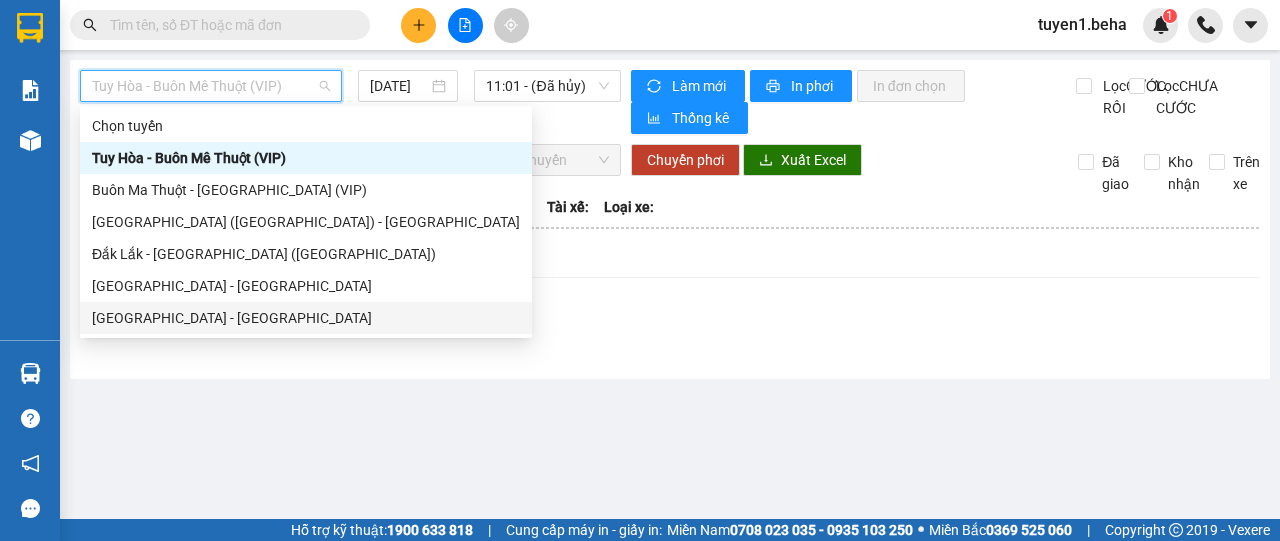 click on "[GEOGRAPHIC_DATA] - [PERSON_NAME]" at bounding box center (306, 318) 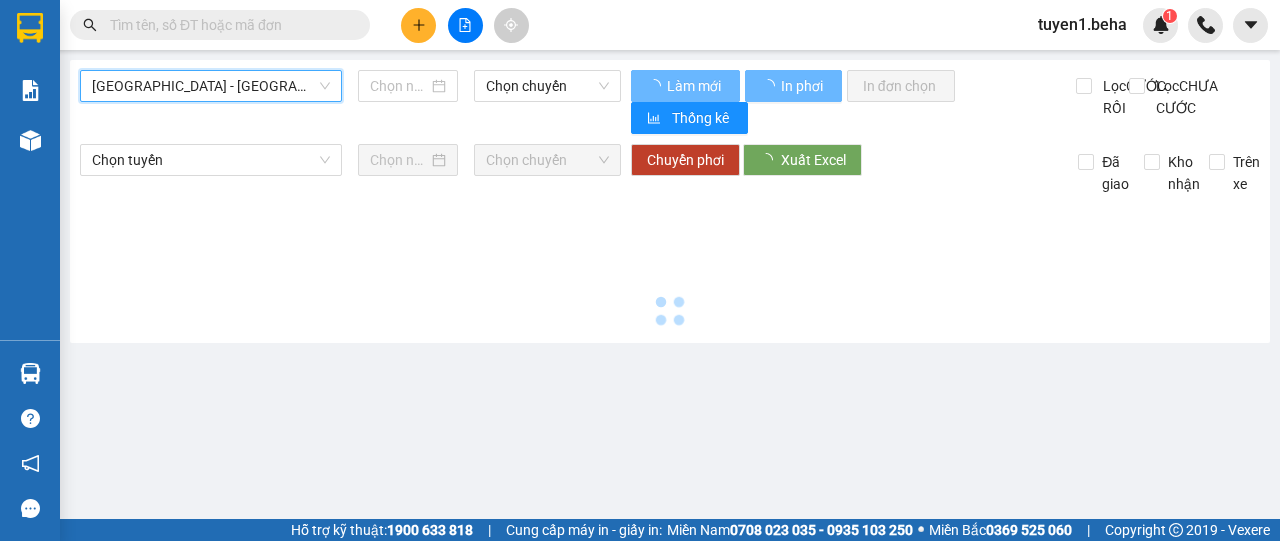type on "[DATE]" 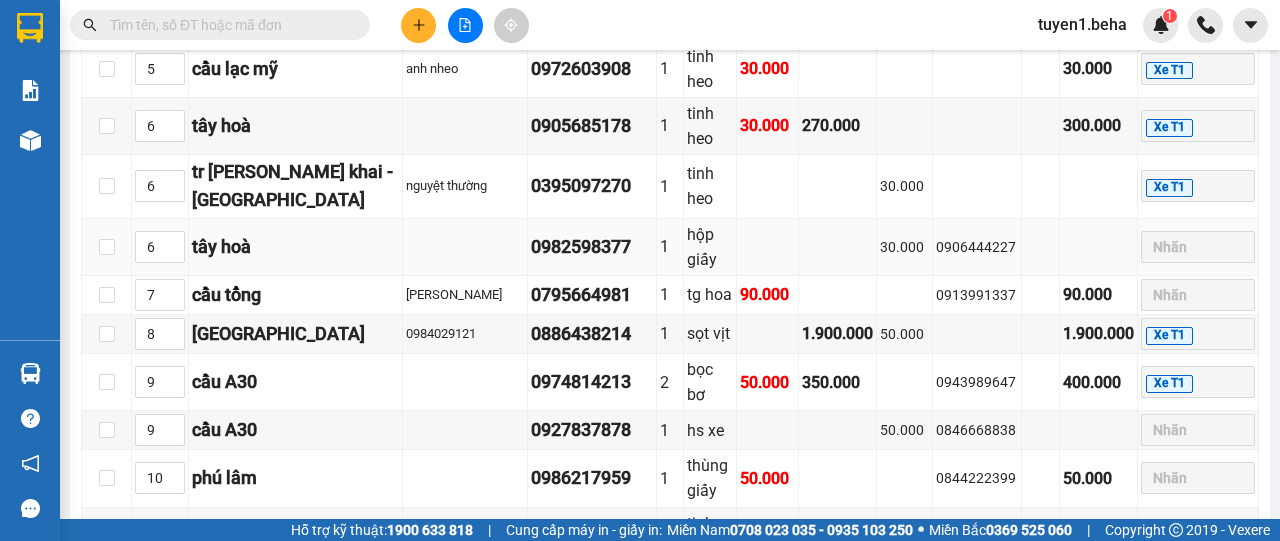 scroll, scrollTop: 1300, scrollLeft: 0, axis: vertical 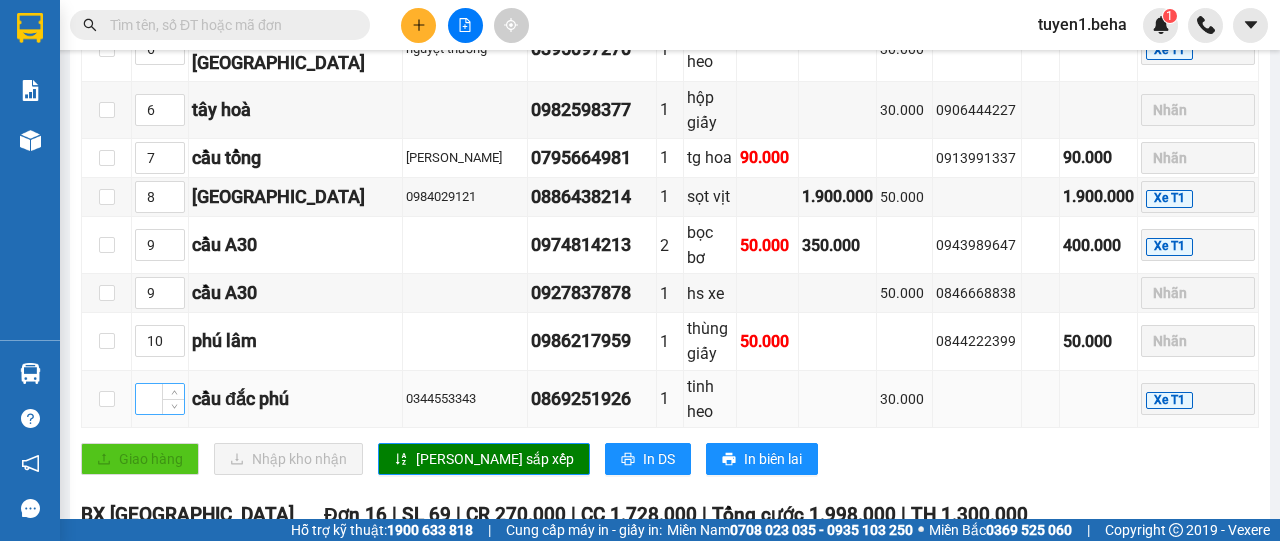 click at bounding box center [160, 399] 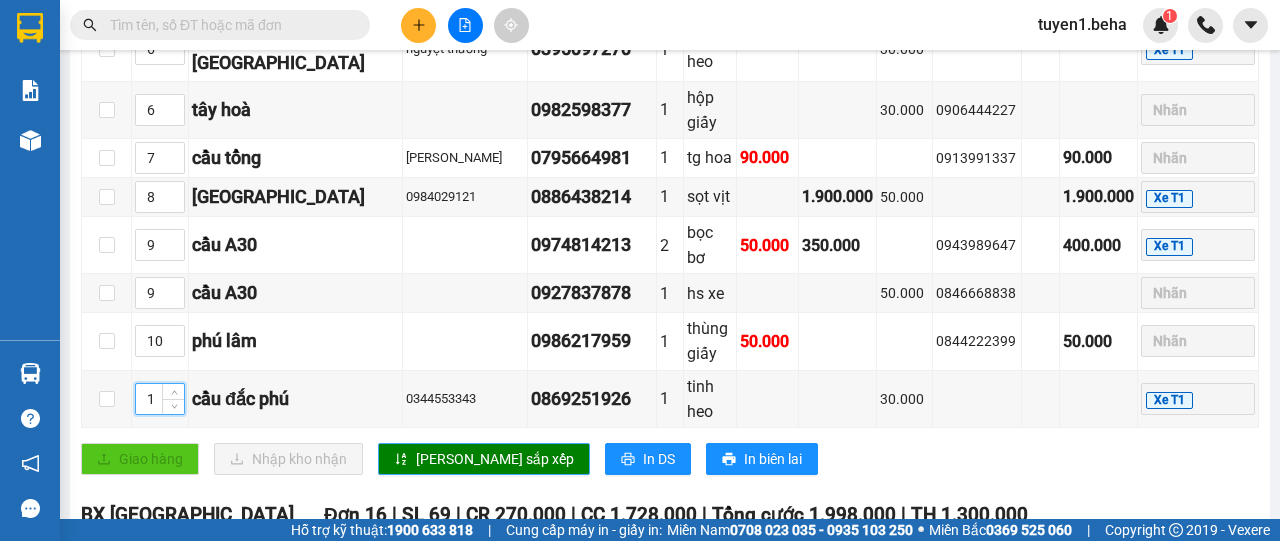 type on "1" 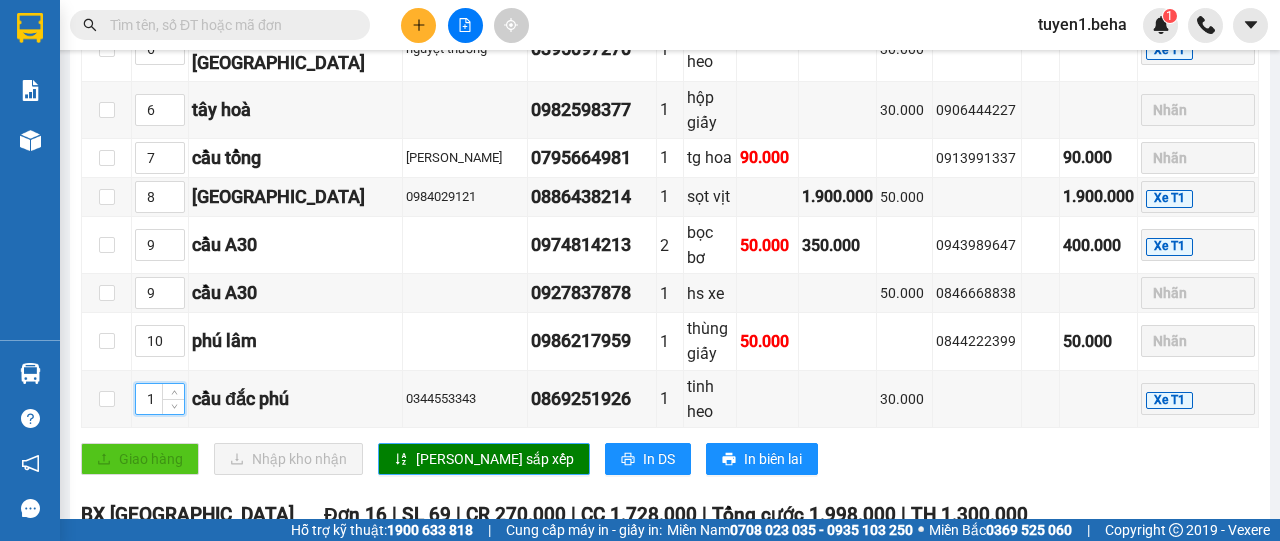 click on "[PERSON_NAME] sắp xếp" at bounding box center [495, 459] 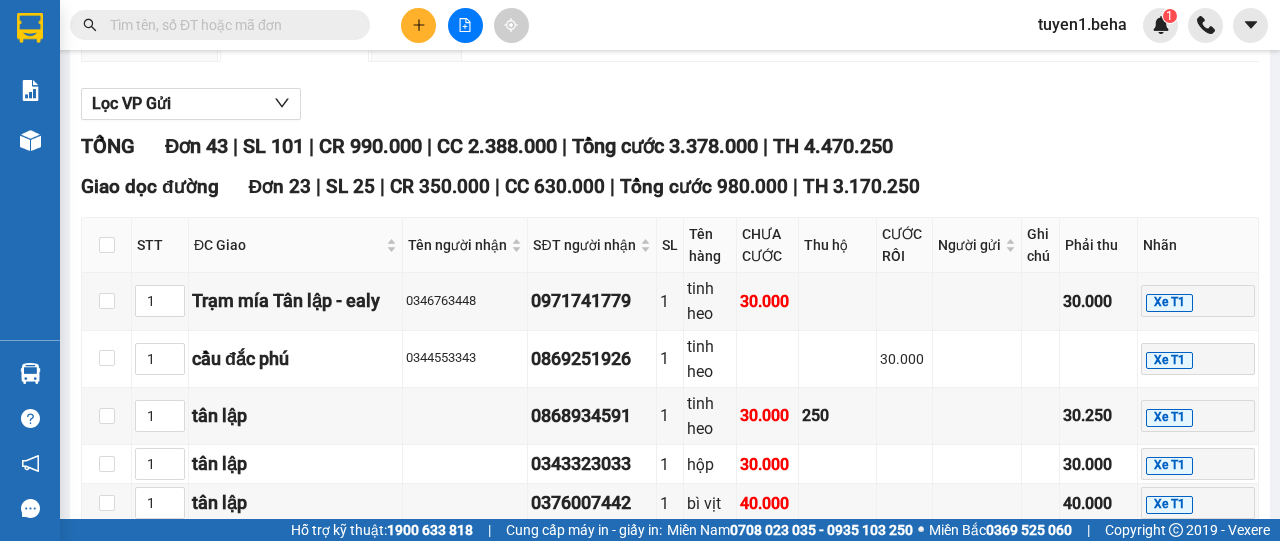 scroll, scrollTop: 0, scrollLeft: 0, axis: both 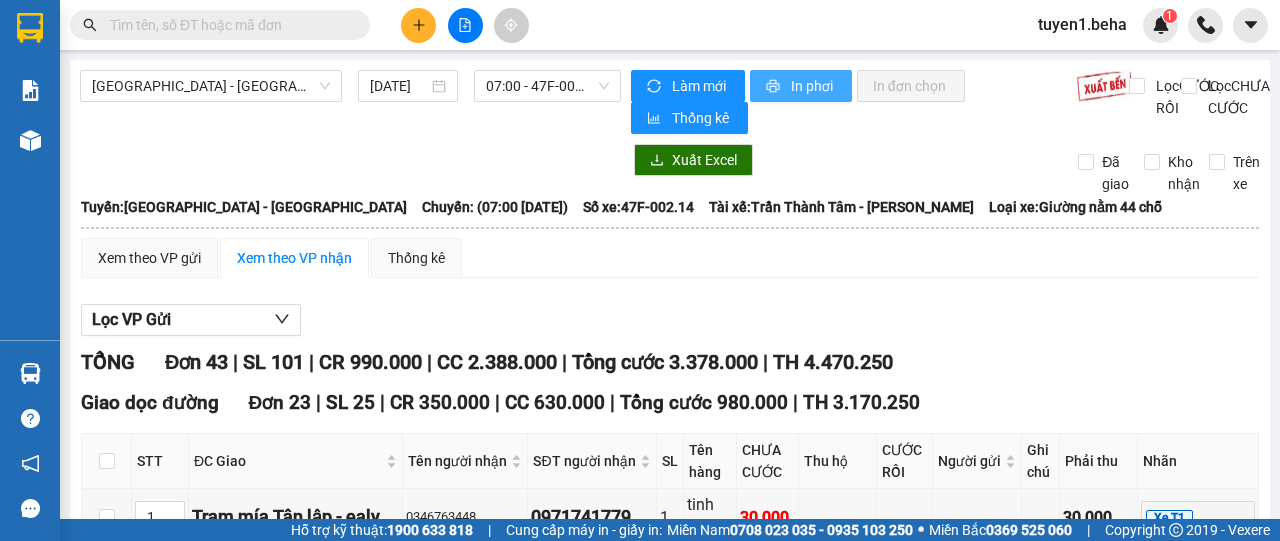 click on "In phơi" at bounding box center (813, 86) 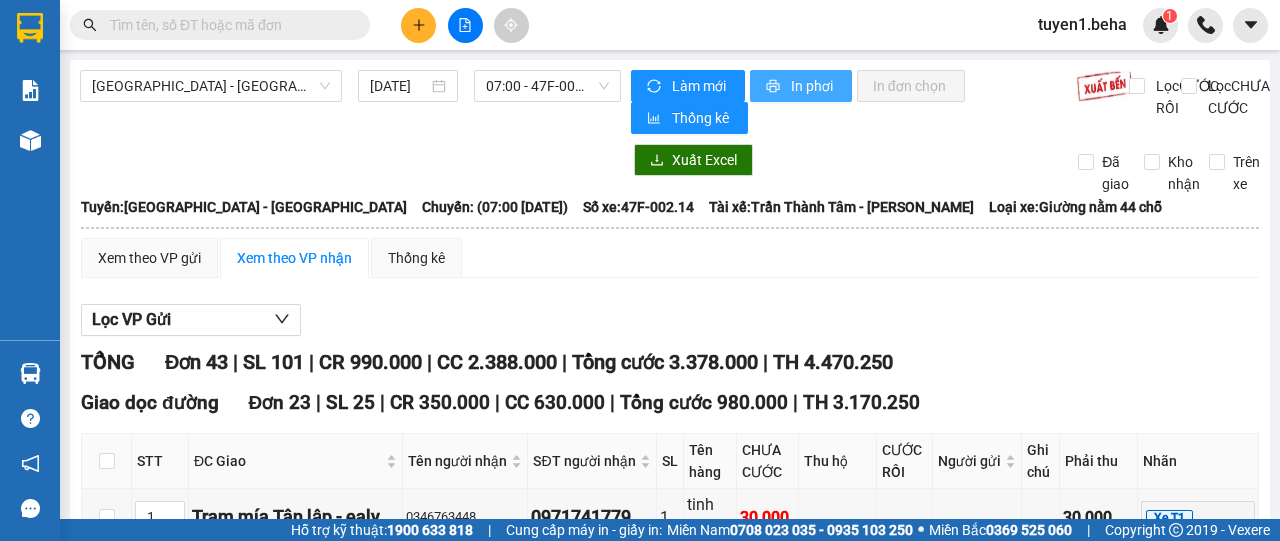 scroll, scrollTop: 0, scrollLeft: 0, axis: both 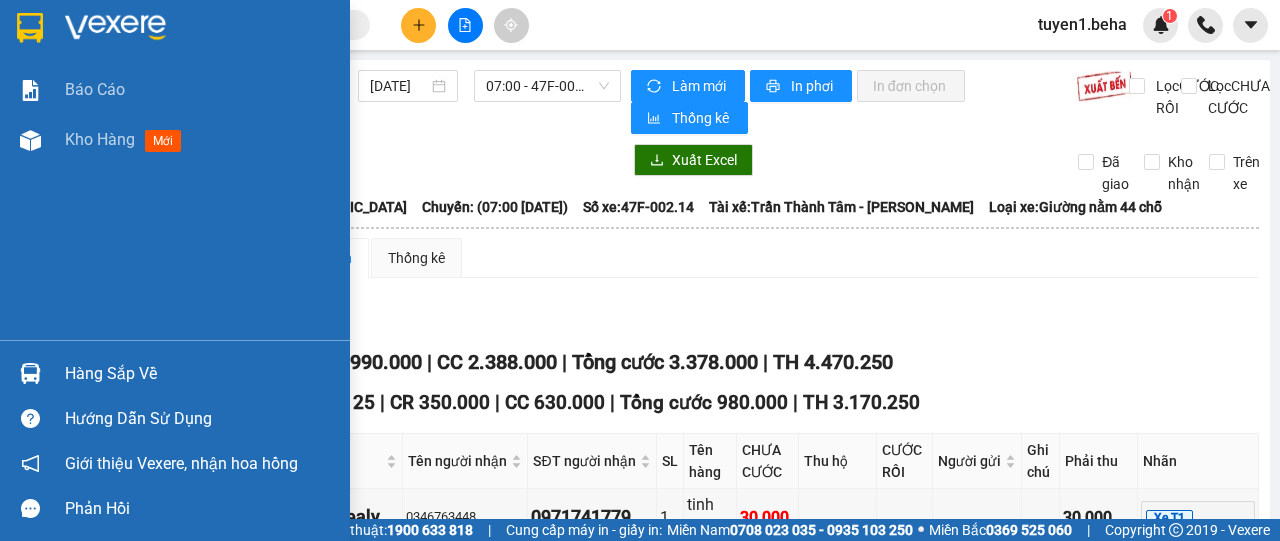 click on "Báo cáo     Kho hàng mới" at bounding box center [175, 202] 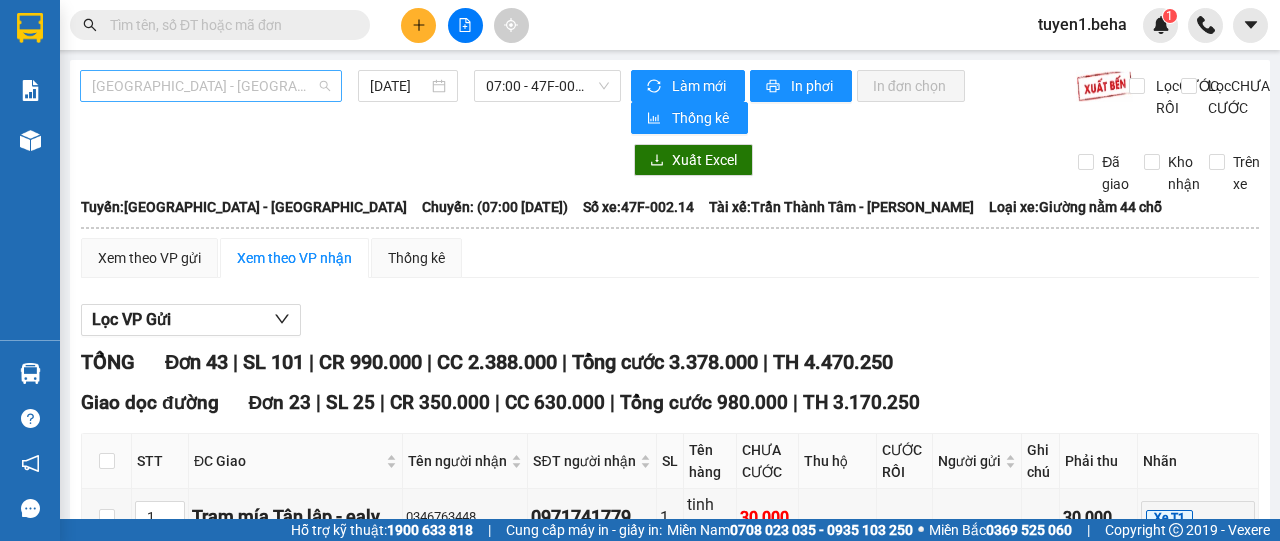 click on "[GEOGRAPHIC_DATA] - [PERSON_NAME]" at bounding box center [211, 86] 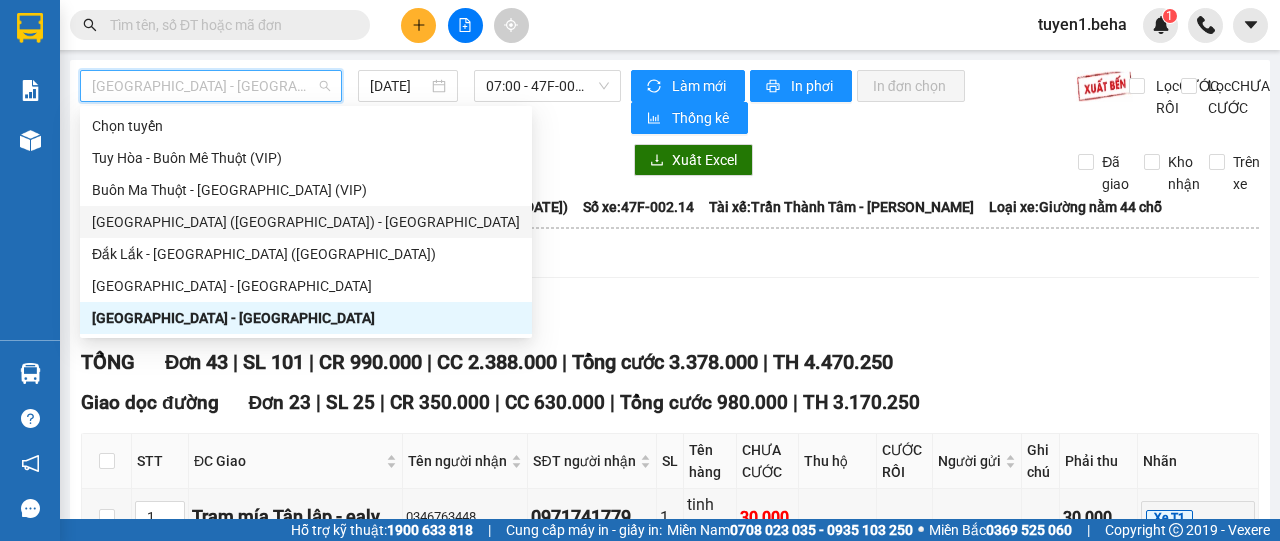 click on "[PERSON_NAME] ([GEOGRAPHIC_DATA]) - [GEOGRAPHIC_DATA]" at bounding box center (306, 222) 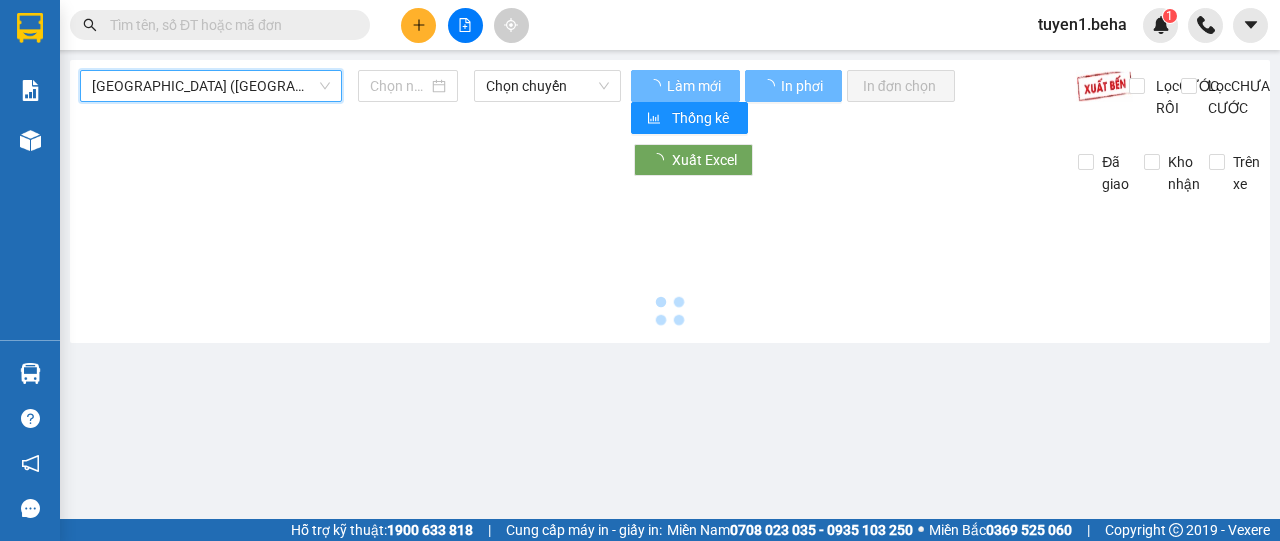 type on "[DATE]" 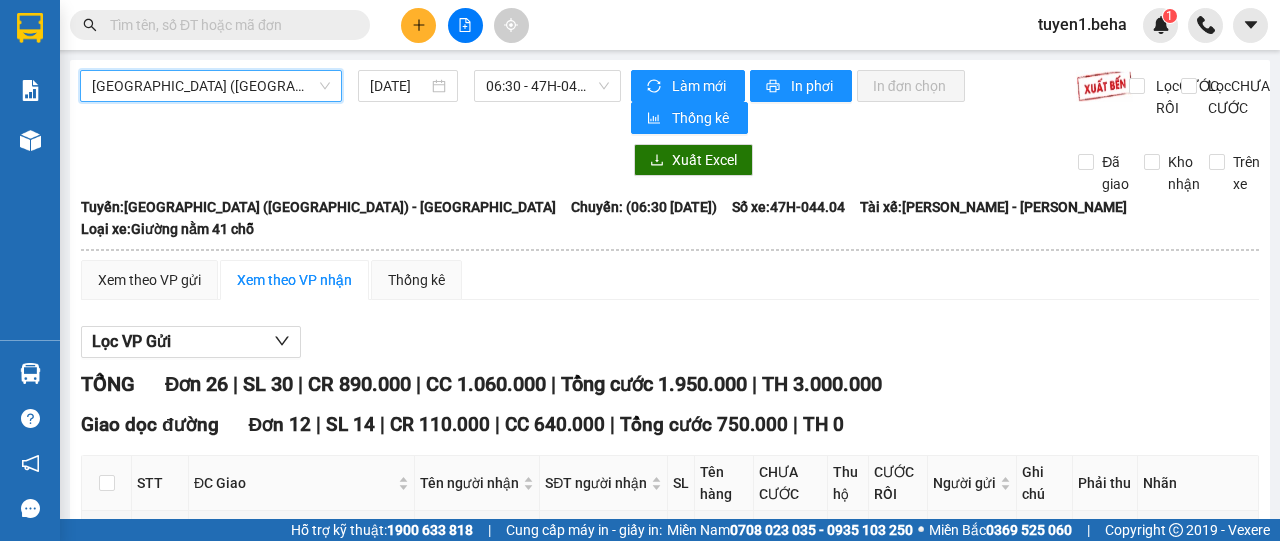 click on "[PERSON_NAME] ([GEOGRAPHIC_DATA]) - [GEOGRAPHIC_DATA]" at bounding box center (211, 86) 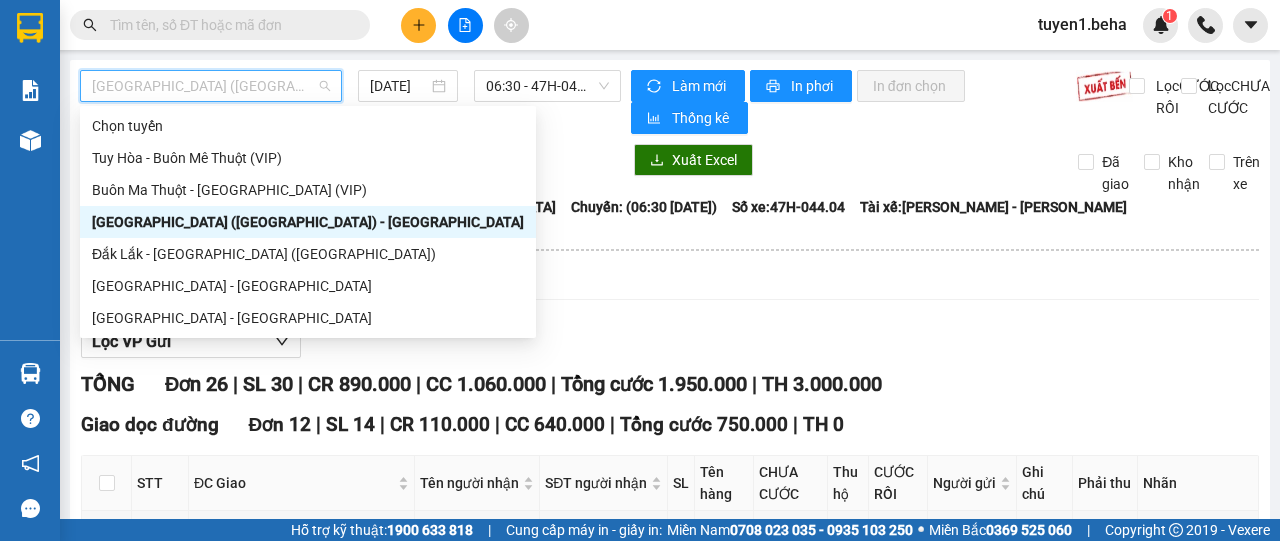 click on "[PERSON_NAME] ([GEOGRAPHIC_DATA]) - [GEOGRAPHIC_DATA]" at bounding box center [308, 222] 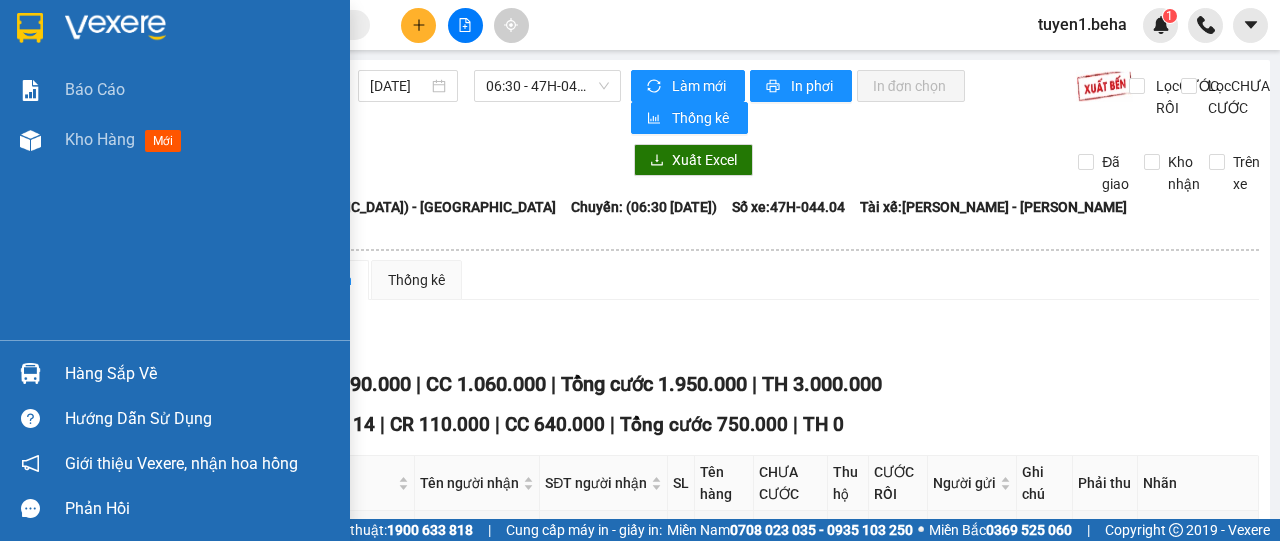 click on "Báo cáo     Kho hàng mới" at bounding box center [175, 202] 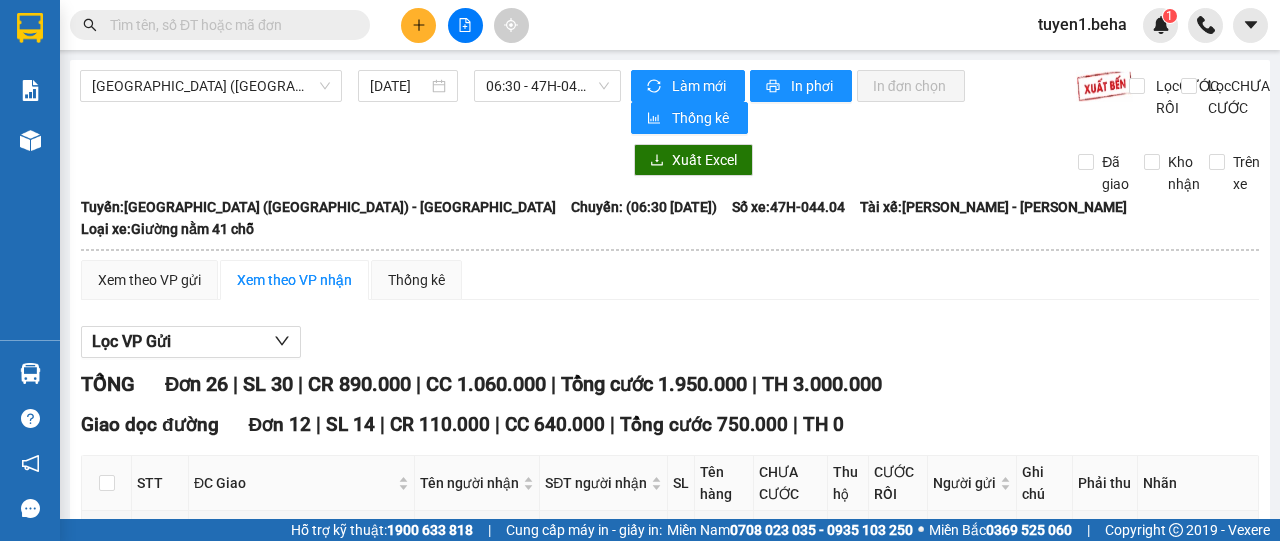 click at bounding box center [229, 1420] 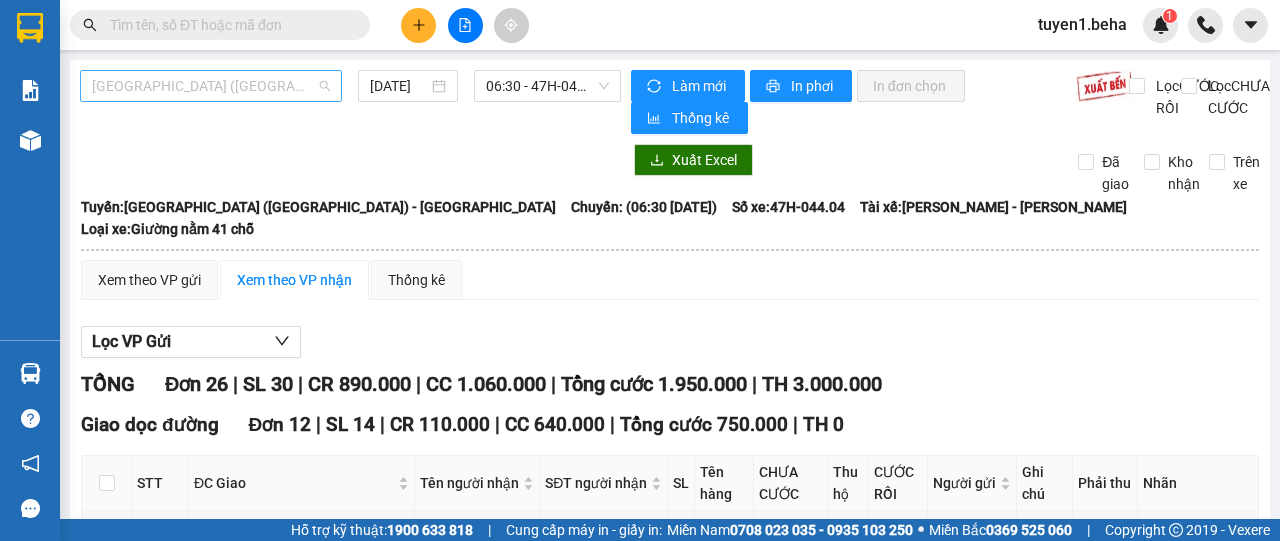 click on "[PERSON_NAME] ([GEOGRAPHIC_DATA]) - [GEOGRAPHIC_DATA]" at bounding box center [211, 86] 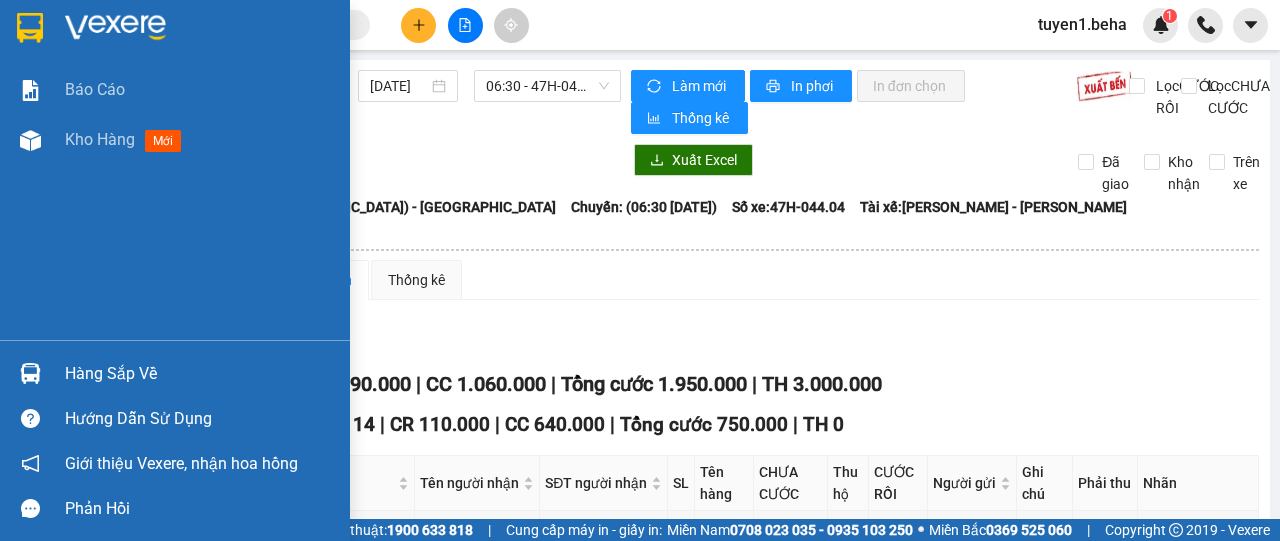 click on "Báo cáo     Kho hàng mới" at bounding box center (175, 202) 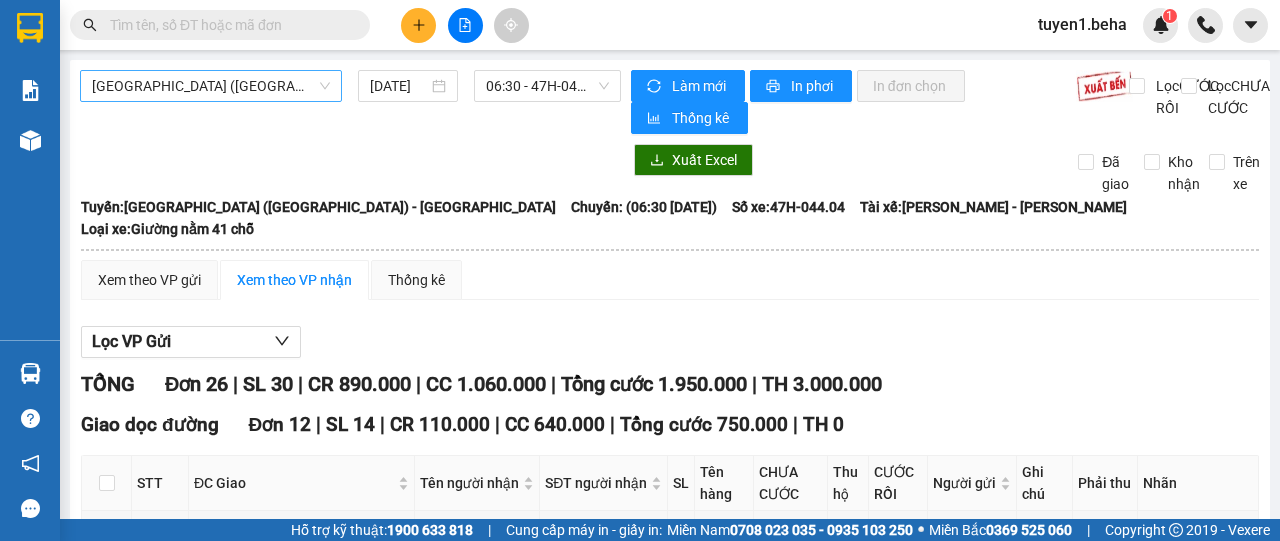 click on "[PERSON_NAME] ([GEOGRAPHIC_DATA]) - [GEOGRAPHIC_DATA]" at bounding box center [211, 86] 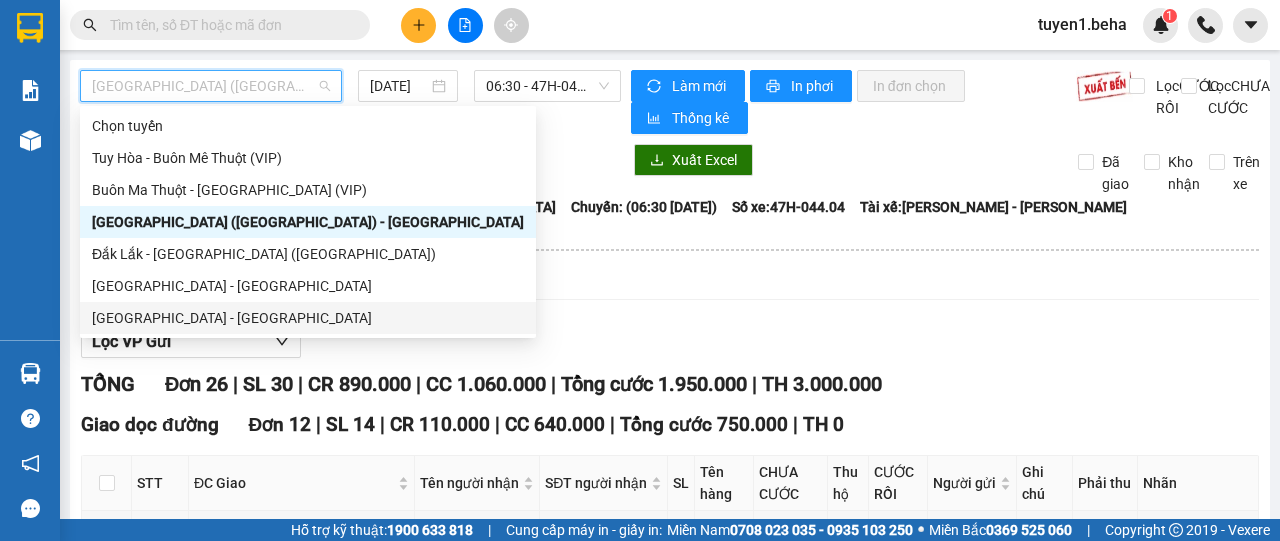 click on "[GEOGRAPHIC_DATA] - [PERSON_NAME]" at bounding box center [308, 318] 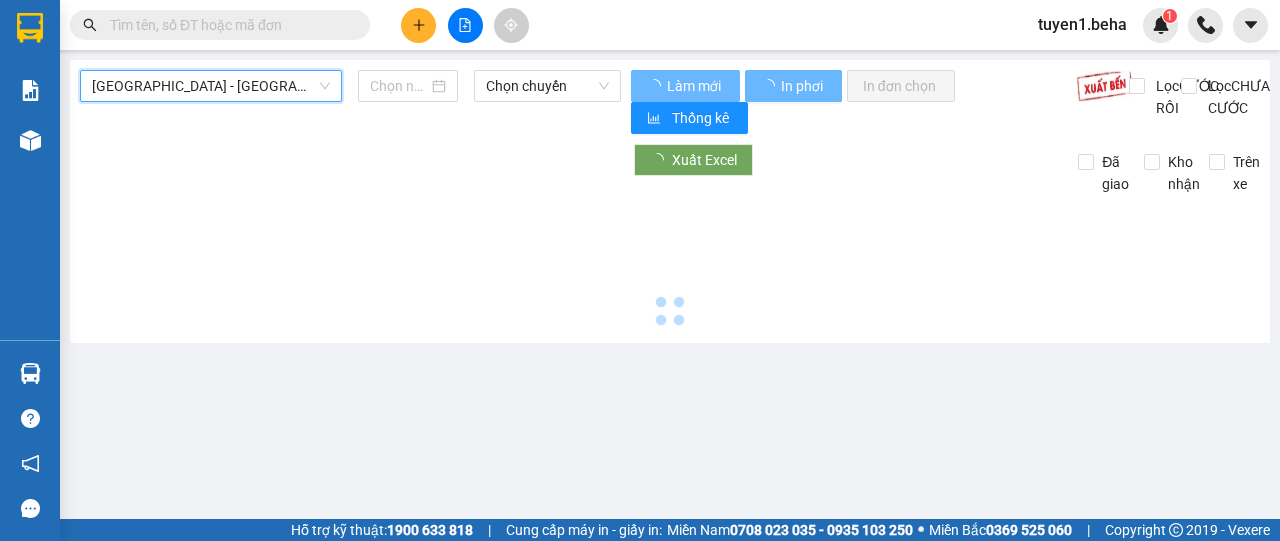 type on "[DATE]" 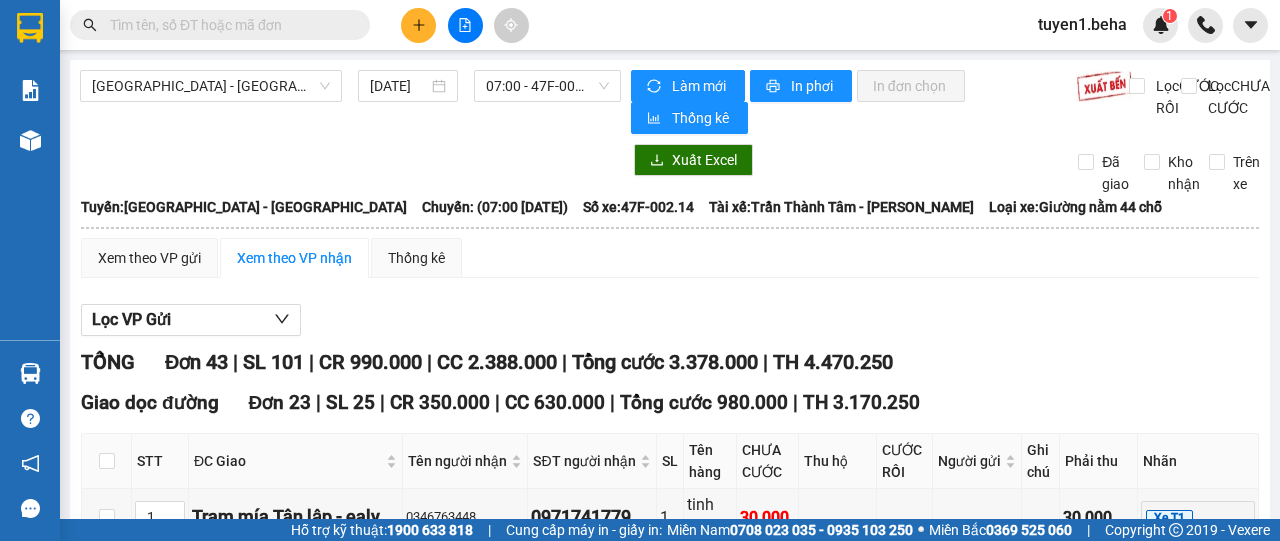 click at bounding box center [219, 1986] 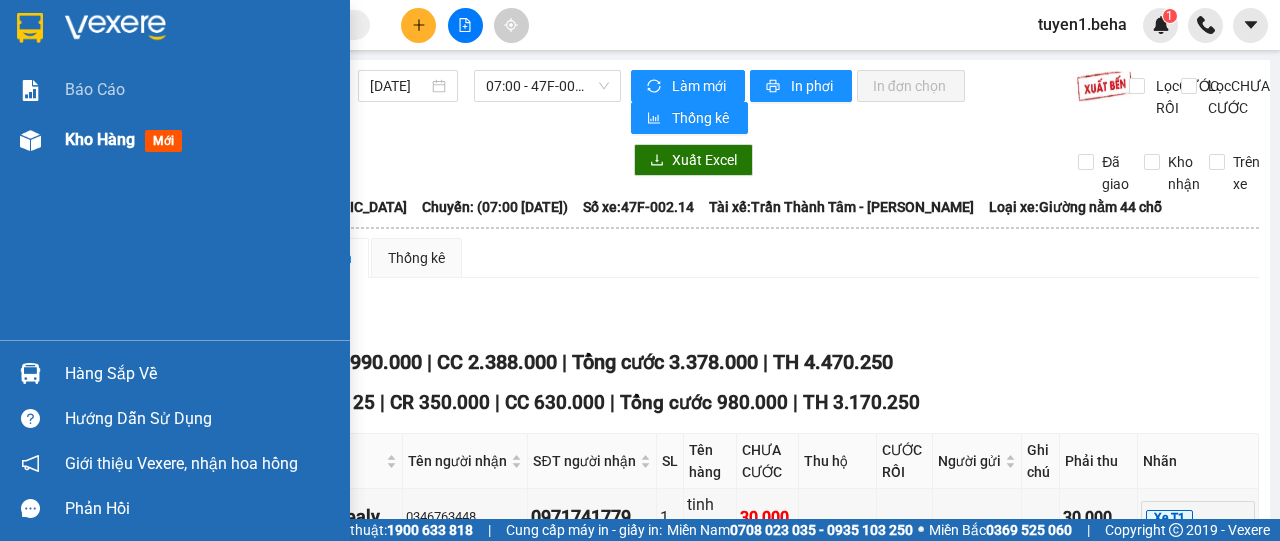 click on "Kho hàng" at bounding box center [100, 139] 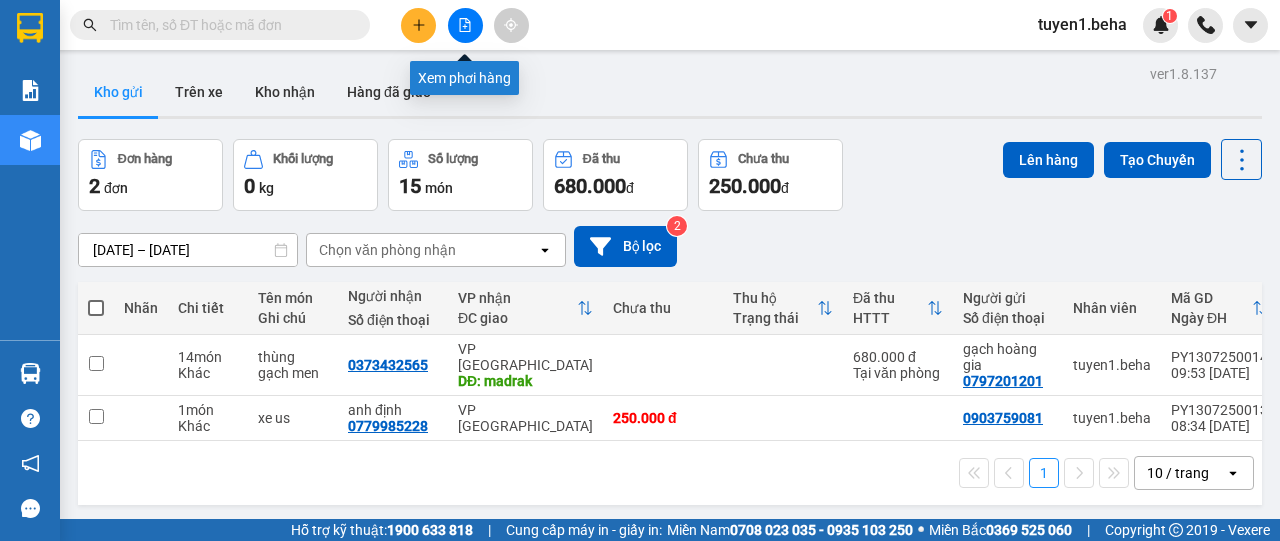 click 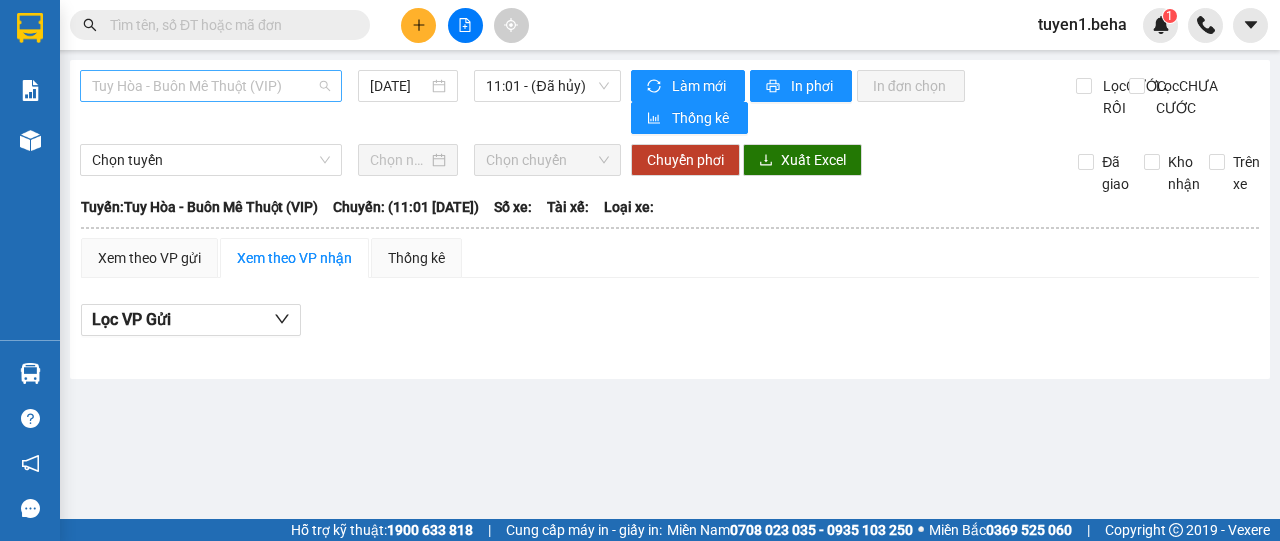 click on "Tuy Hòa - Buôn Mê Thuột (VIP)" at bounding box center [211, 86] 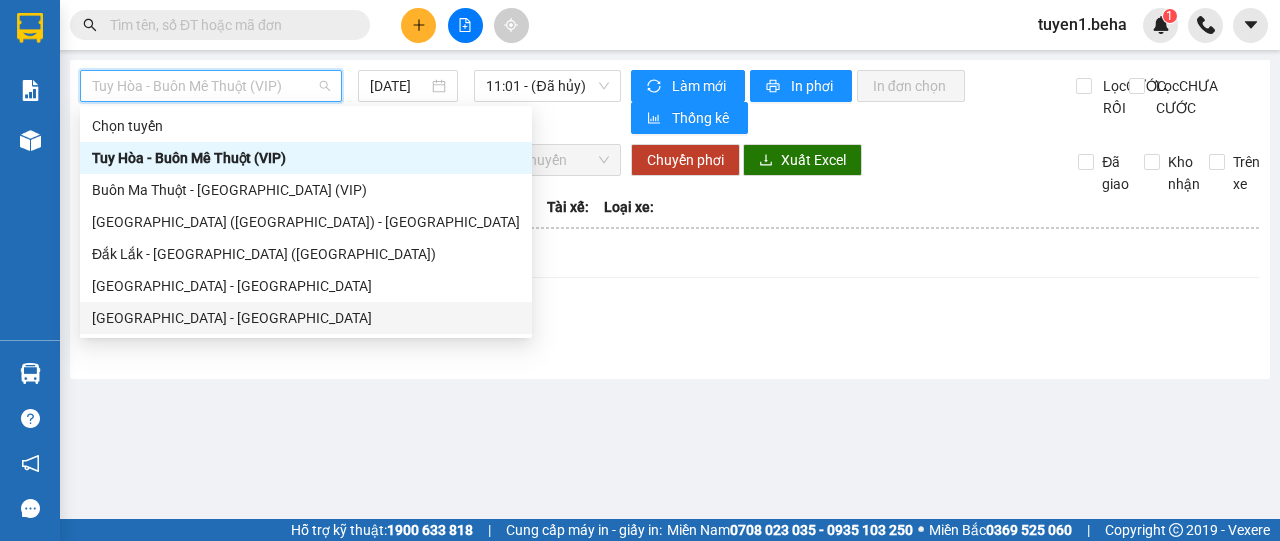 click on "[GEOGRAPHIC_DATA] - [PERSON_NAME]" at bounding box center [306, 318] 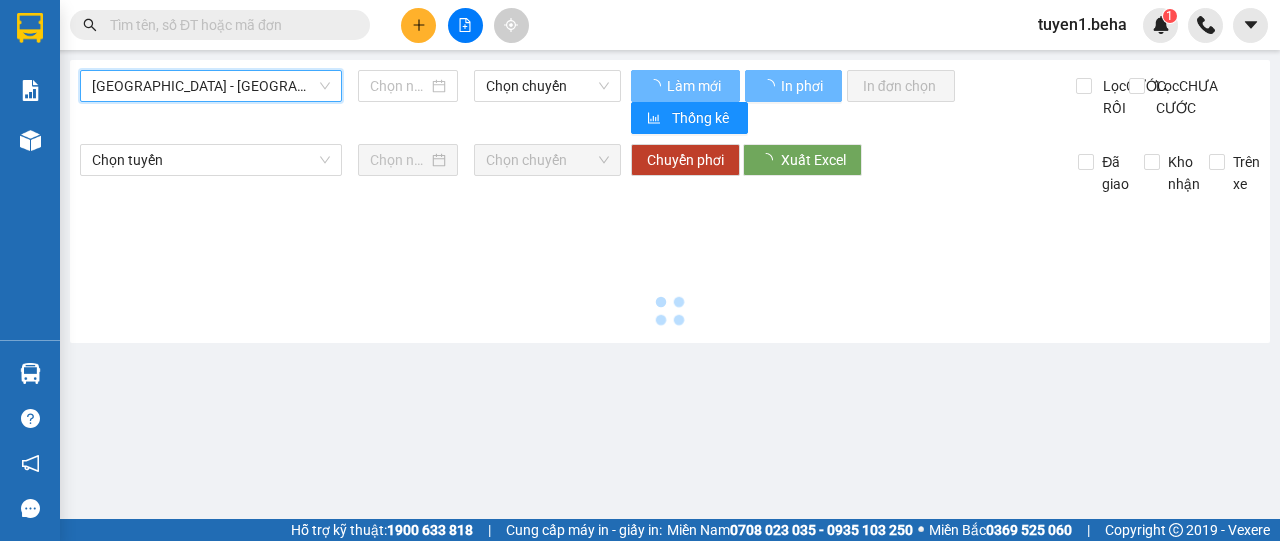type on "[DATE]" 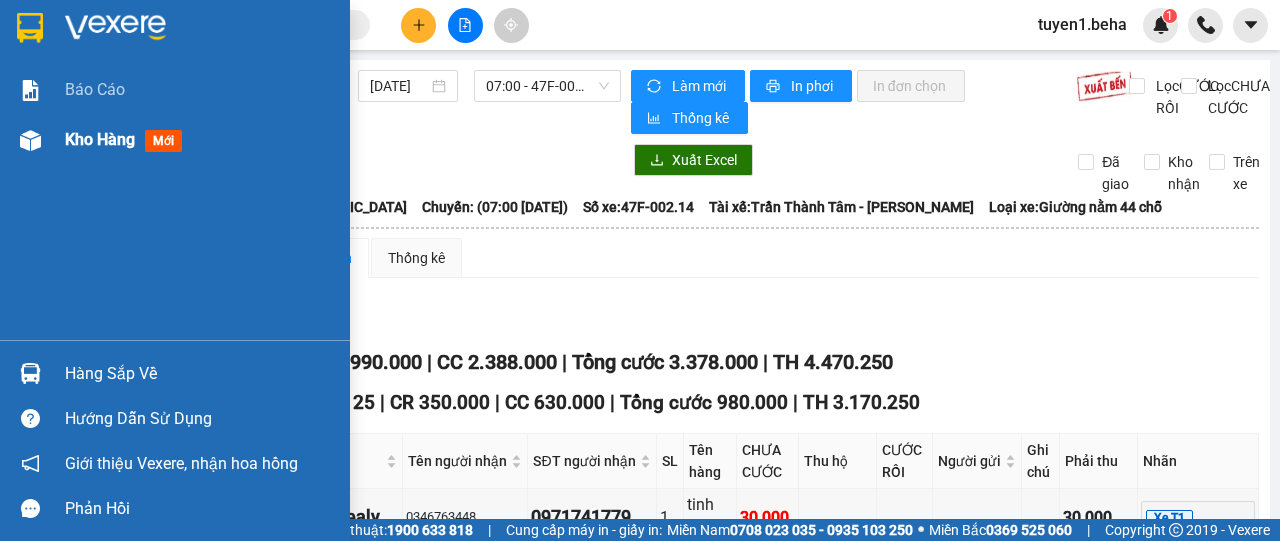 click on "Kho hàng mới" at bounding box center [175, 140] 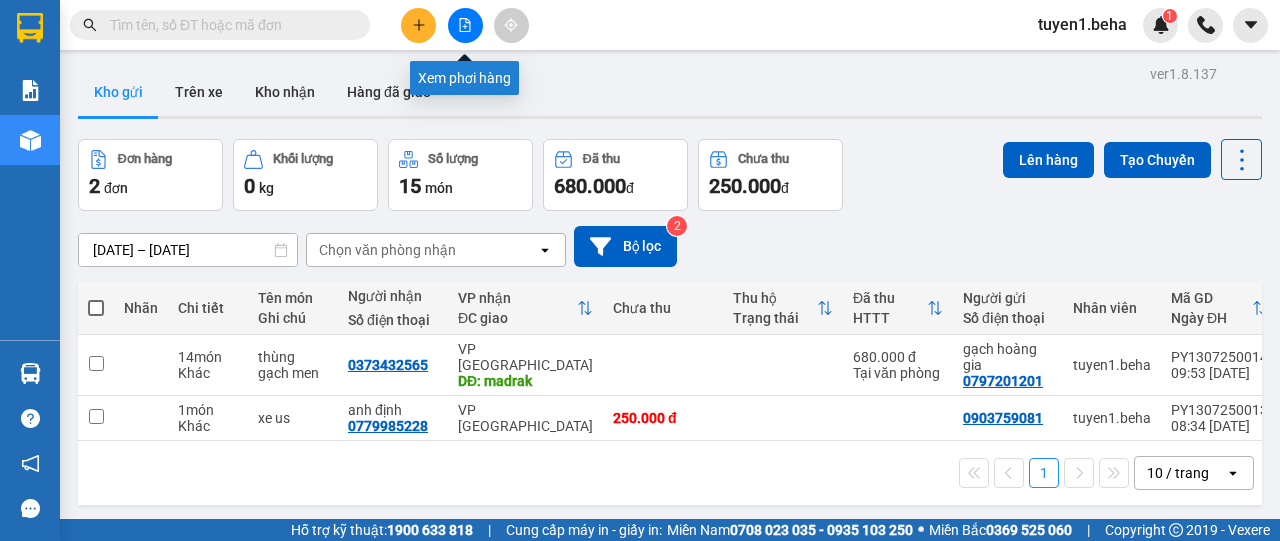 click at bounding box center [465, 25] 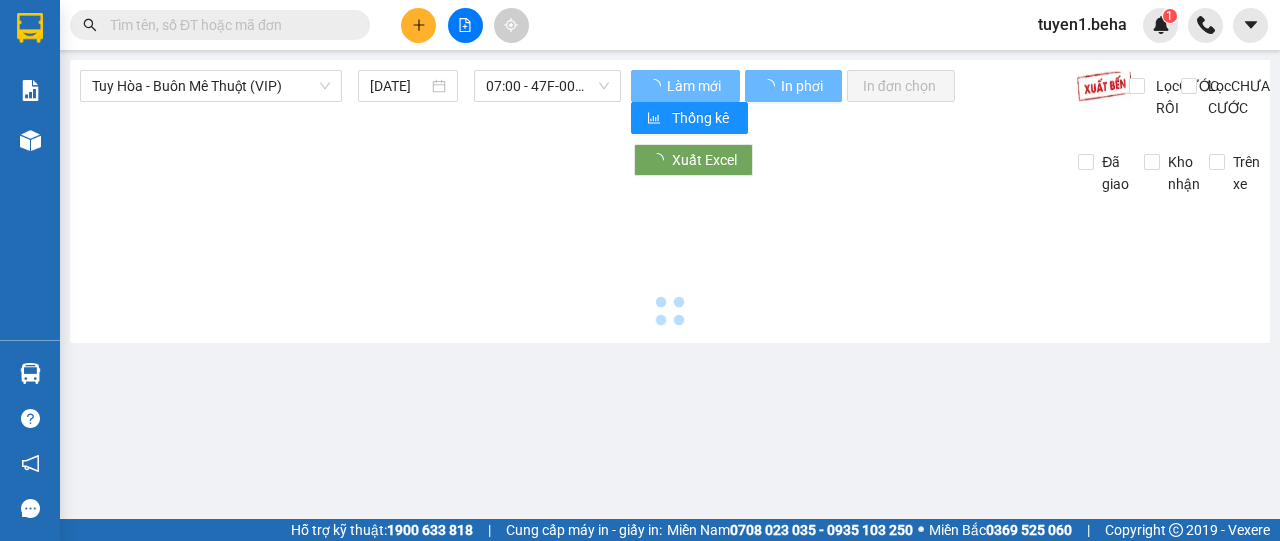 click at bounding box center (228, 25) 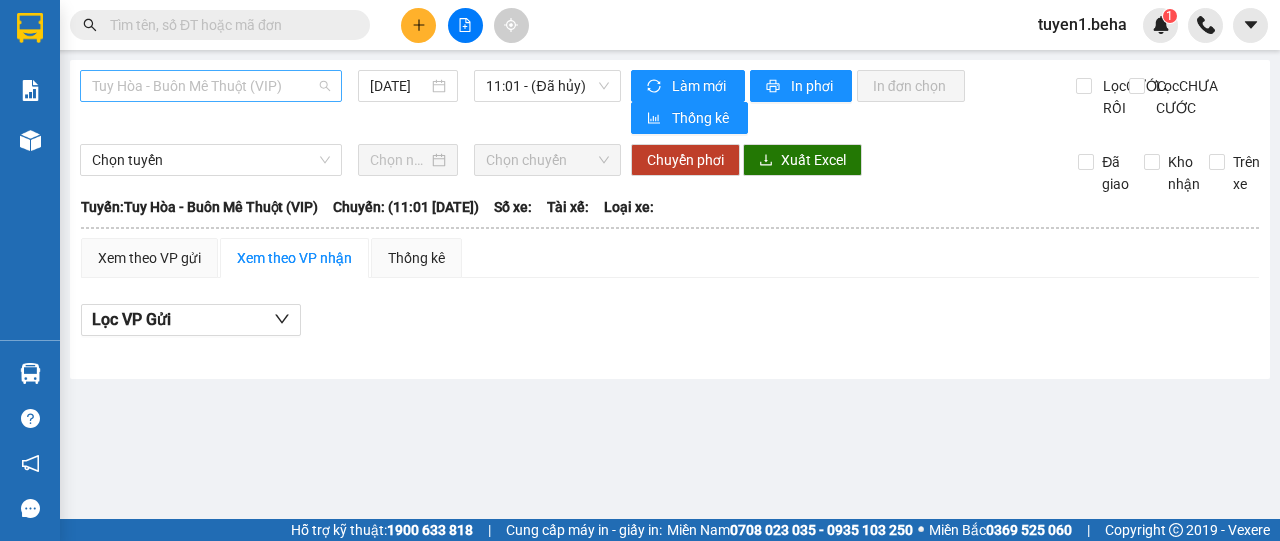 click on "Tuy Hòa - Buôn Mê Thuột (VIP)" at bounding box center [211, 86] 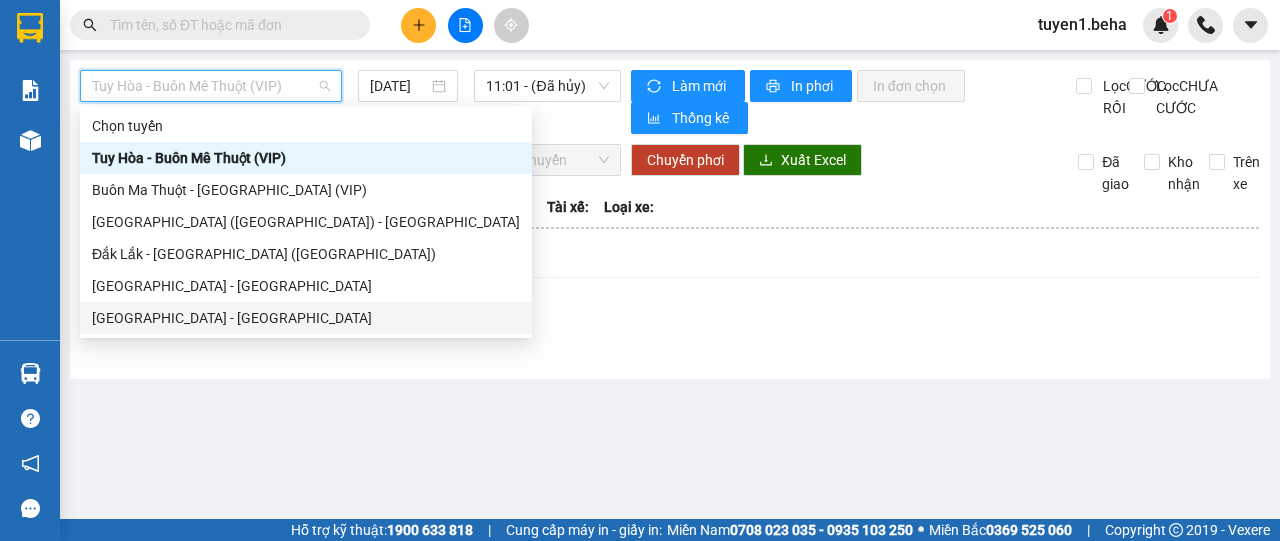 click on "[GEOGRAPHIC_DATA] - [PERSON_NAME]" at bounding box center [306, 318] 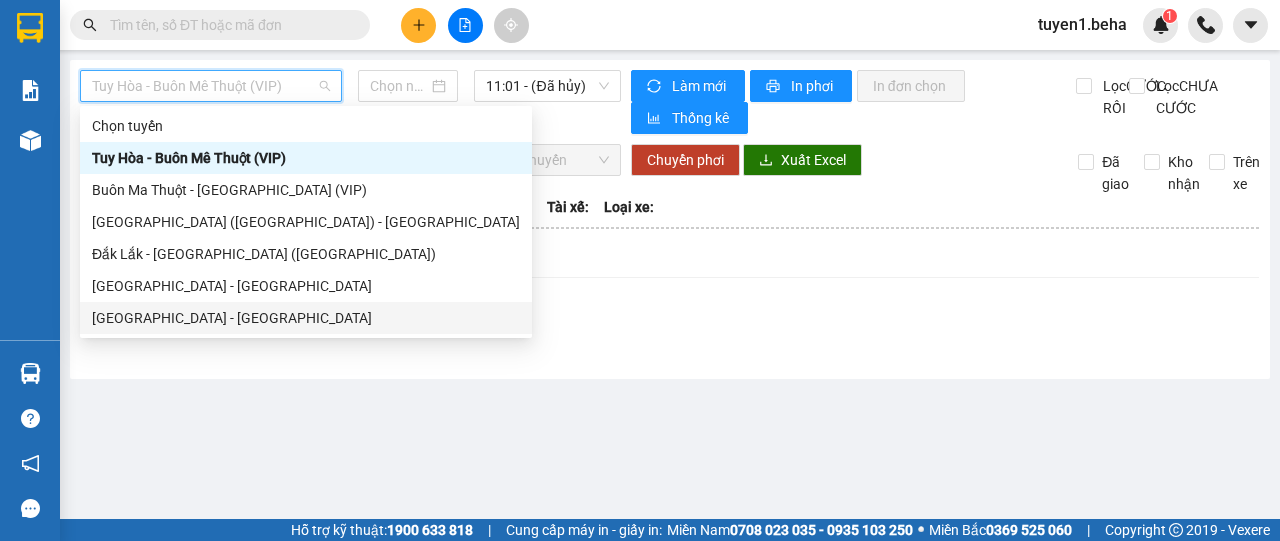 type on "[DATE]" 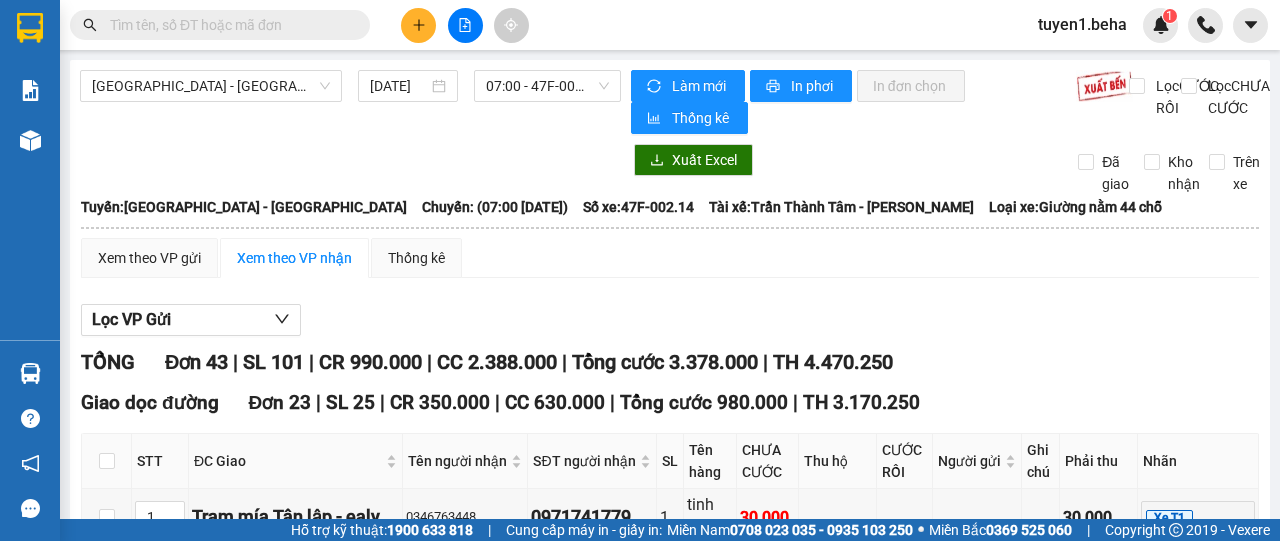 click at bounding box center [219, 1986] 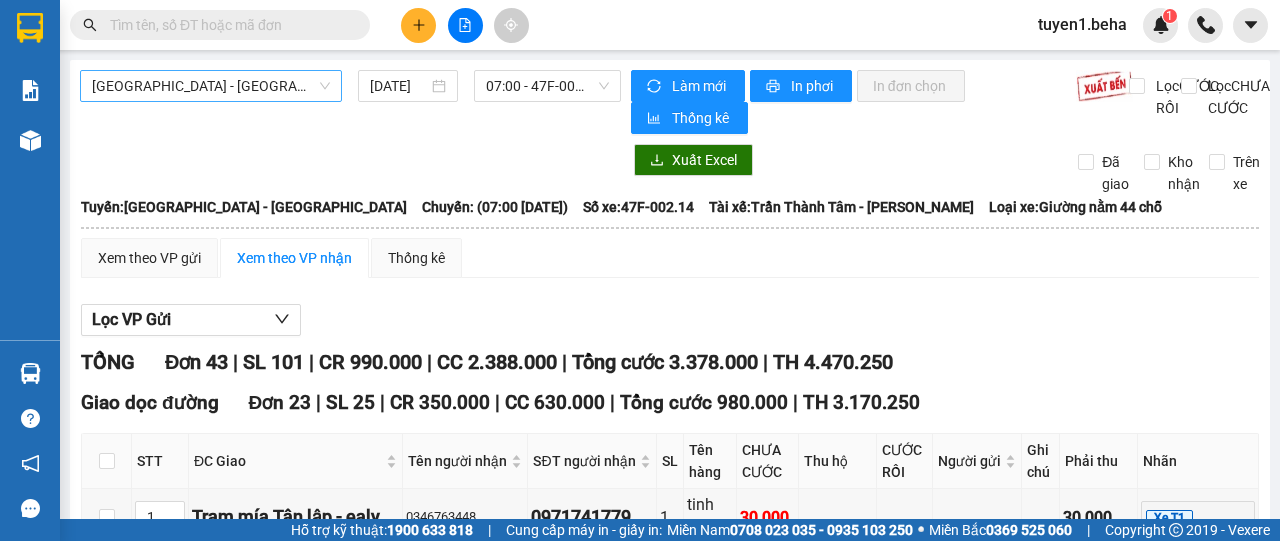 click on "[GEOGRAPHIC_DATA] - [PERSON_NAME]" at bounding box center [211, 86] 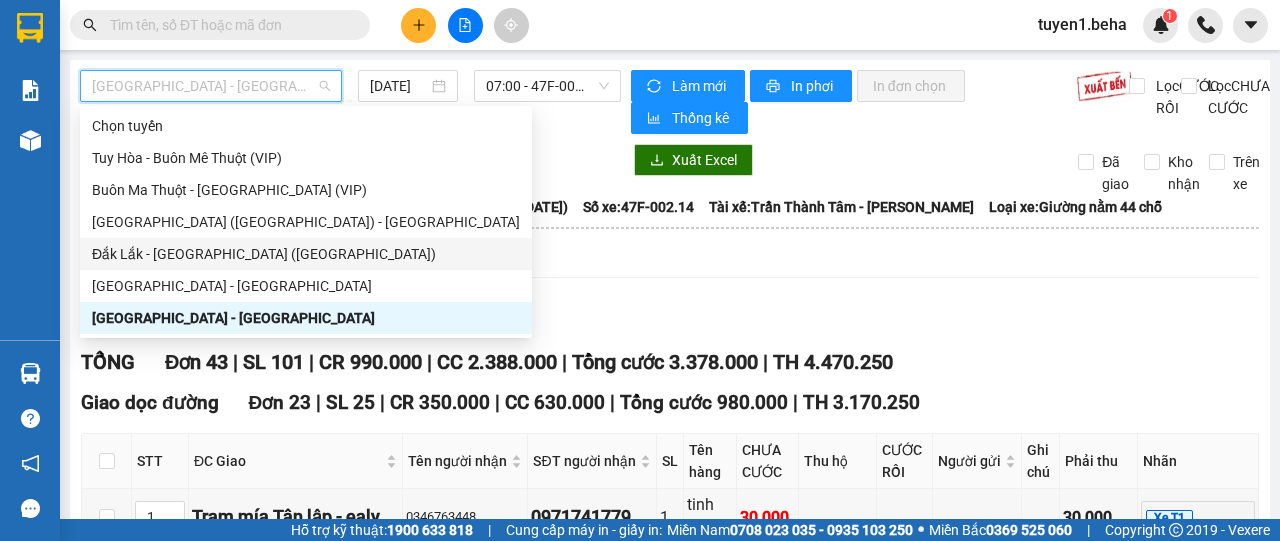 drag, startPoint x: 206, startPoint y: 245, endPoint x: 228, endPoint y: 160, distance: 87.80091 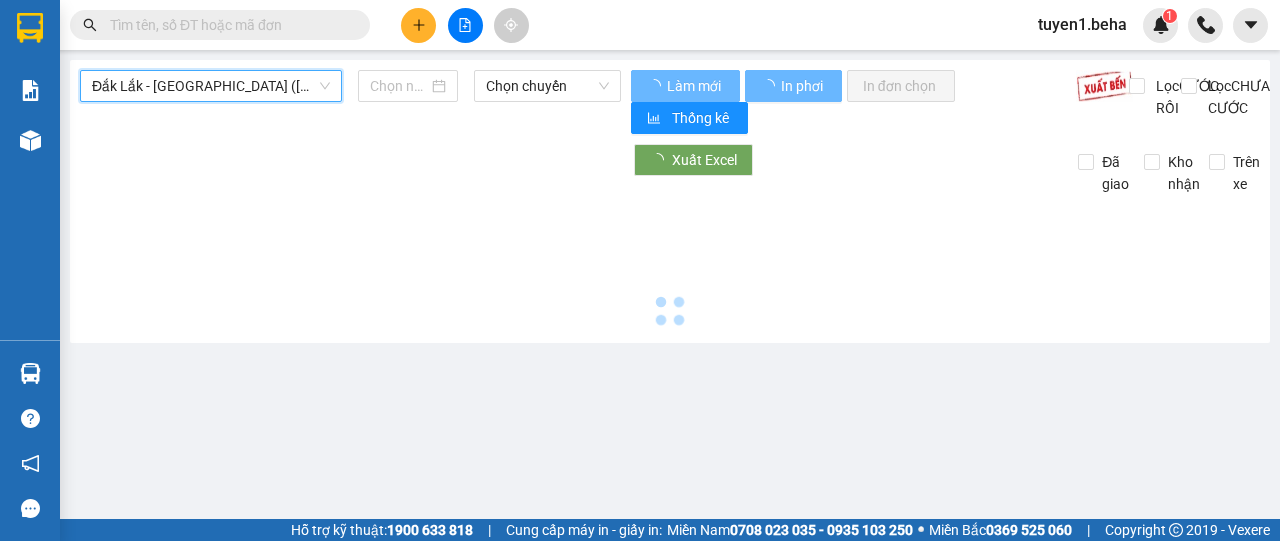 type on "[DATE]" 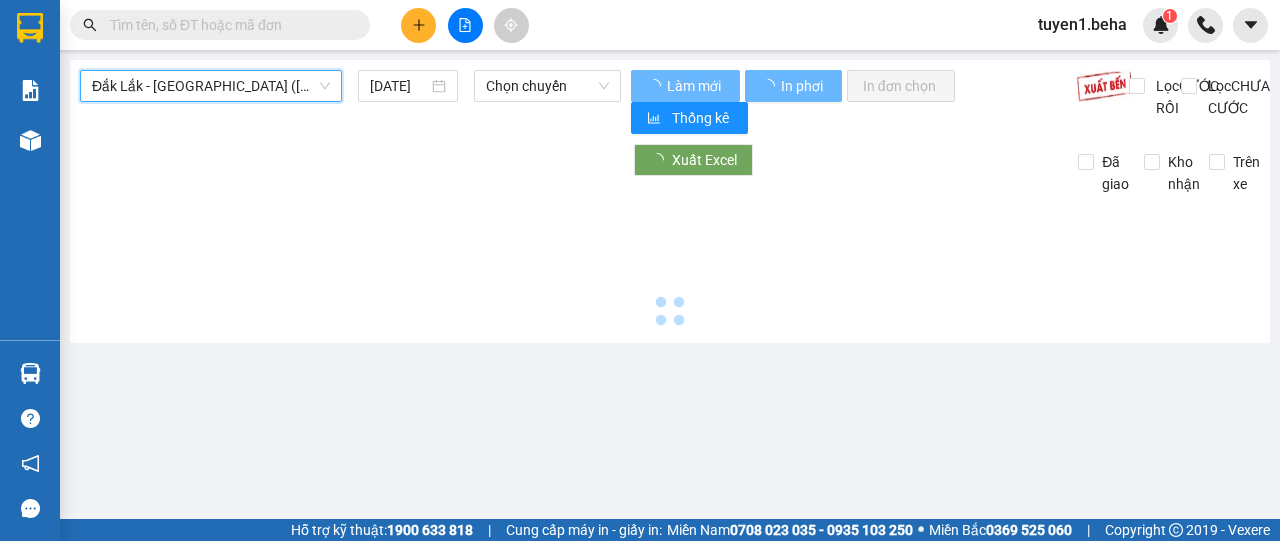click on "Đắk Lắk - [PERSON_NAME] ([GEOGRAPHIC_DATA])" at bounding box center (211, 86) 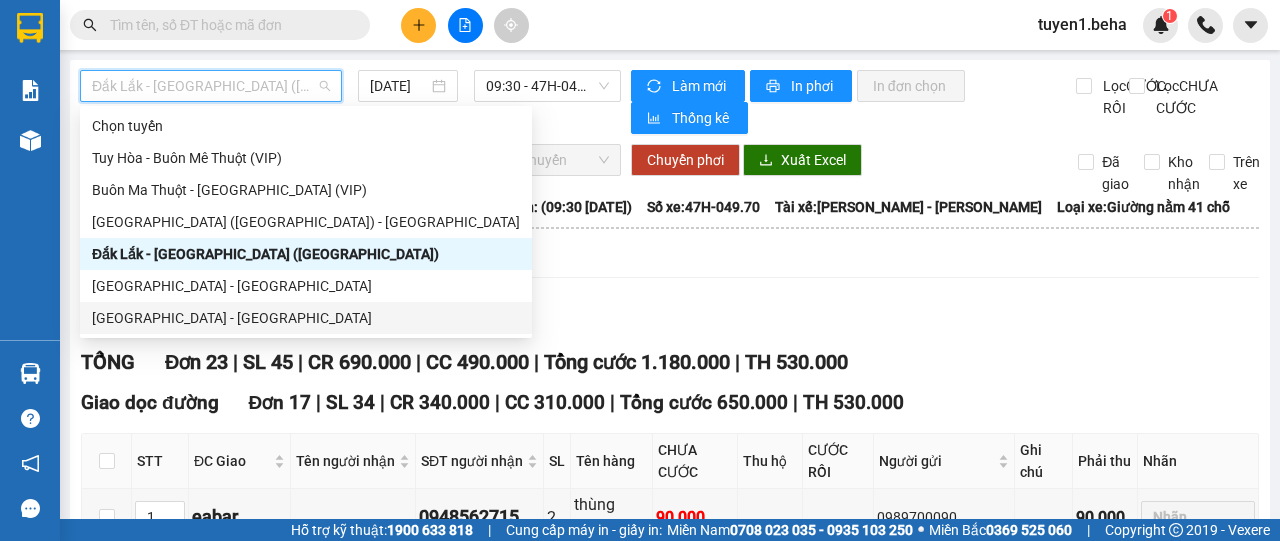 click on "[GEOGRAPHIC_DATA] - [PERSON_NAME]" at bounding box center [306, 318] 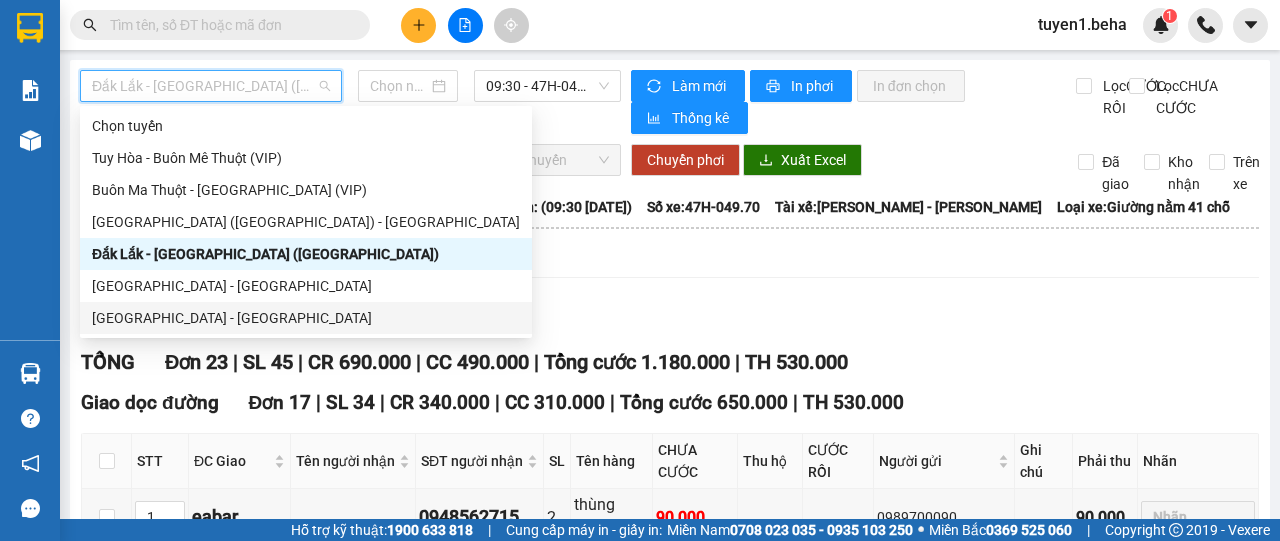 type on "[DATE]" 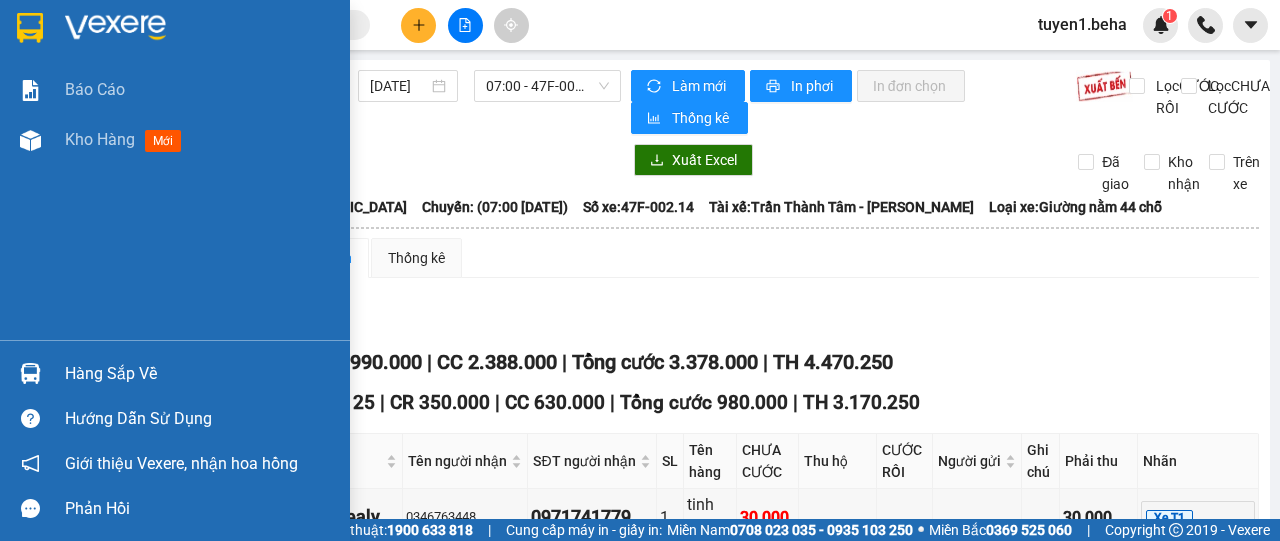 click on "Báo cáo     Kho hàng mới" at bounding box center [175, 202] 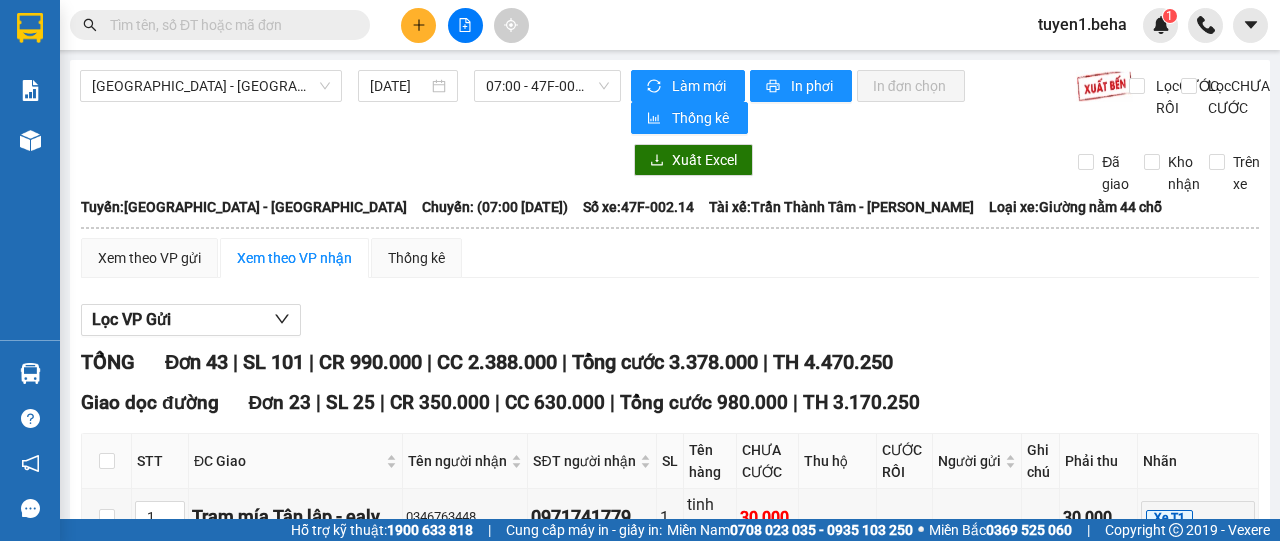 click at bounding box center [219, 1929] 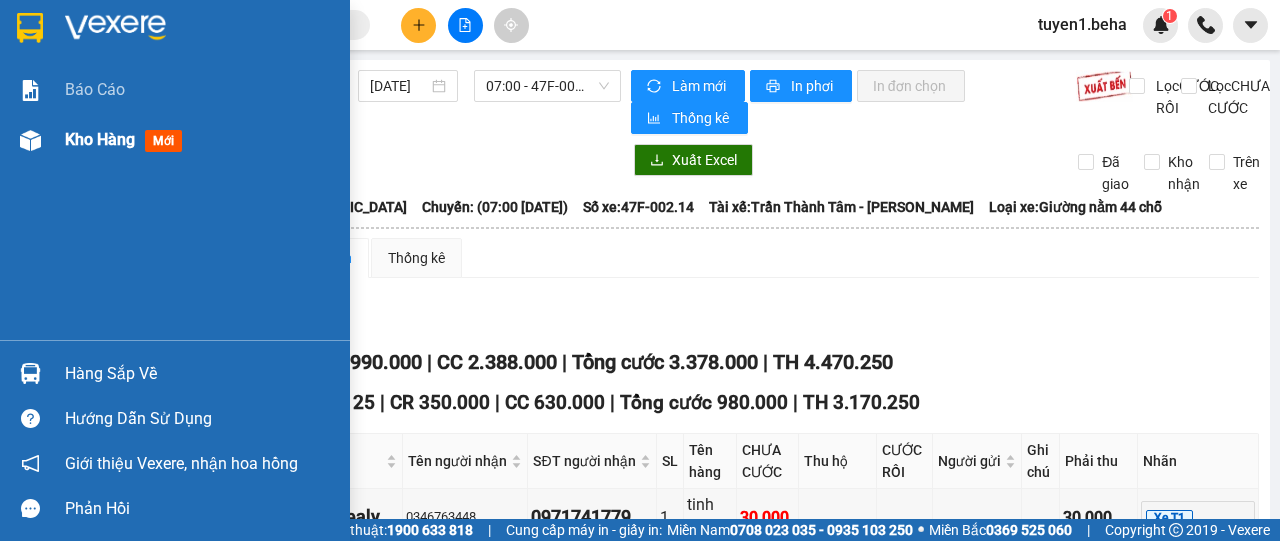 click on "Kho hàng" at bounding box center (100, 139) 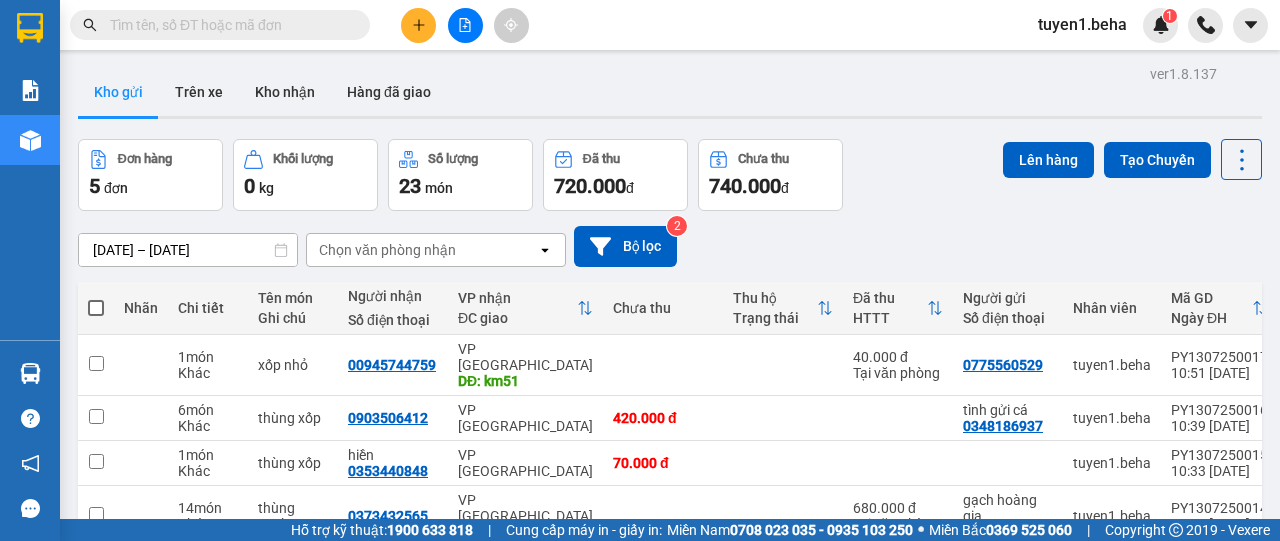 click on "Chi tiết" at bounding box center [208, 308] 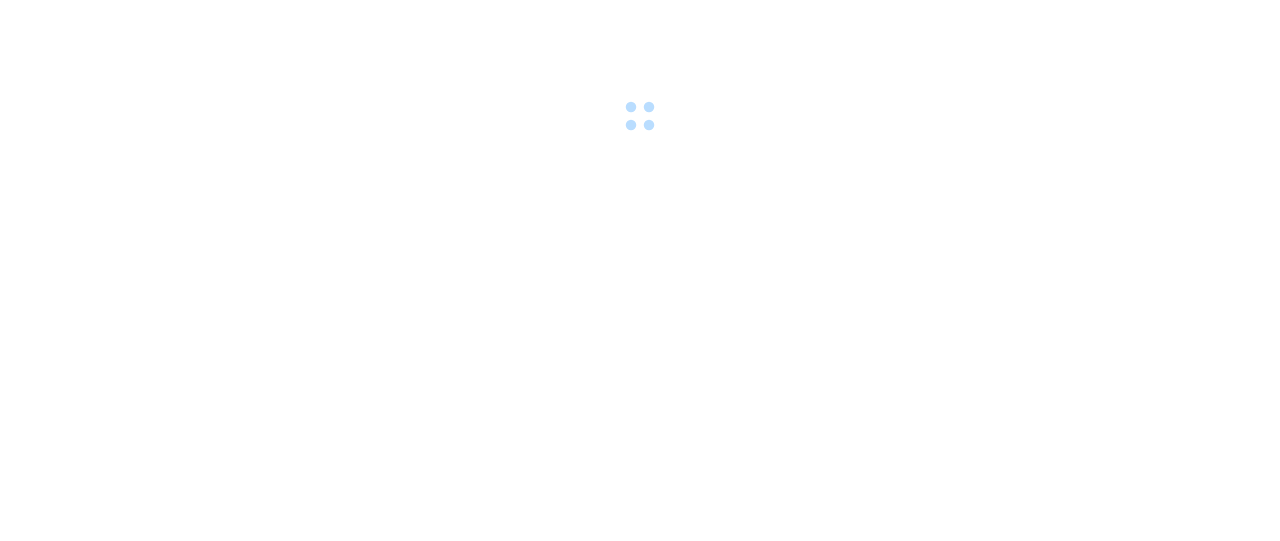 scroll, scrollTop: 0, scrollLeft: 0, axis: both 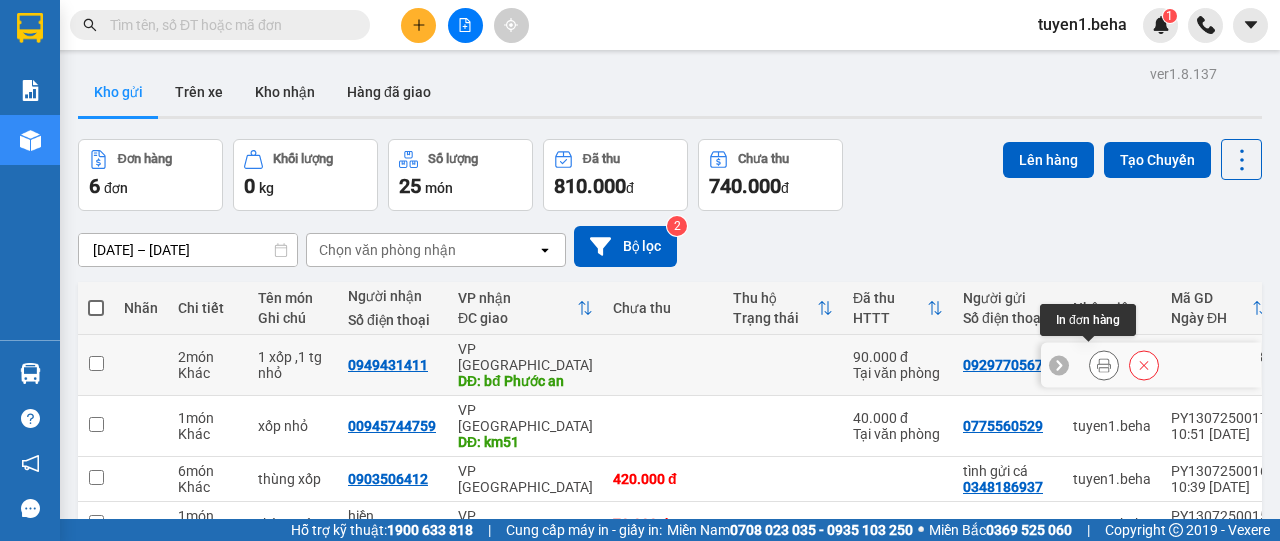 click 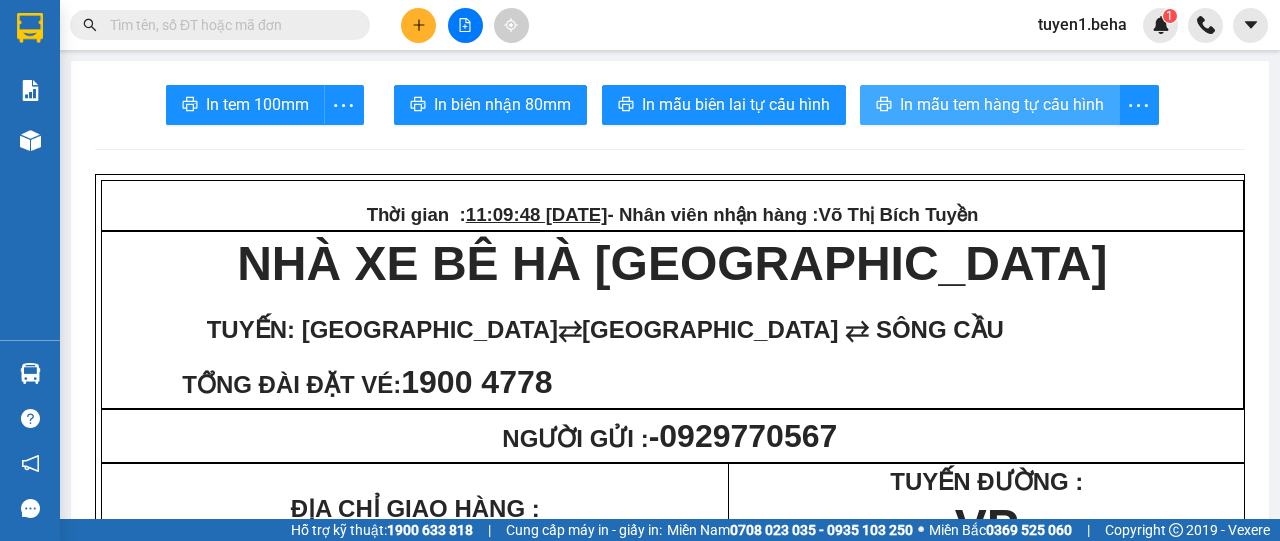 click on "In mẫu tem hàng tự cấu hình" at bounding box center [1002, 104] 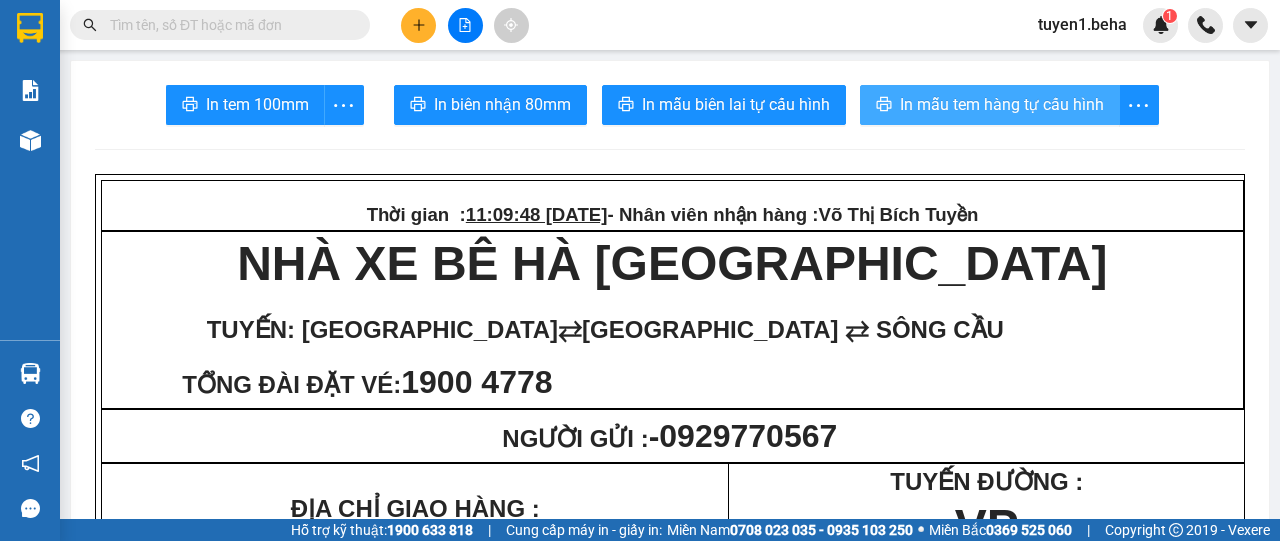 scroll, scrollTop: 0, scrollLeft: 0, axis: both 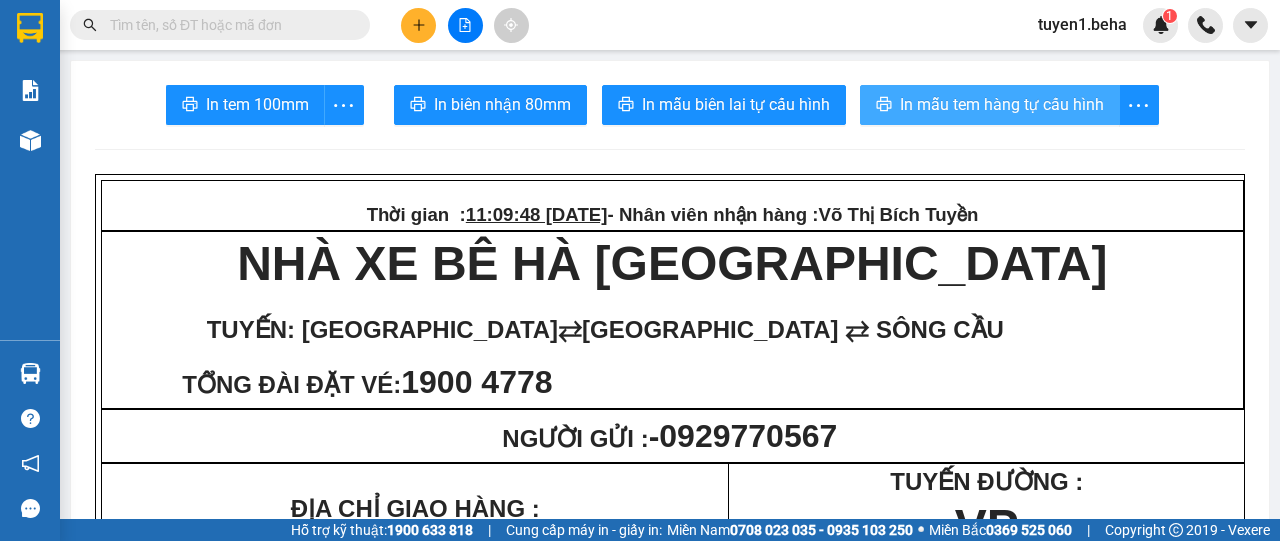 click on "In mẫu tem hàng tự cấu hình" at bounding box center (1002, 104) 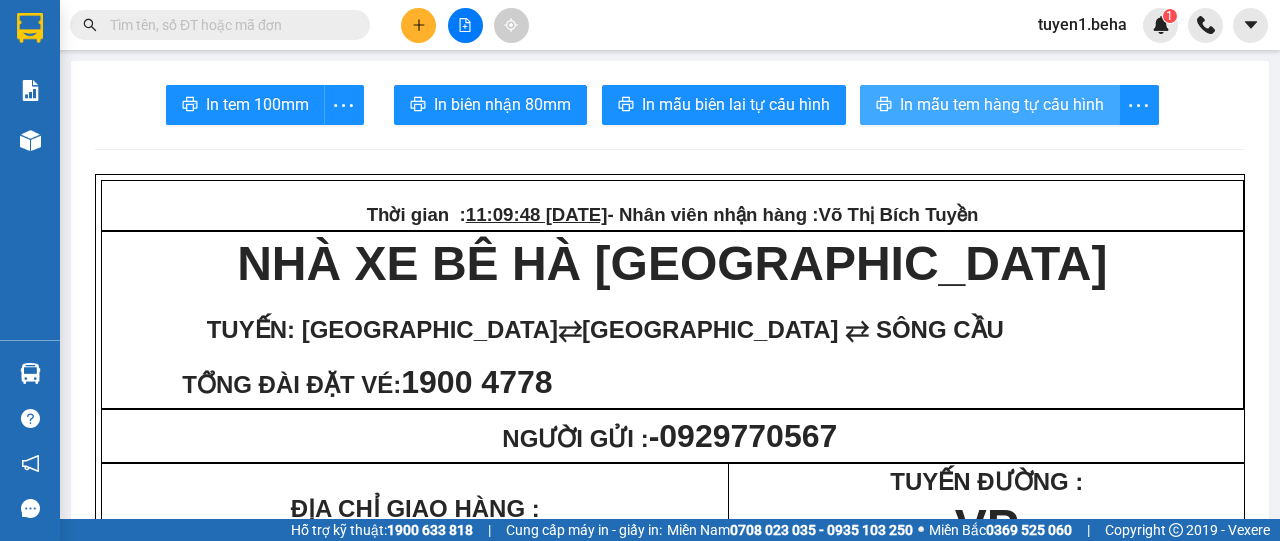 scroll, scrollTop: 0, scrollLeft: 0, axis: both 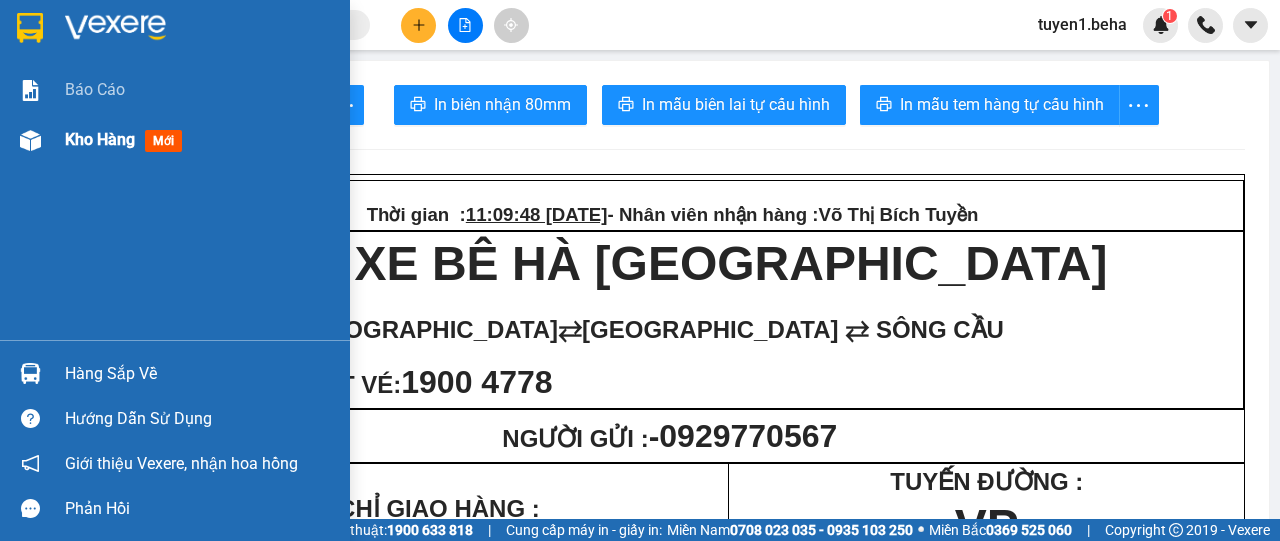 click on "Kho hàng" at bounding box center (100, 139) 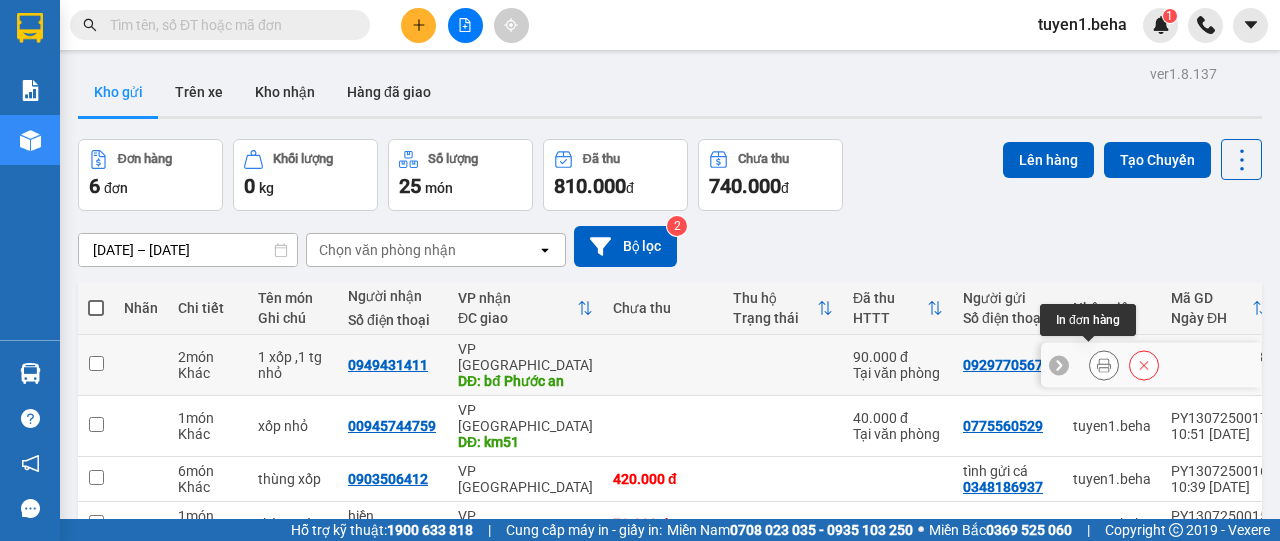 click at bounding box center [1104, 365] 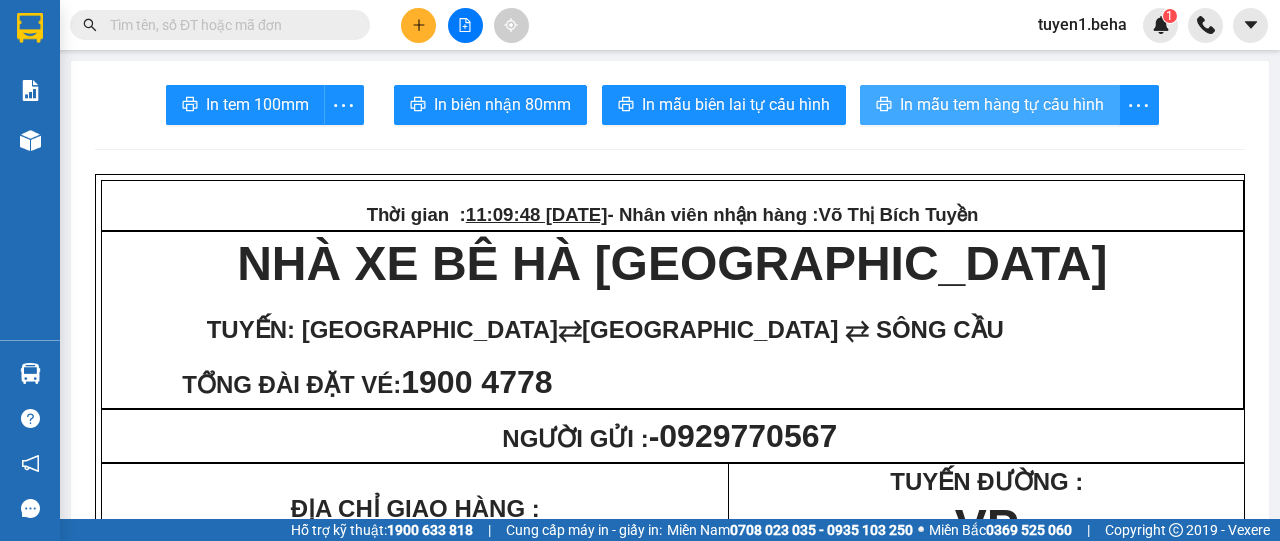 click on "In mẫu tem hàng tự cấu hình" at bounding box center (1002, 104) 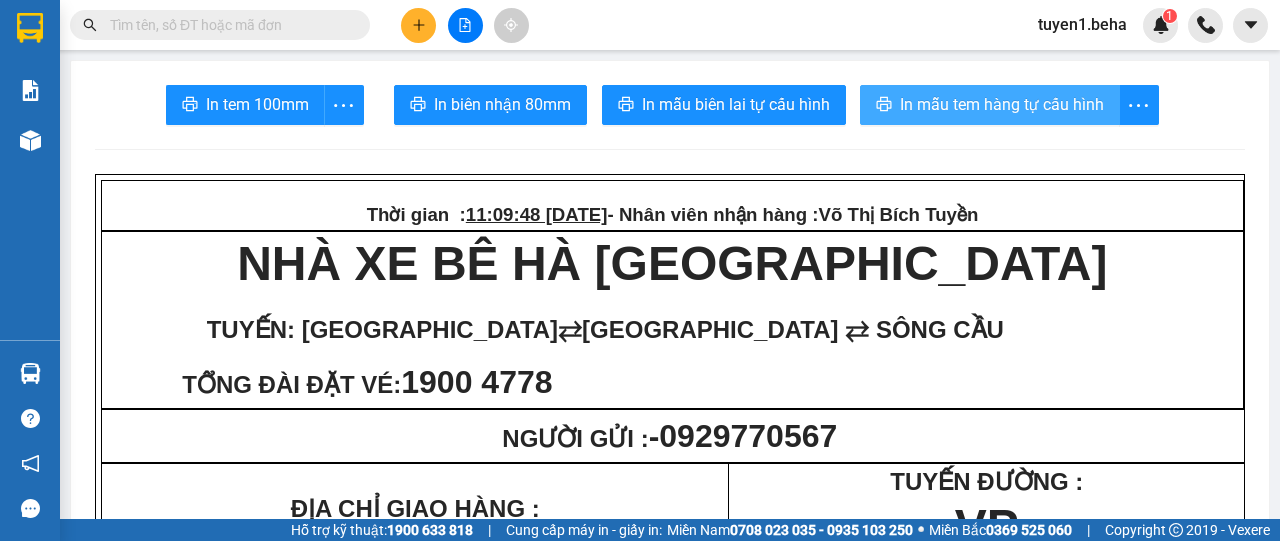 scroll, scrollTop: 0, scrollLeft: 0, axis: both 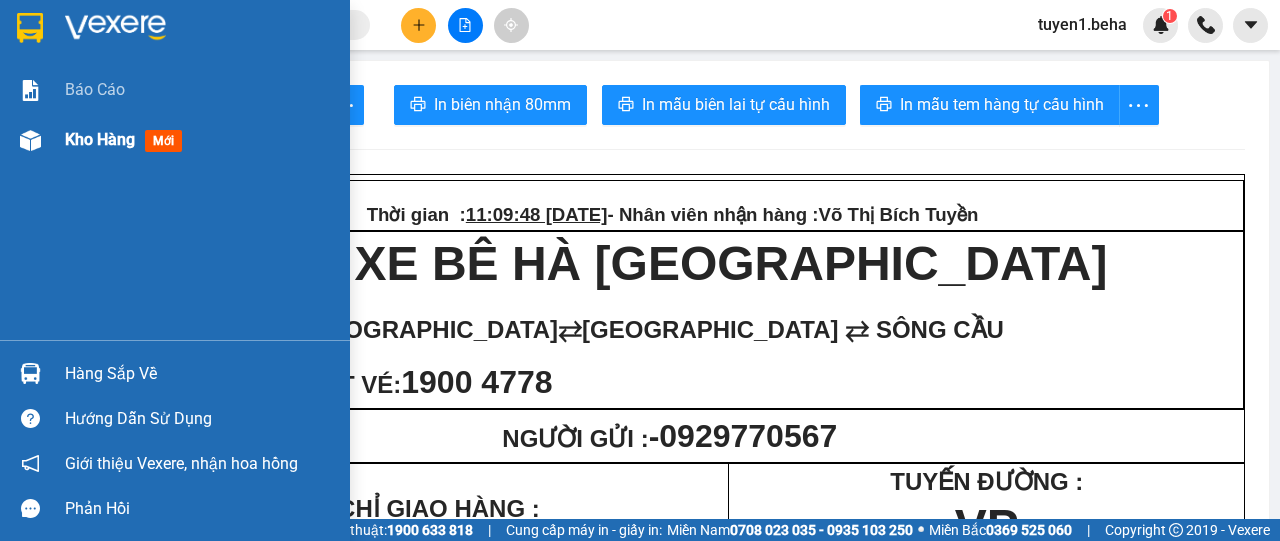 click on "Kho hàng mới" at bounding box center [200, 140] 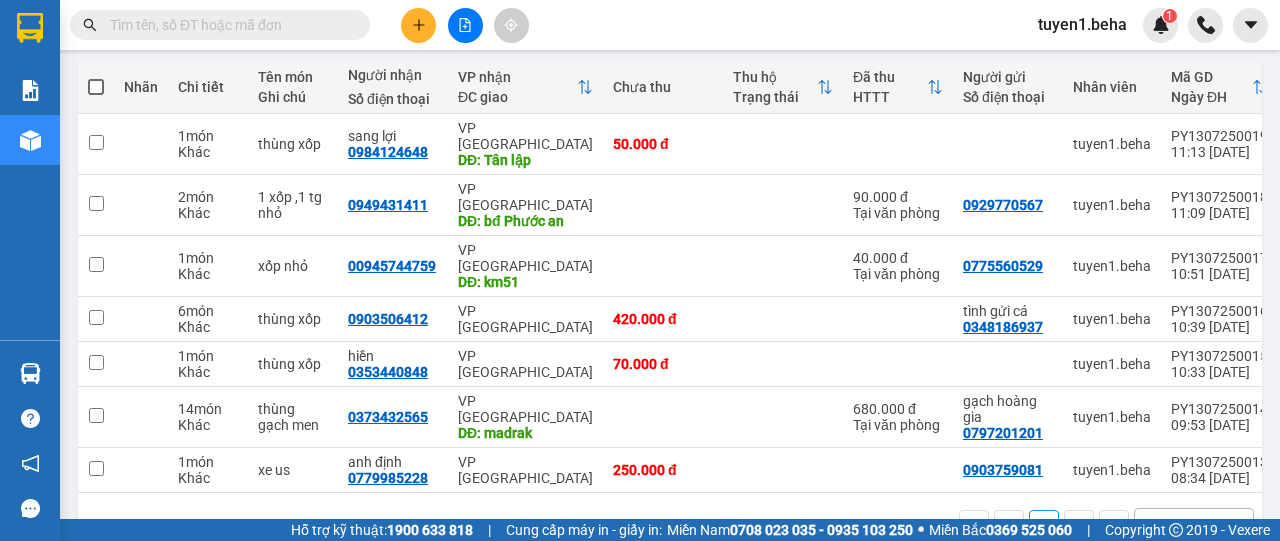 scroll, scrollTop: 238, scrollLeft: 0, axis: vertical 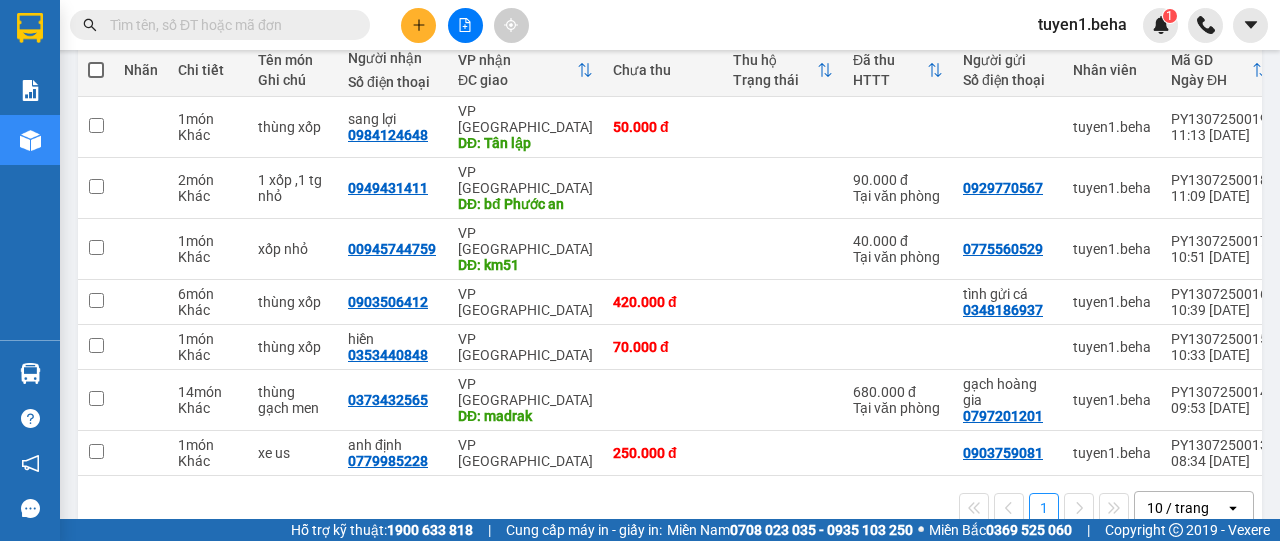 click on "1 10 / trang open" at bounding box center (670, 508) 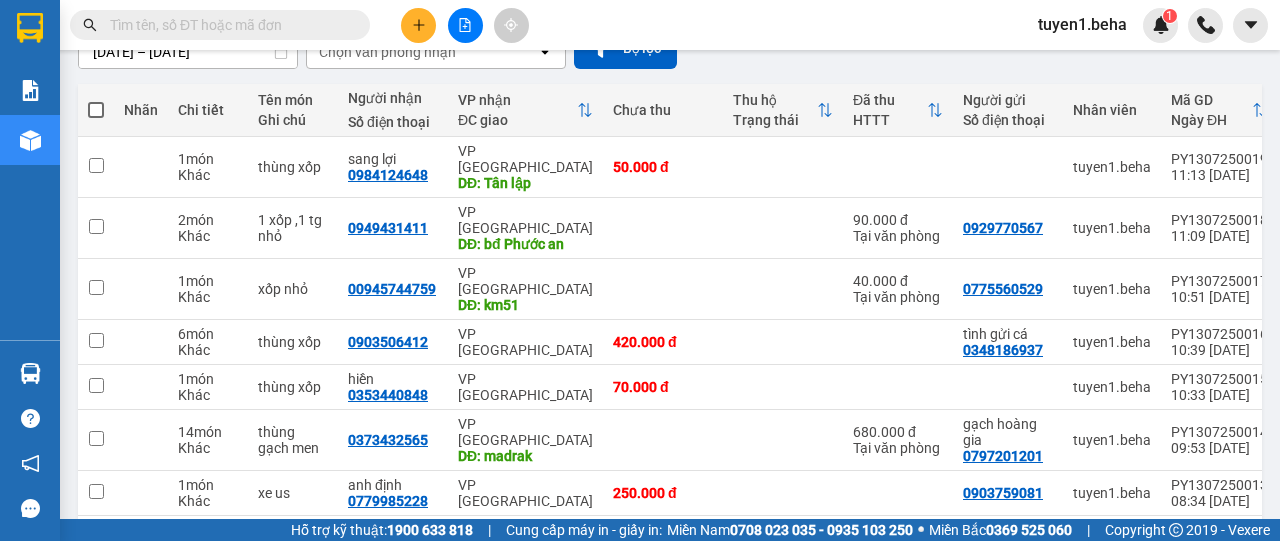 scroll, scrollTop: 200, scrollLeft: 0, axis: vertical 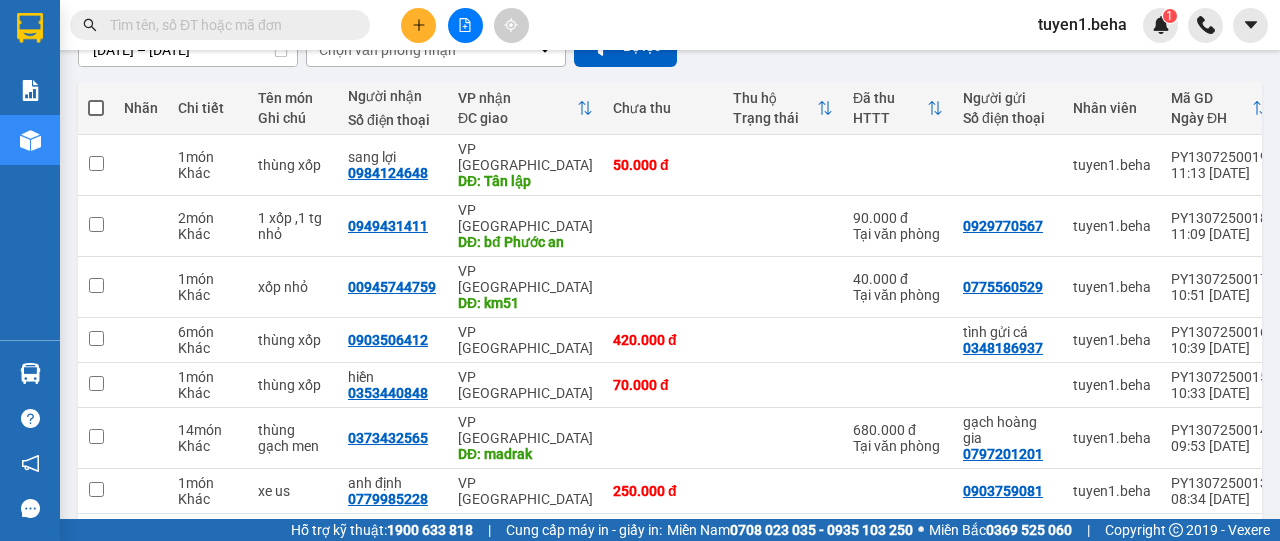 click at bounding box center (96, 108) 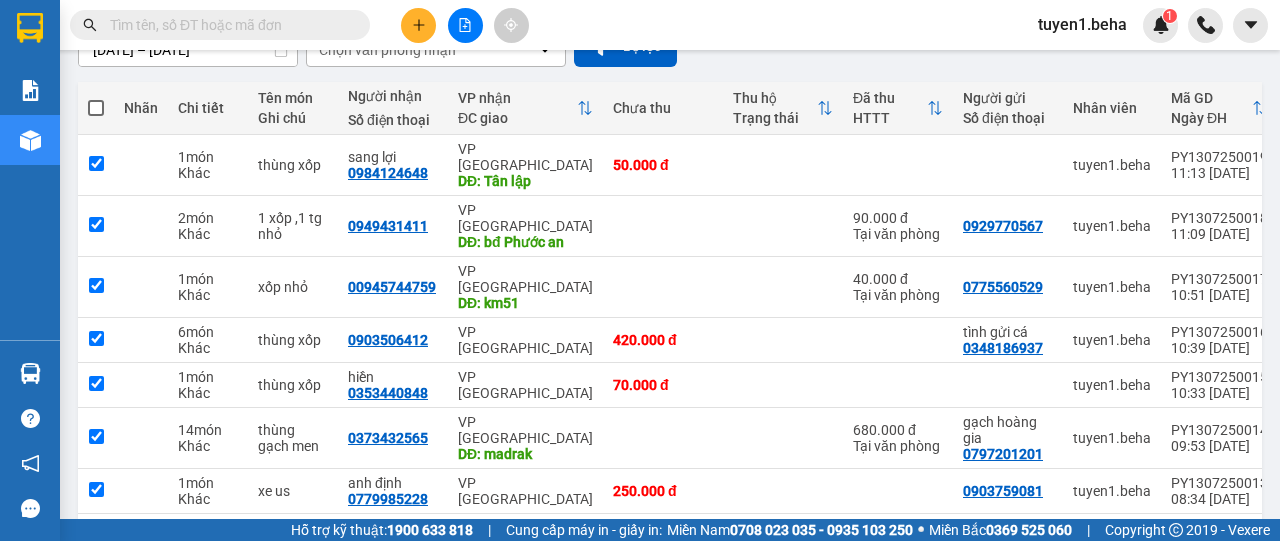 checkbox on "true" 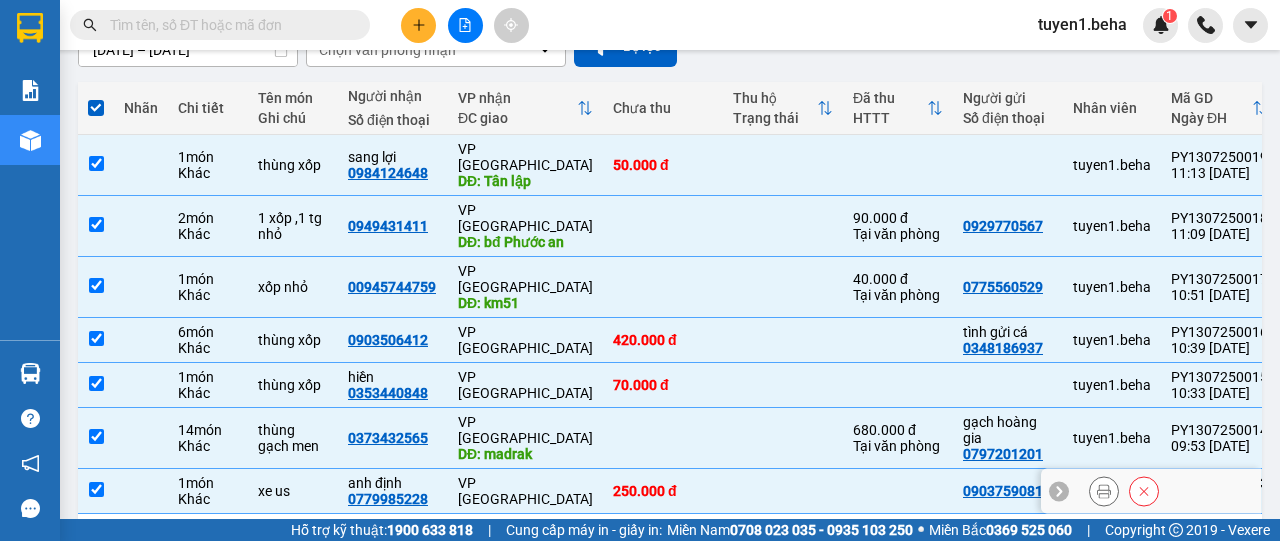 click at bounding box center (96, 489) 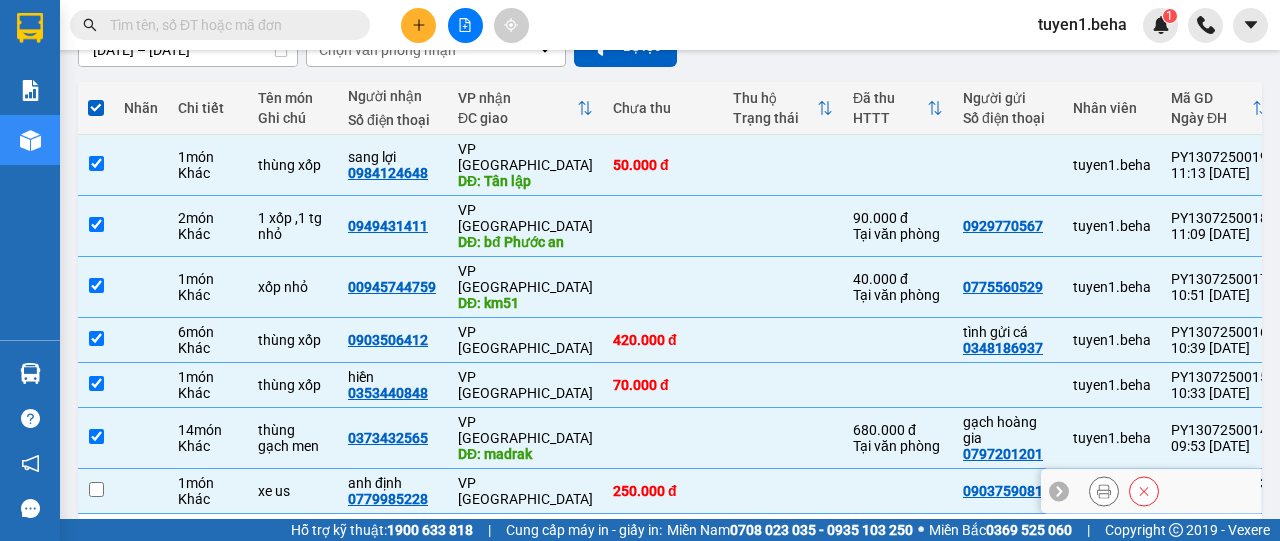 checkbox on "false" 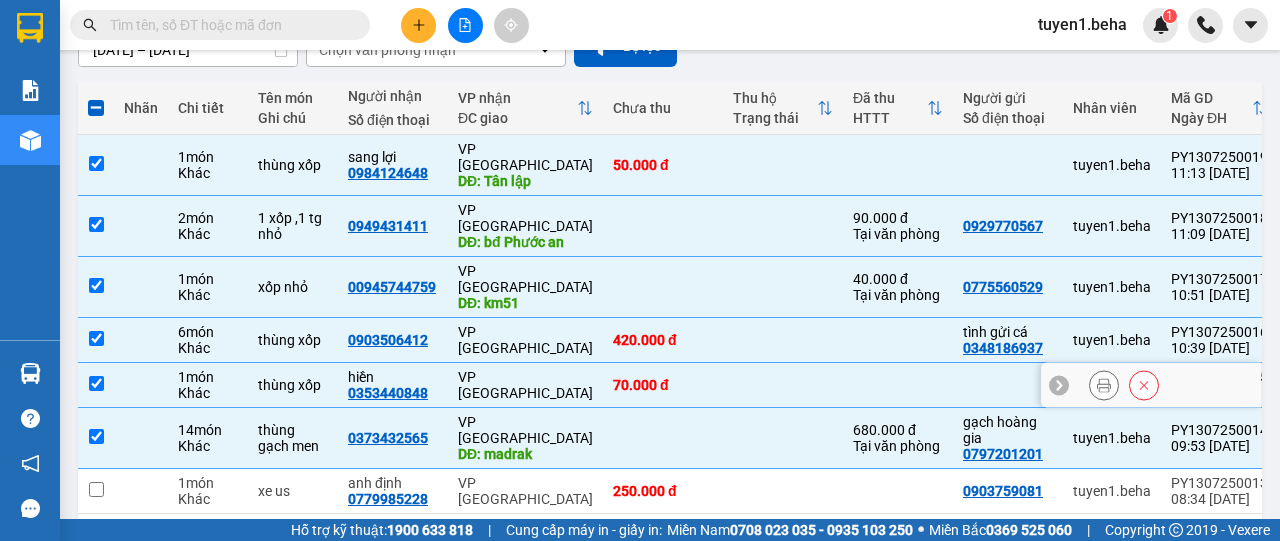 scroll, scrollTop: 0, scrollLeft: 0, axis: both 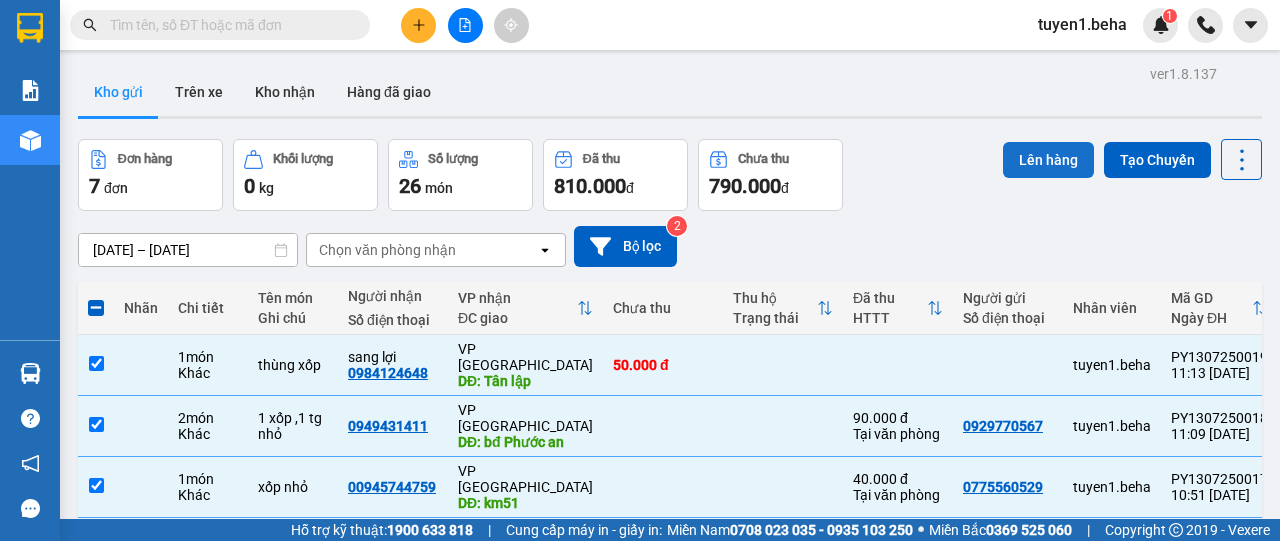 click on "Lên hàng" at bounding box center (1048, 160) 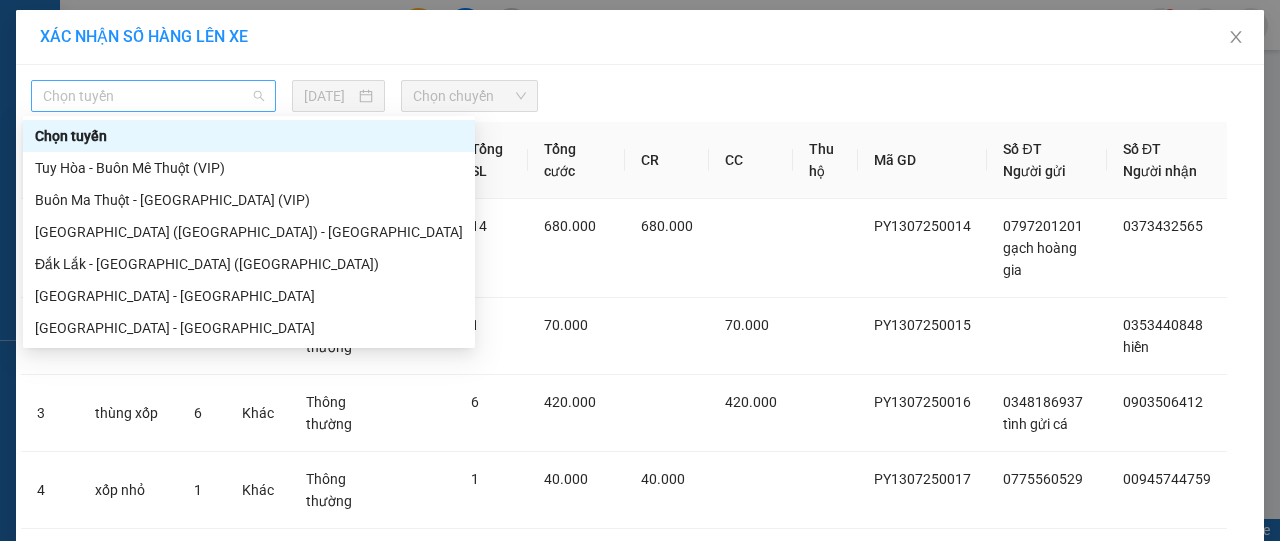 click on "Chọn tuyến" at bounding box center (153, 96) 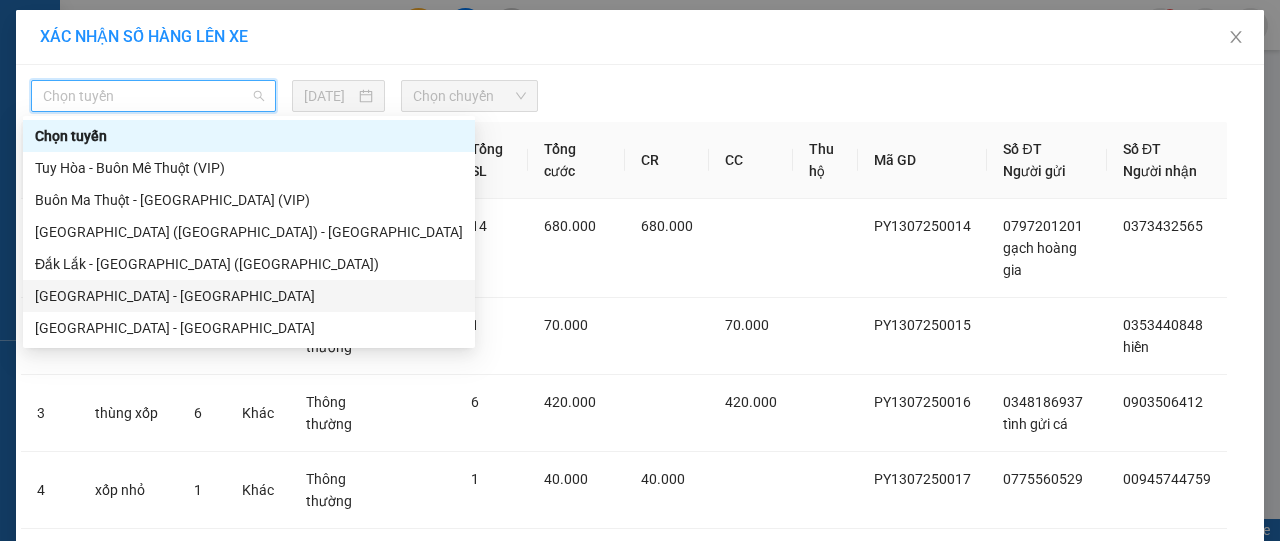 click on "[GEOGRAPHIC_DATA][PERSON_NAME][GEOGRAPHIC_DATA]" at bounding box center (249, 296) 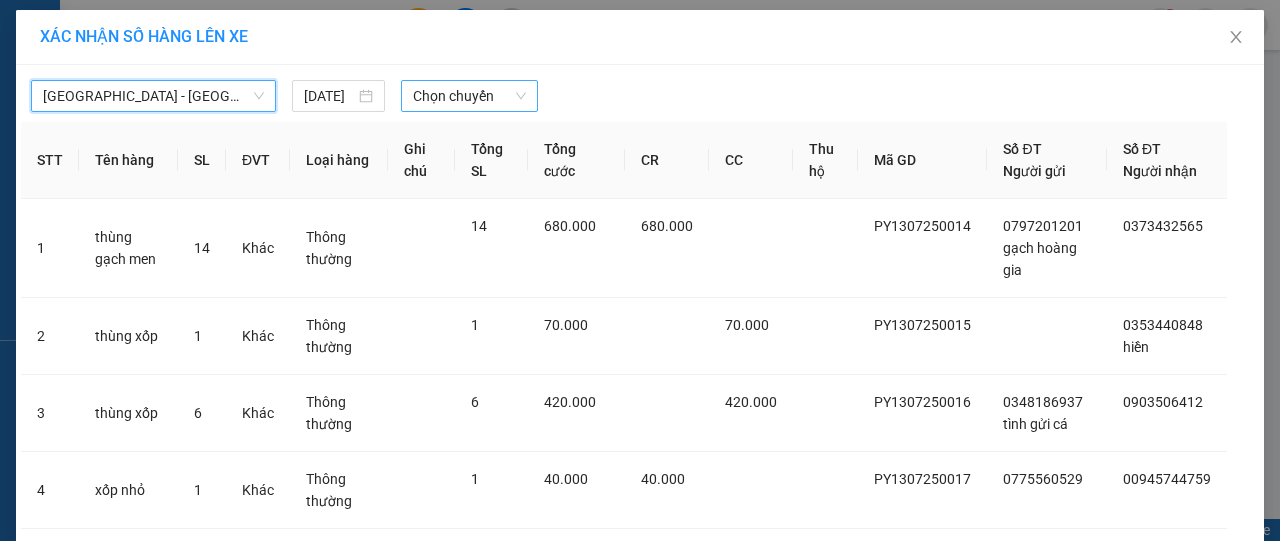 click on "Chọn chuyến" at bounding box center (469, 96) 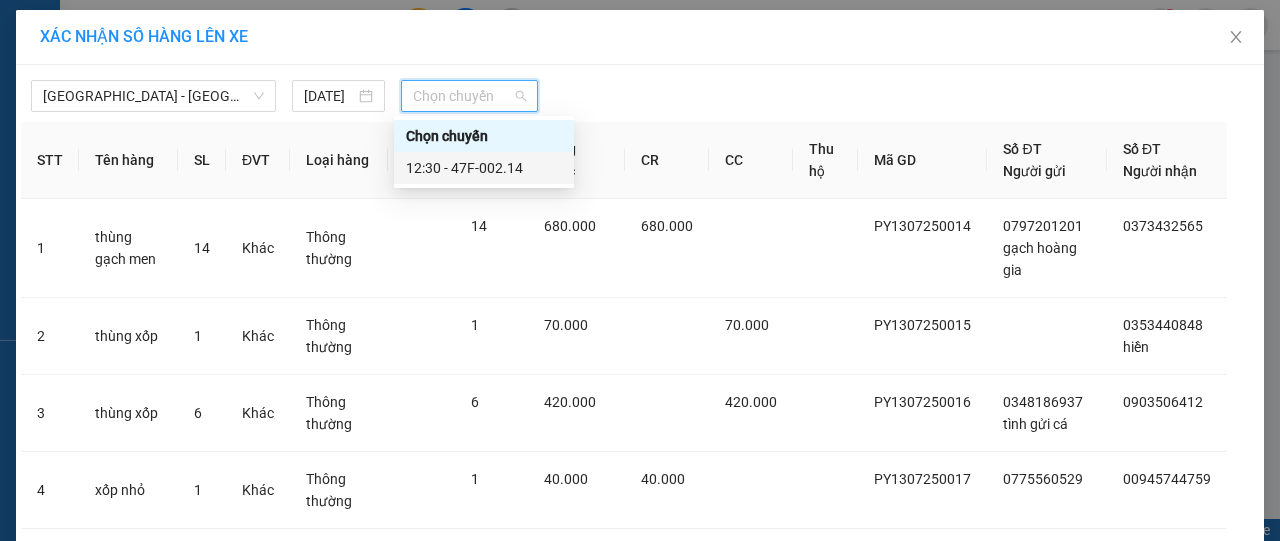 click on "12:30     - 47F-002.14" at bounding box center (484, 168) 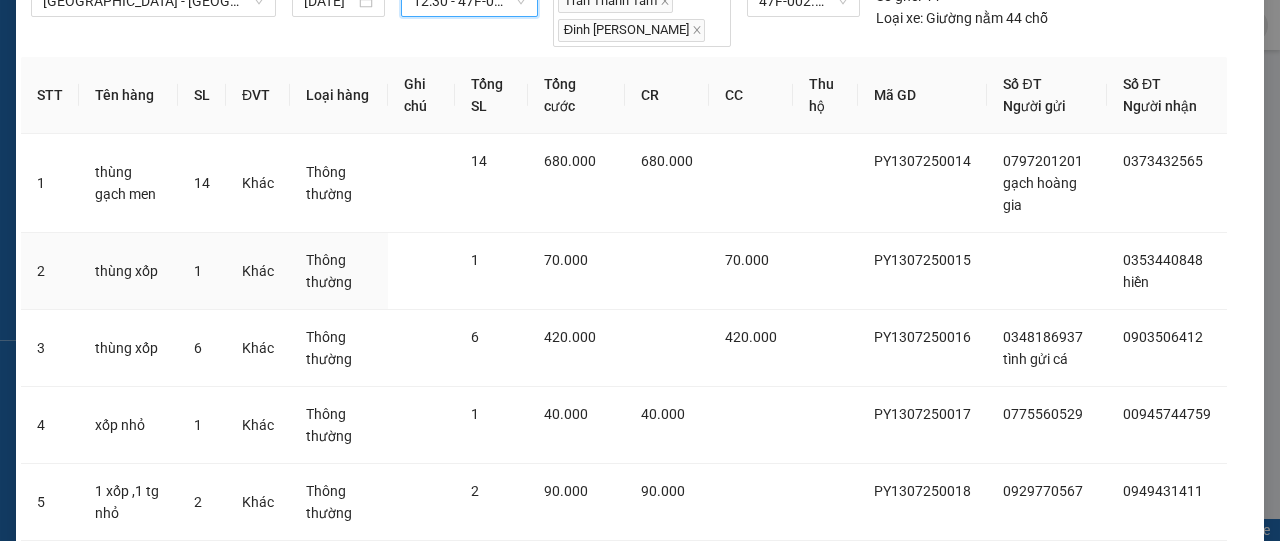 scroll, scrollTop: 300, scrollLeft: 0, axis: vertical 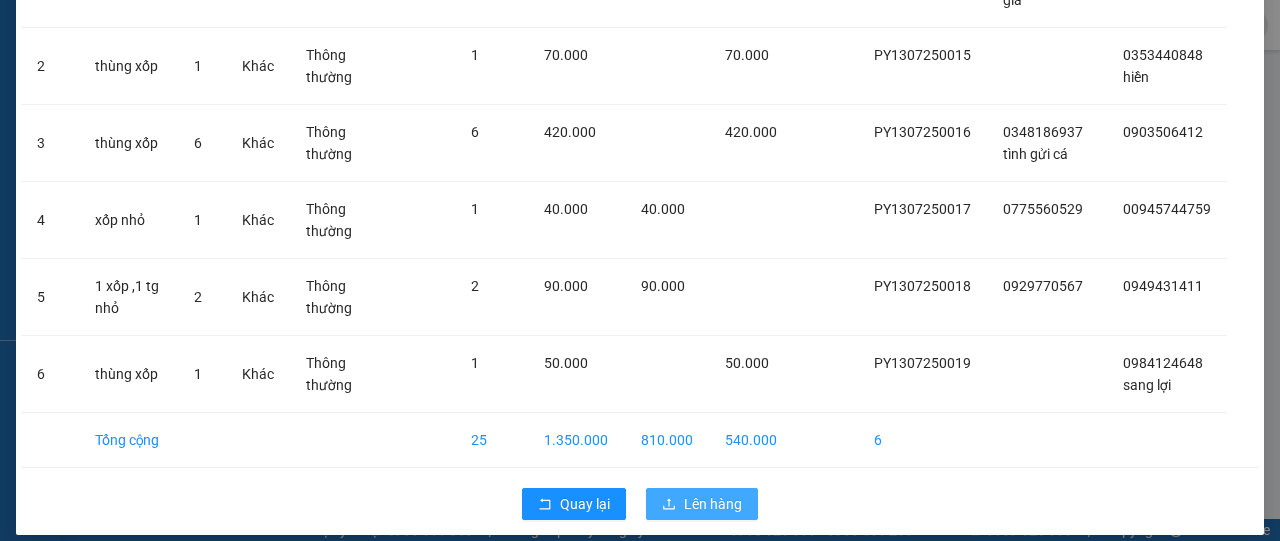 click on "Lên hàng" at bounding box center (713, 504) 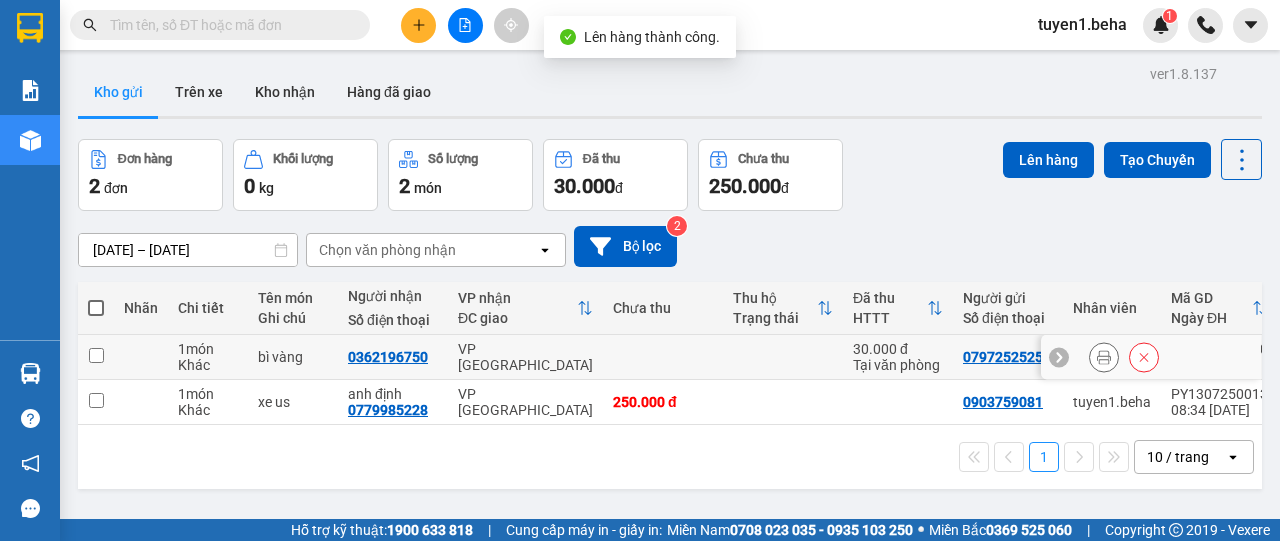 click at bounding box center [96, 357] 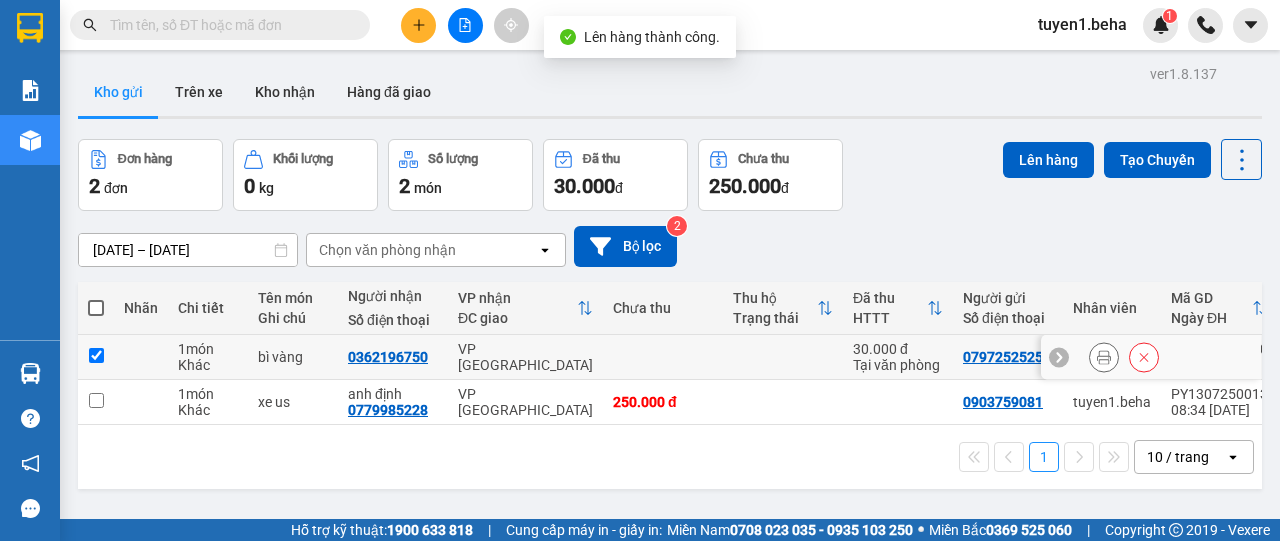 checkbox on "true" 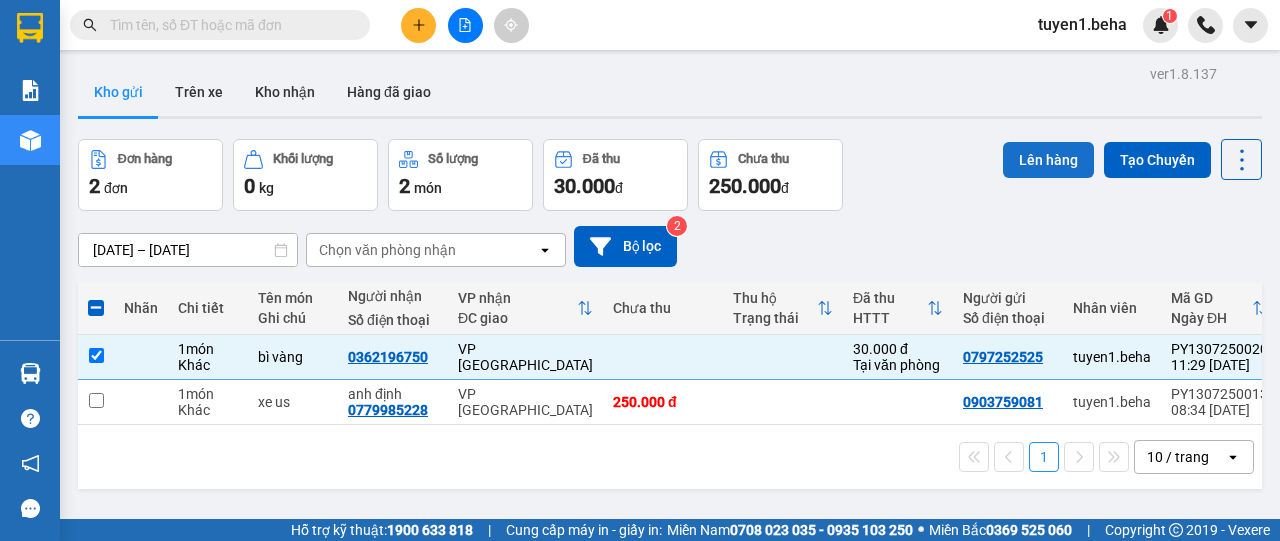 click on "Lên hàng" at bounding box center (1048, 160) 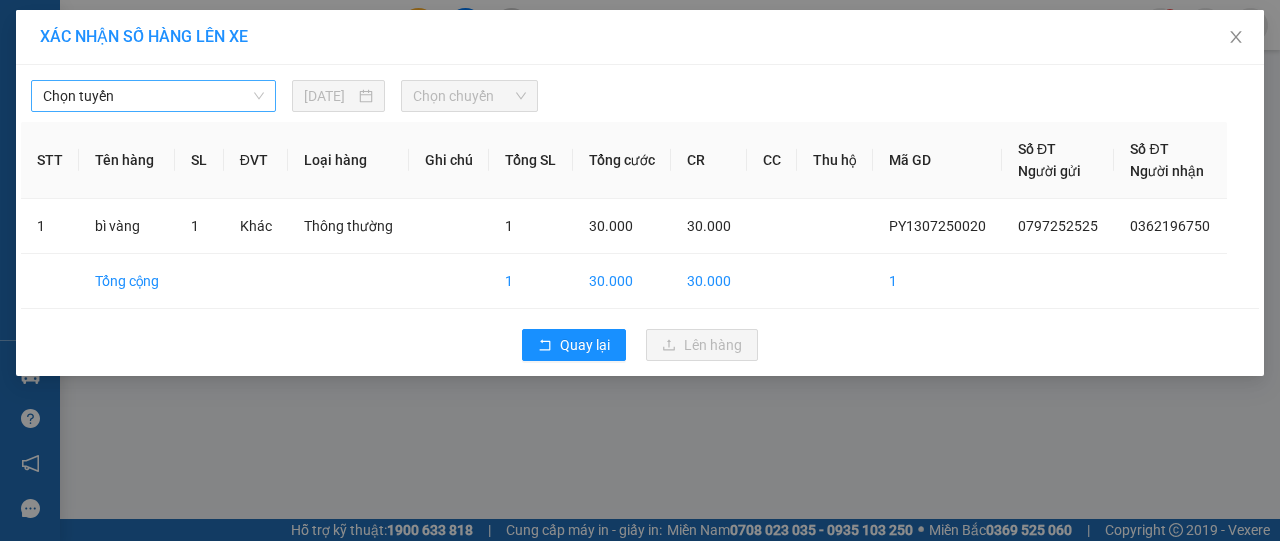 click on "Chọn tuyến" at bounding box center [153, 96] 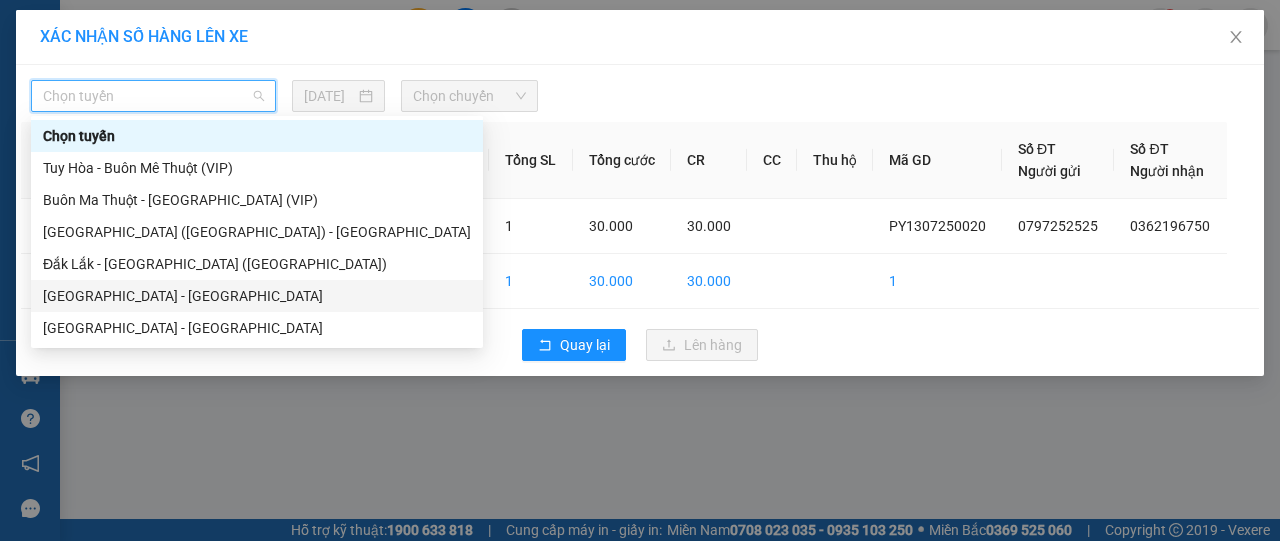 click on "[GEOGRAPHIC_DATA][PERSON_NAME][GEOGRAPHIC_DATA]" at bounding box center [257, 296] 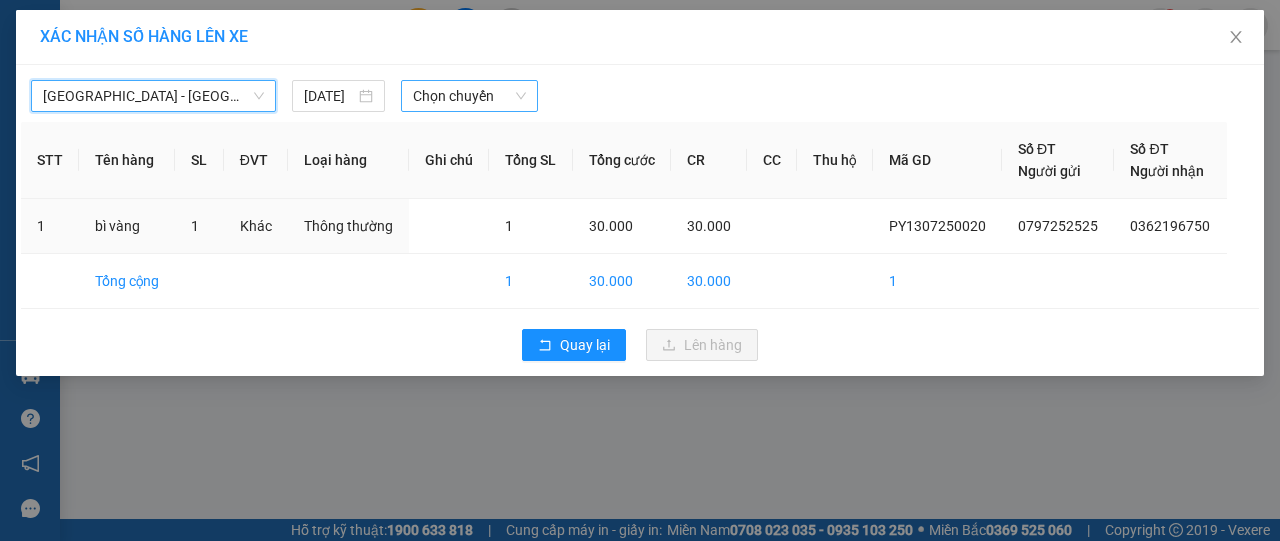 click on "Chọn chuyến" at bounding box center [469, 96] 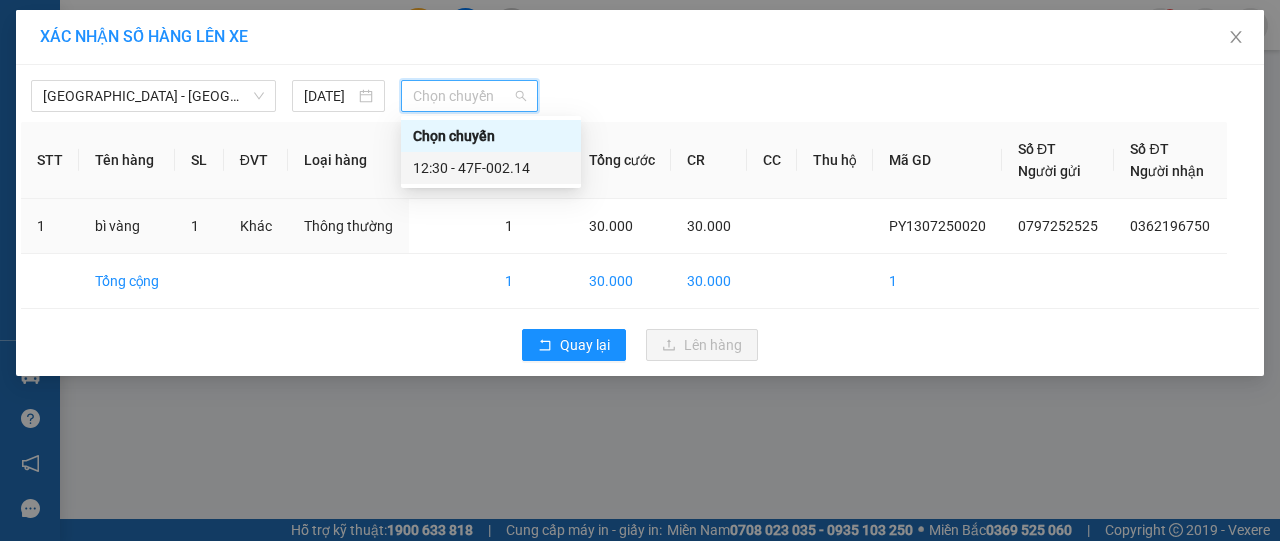 click on "12:30     - 47F-002.14" at bounding box center (491, 168) 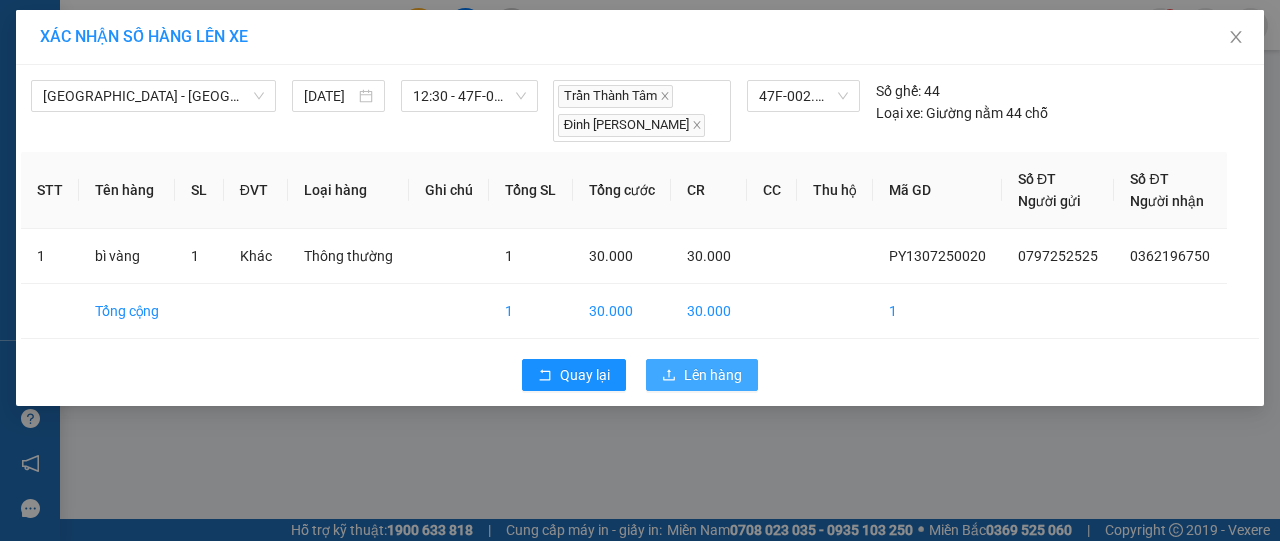 click on "Lên hàng" at bounding box center [713, 375] 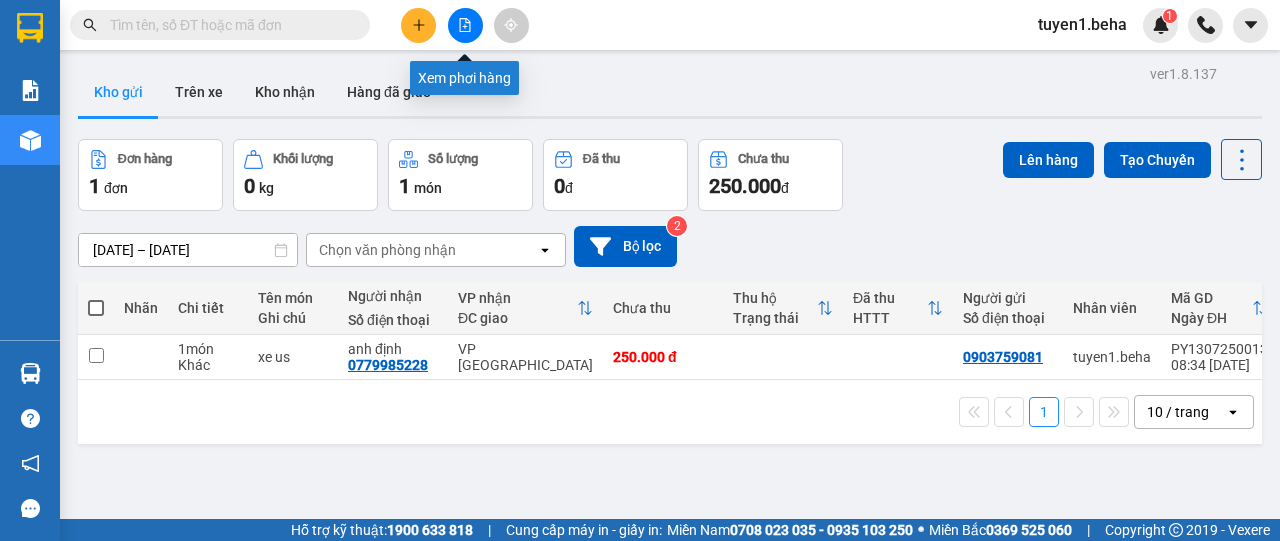click at bounding box center [465, 25] 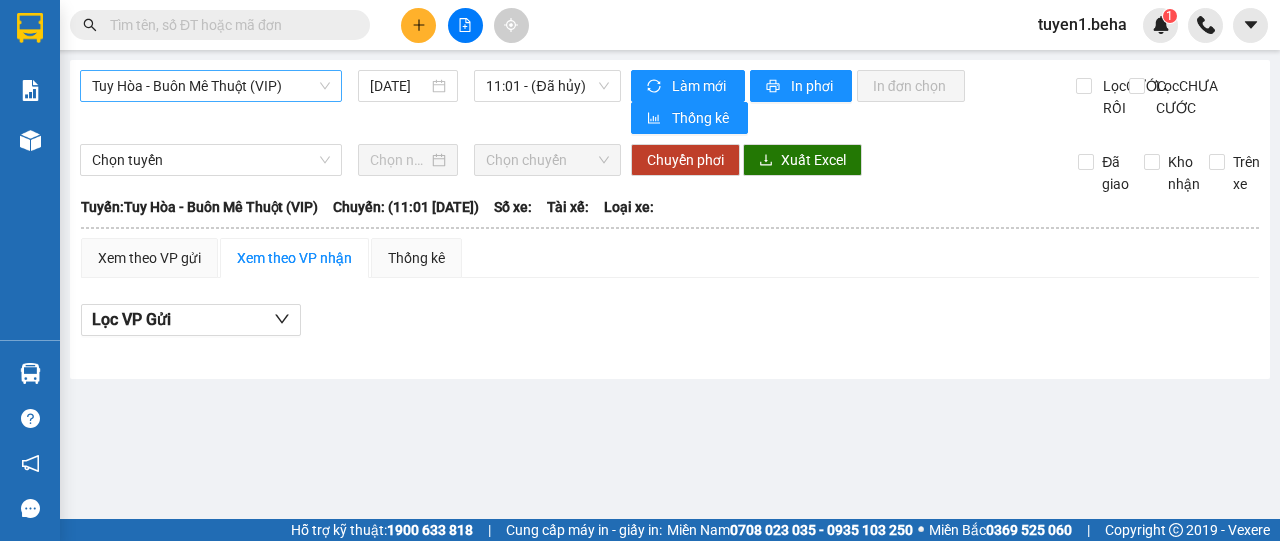 click on "Tuy Hòa - Buôn Mê Thuột (VIP)" at bounding box center [211, 86] 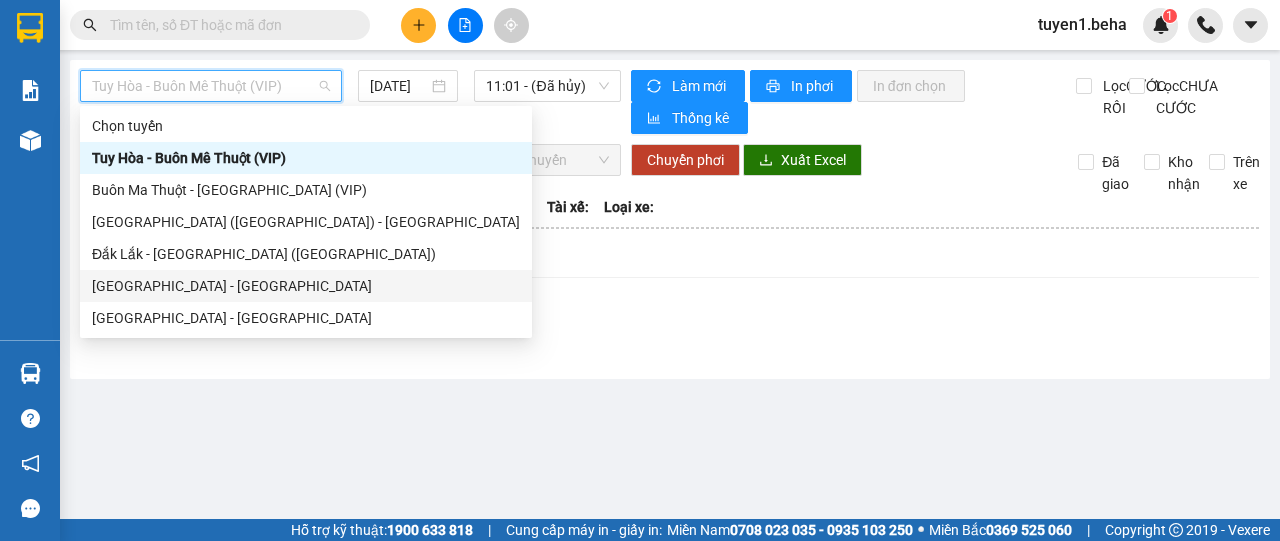 click on "[GEOGRAPHIC_DATA][PERSON_NAME][GEOGRAPHIC_DATA]" at bounding box center [306, 286] 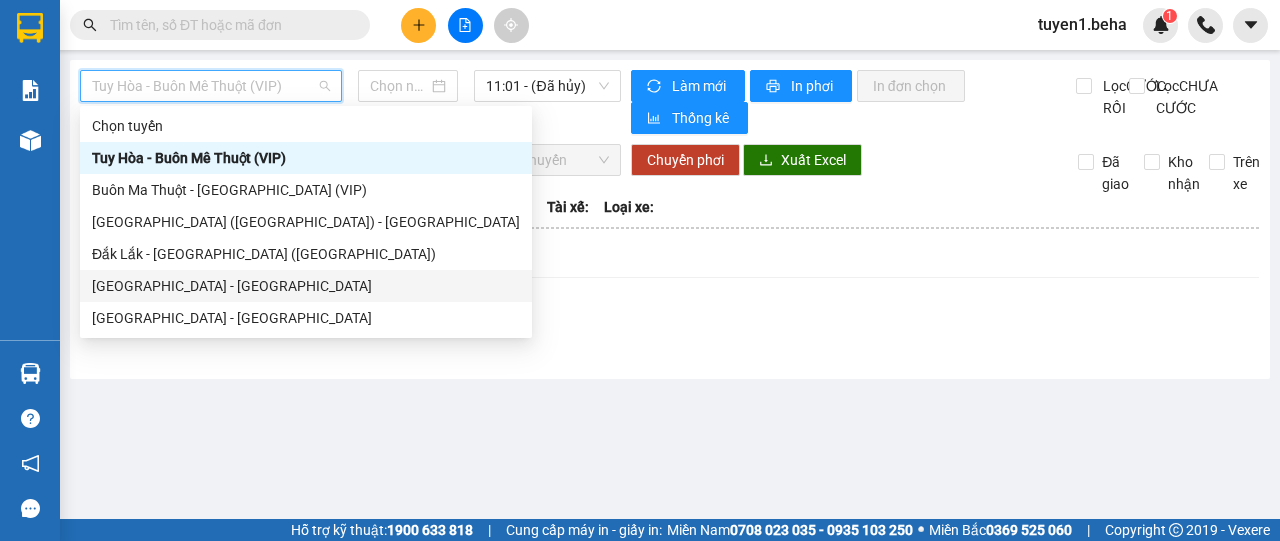 type on "[DATE]" 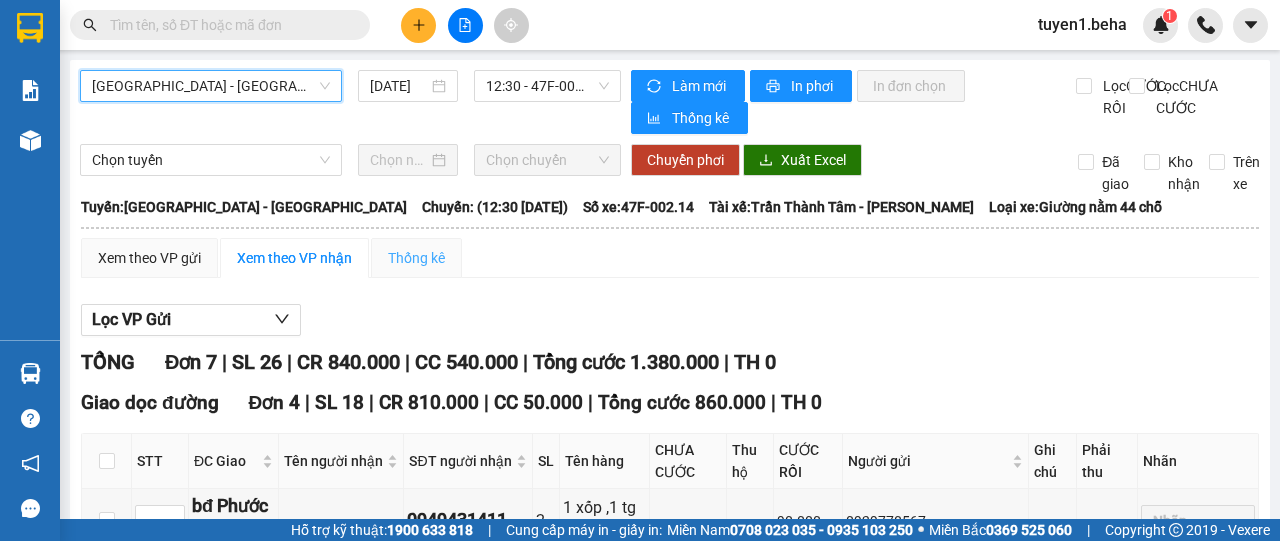 scroll, scrollTop: 300, scrollLeft: 0, axis: vertical 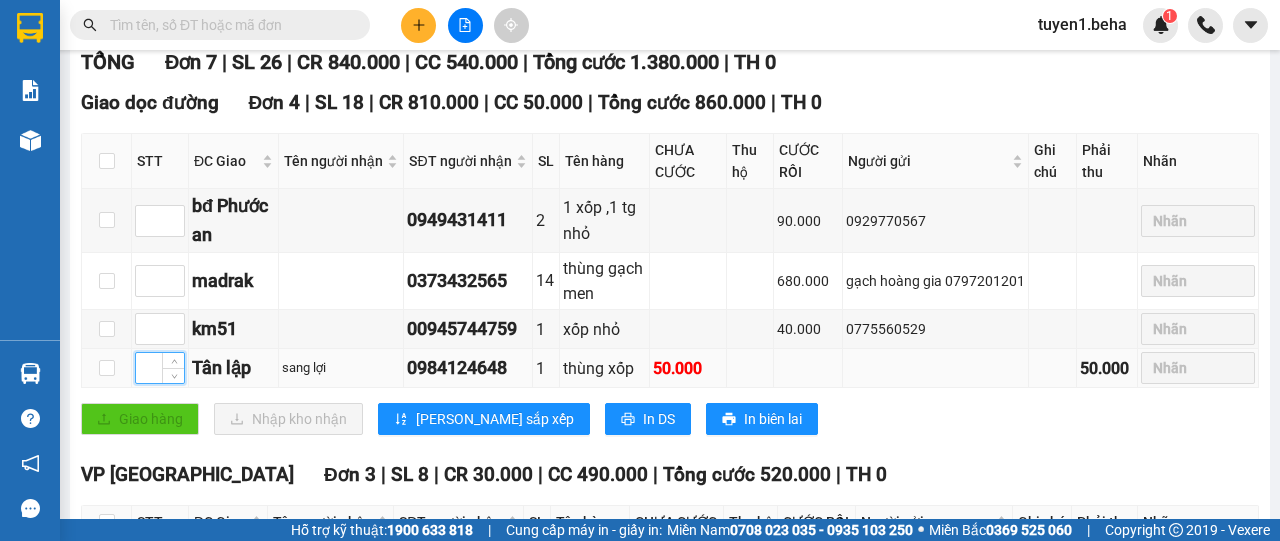 click at bounding box center [160, 368] 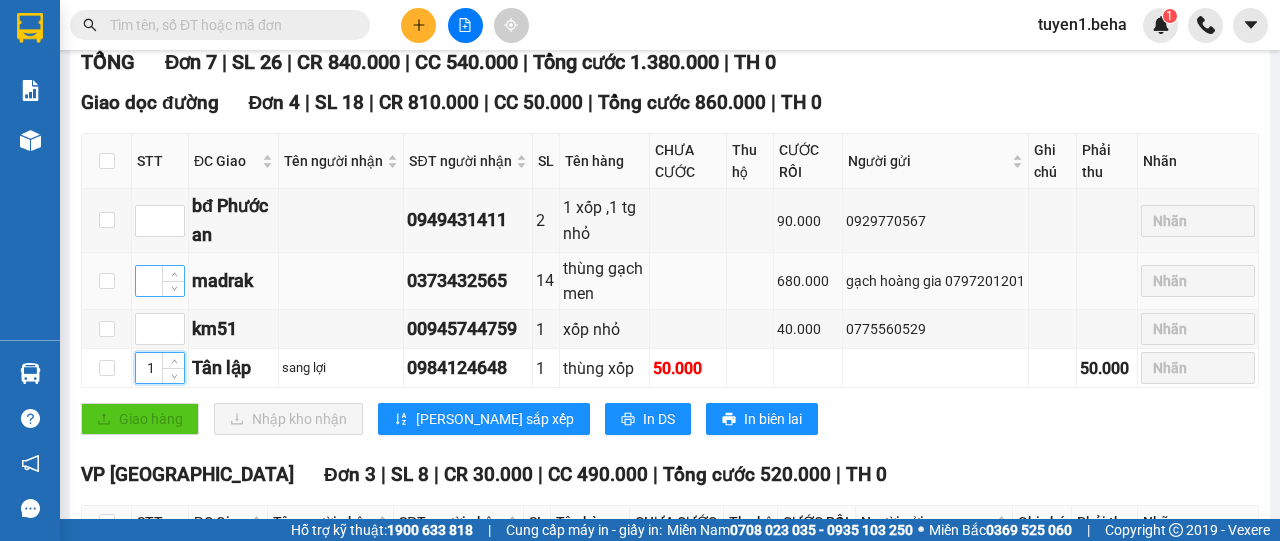 type on "1" 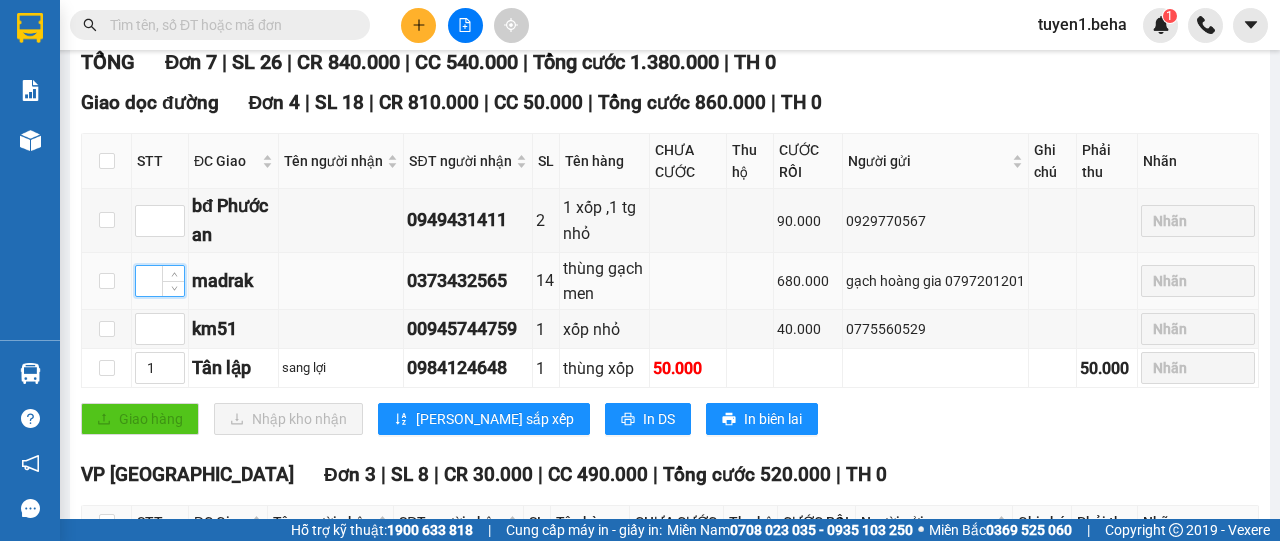 click at bounding box center [160, 281] 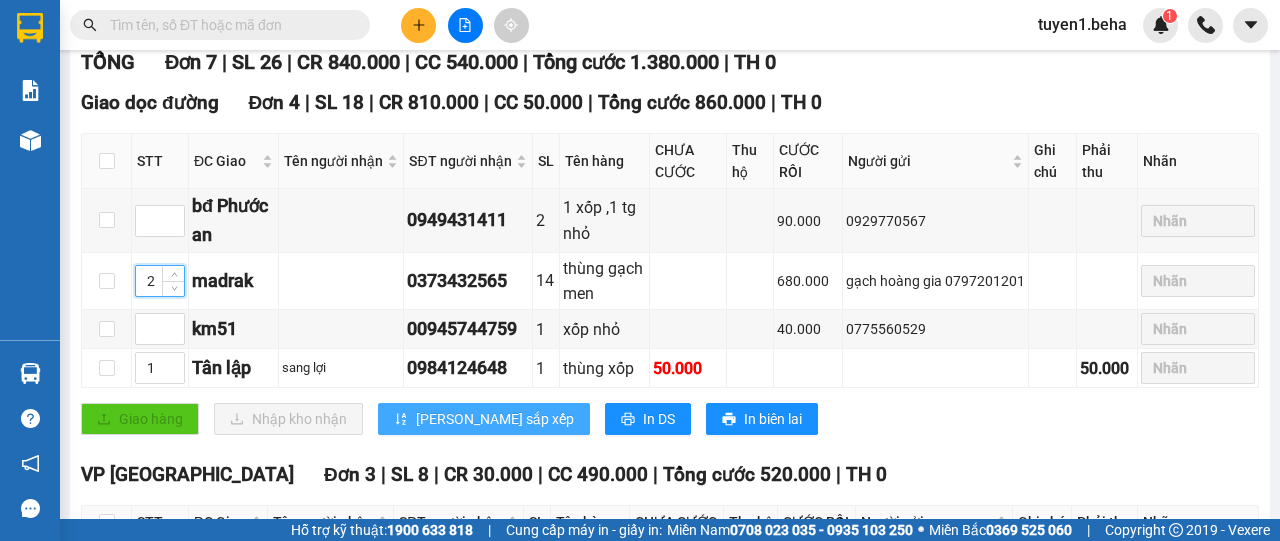type on "2" 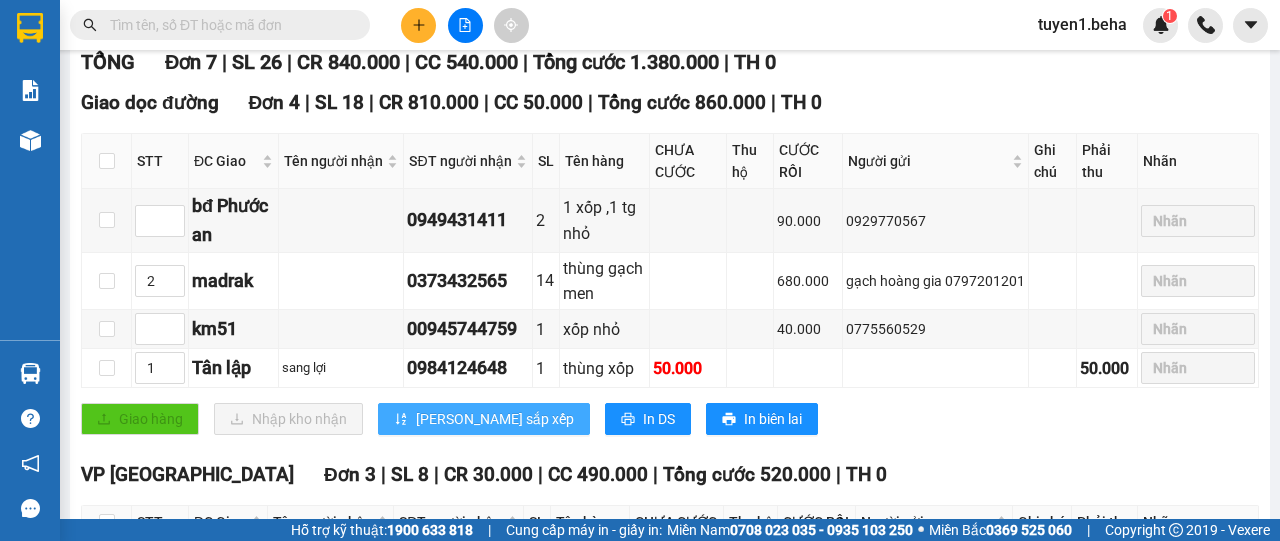 click on "[PERSON_NAME] sắp xếp" at bounding box center [495, 419] 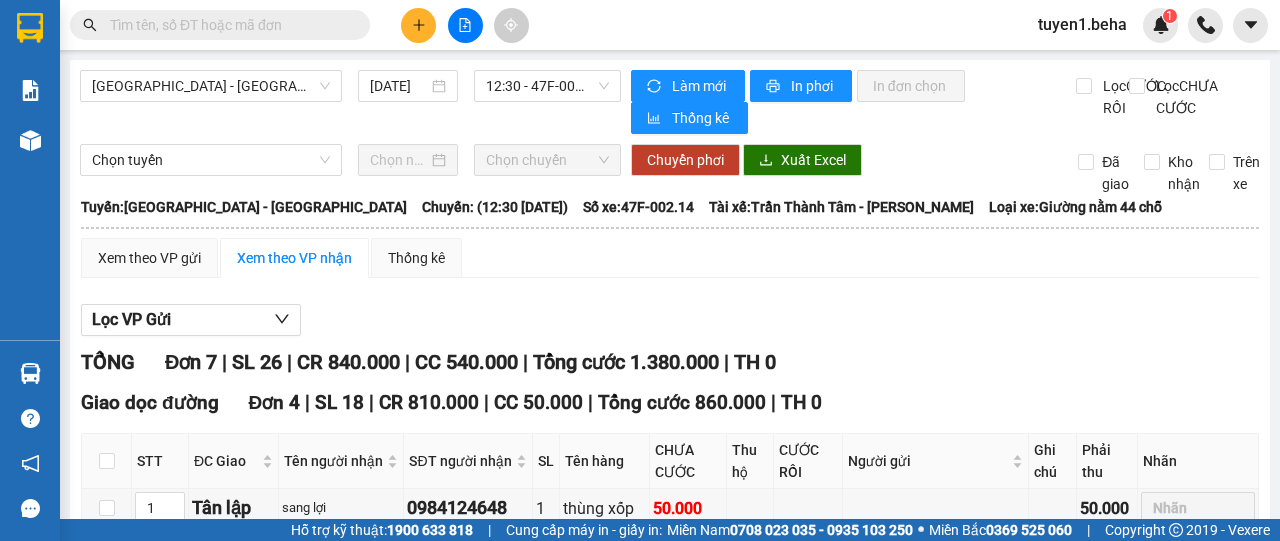 scroll, scrollTop: 0, scrollLeft: 0, axis: both 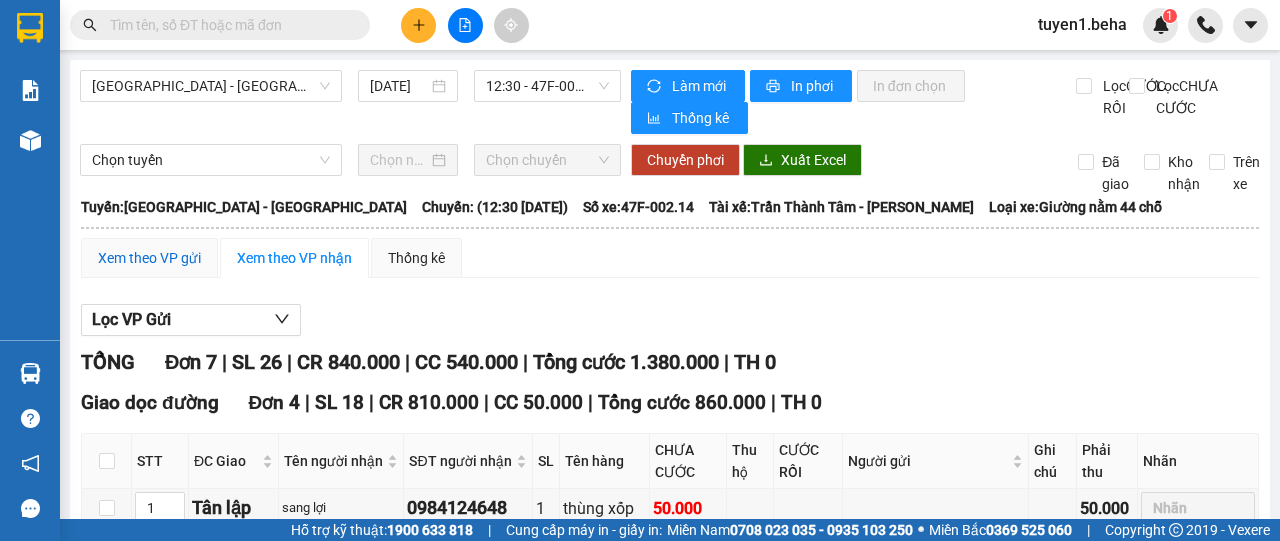 click on "Xem theo VP gửi" at bounding box center [149, 258] 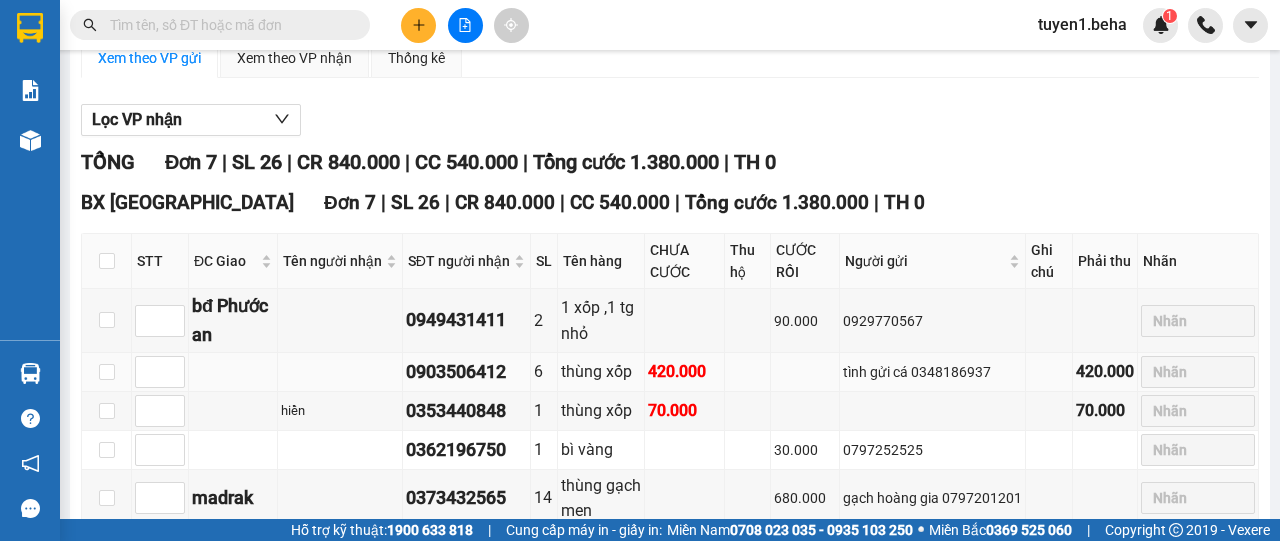 scroll, scrollTop: 388, scrollLeft: 0, axis: vertical 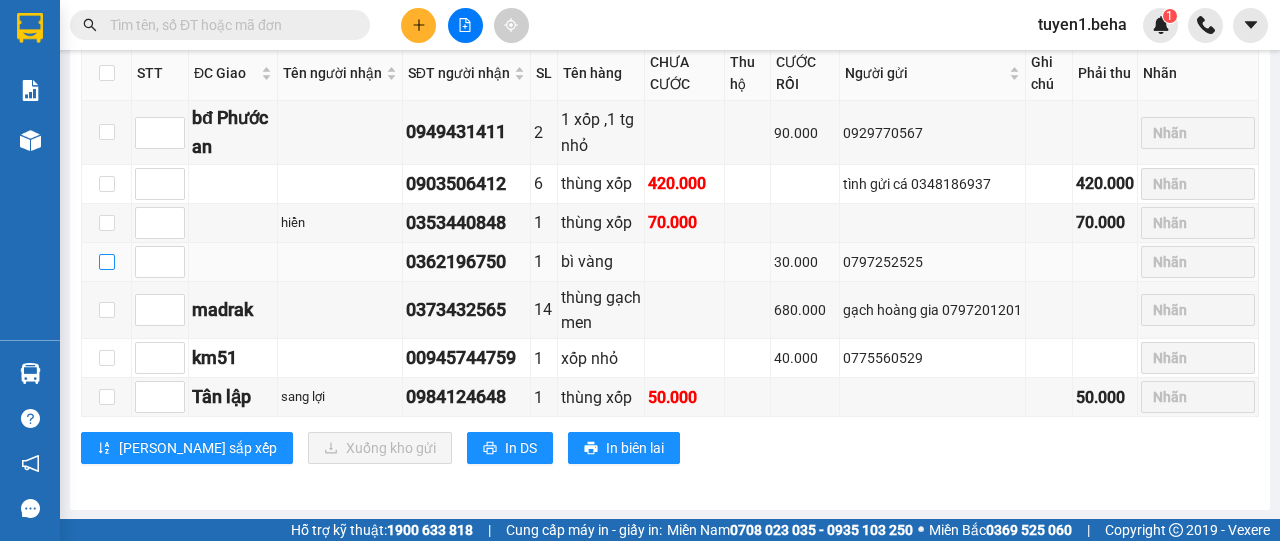 click at bounding box center (107, 262) 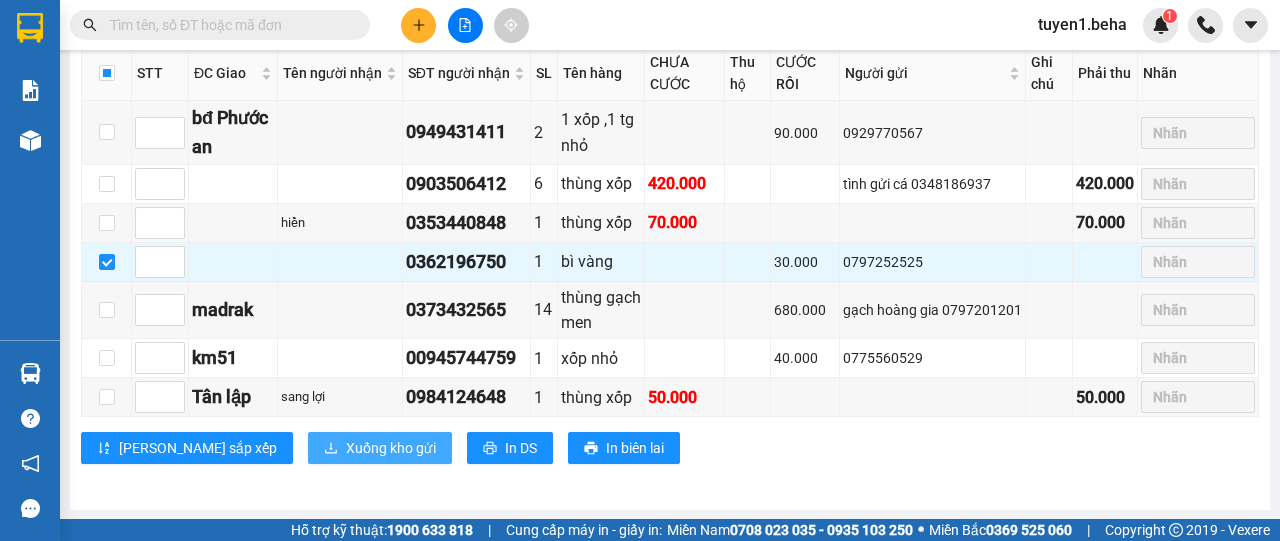 click on "Xuống kho gửi" at bounding box center (380, 448) 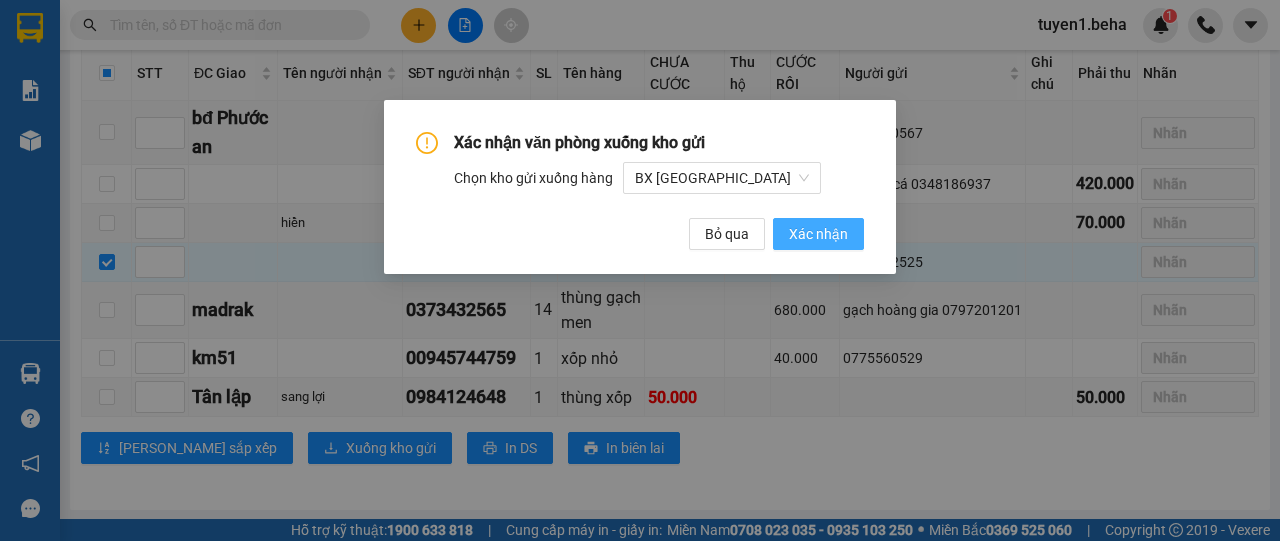click on "Xác nhận" at bounding box center [818, 234] 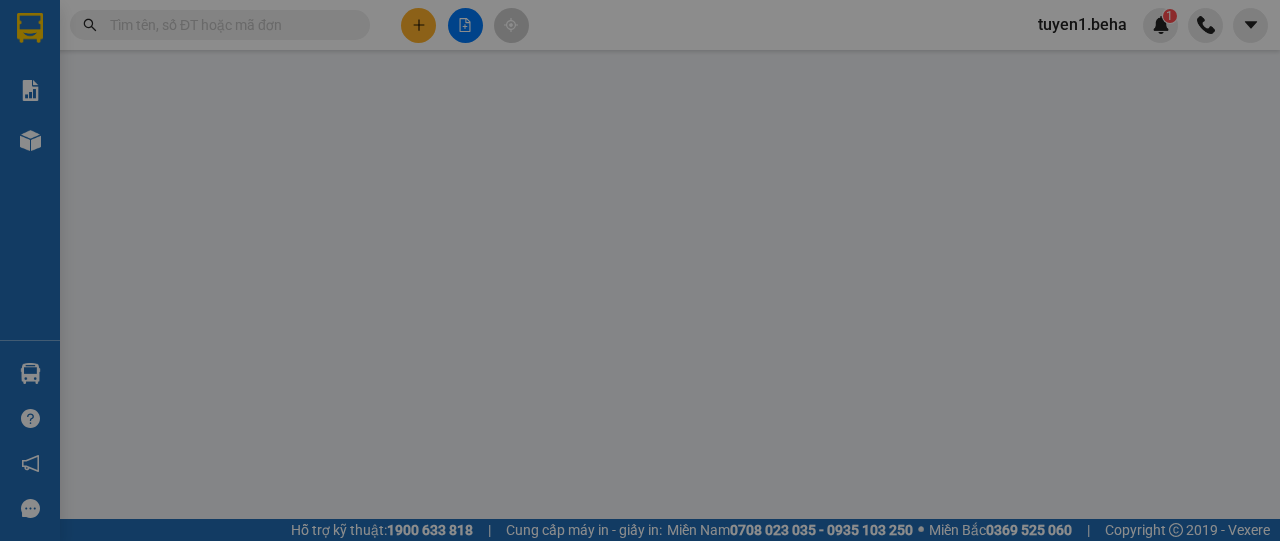 scroll, scrollTop: 0, scrollLeft: 0, axis: both 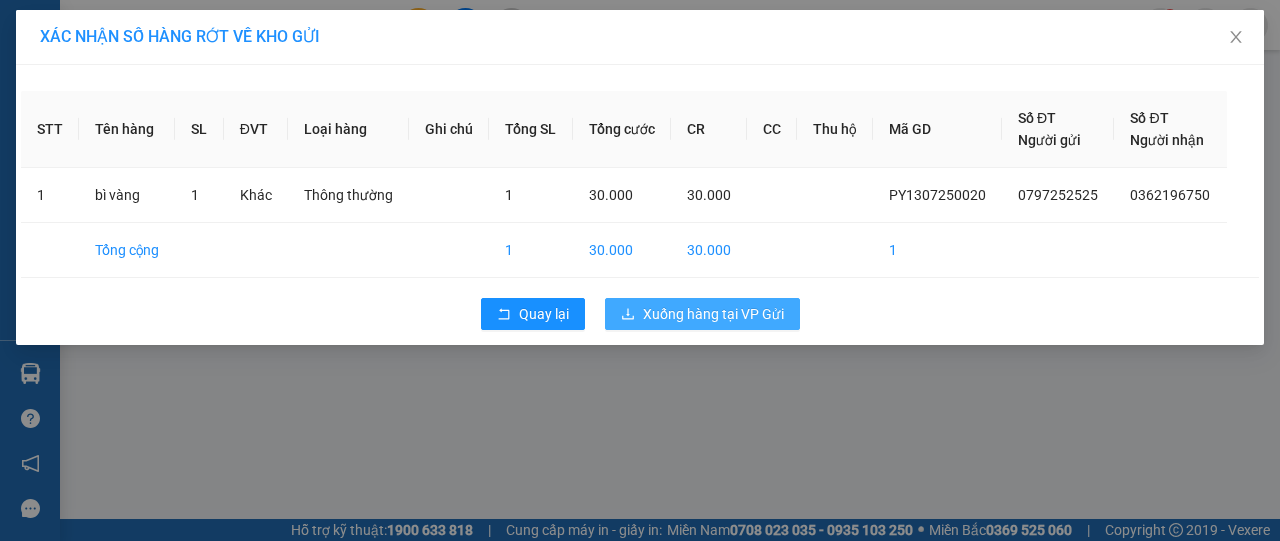 click on "Xuống hàng tại VP Gửi" at bounding box center [713, 314] 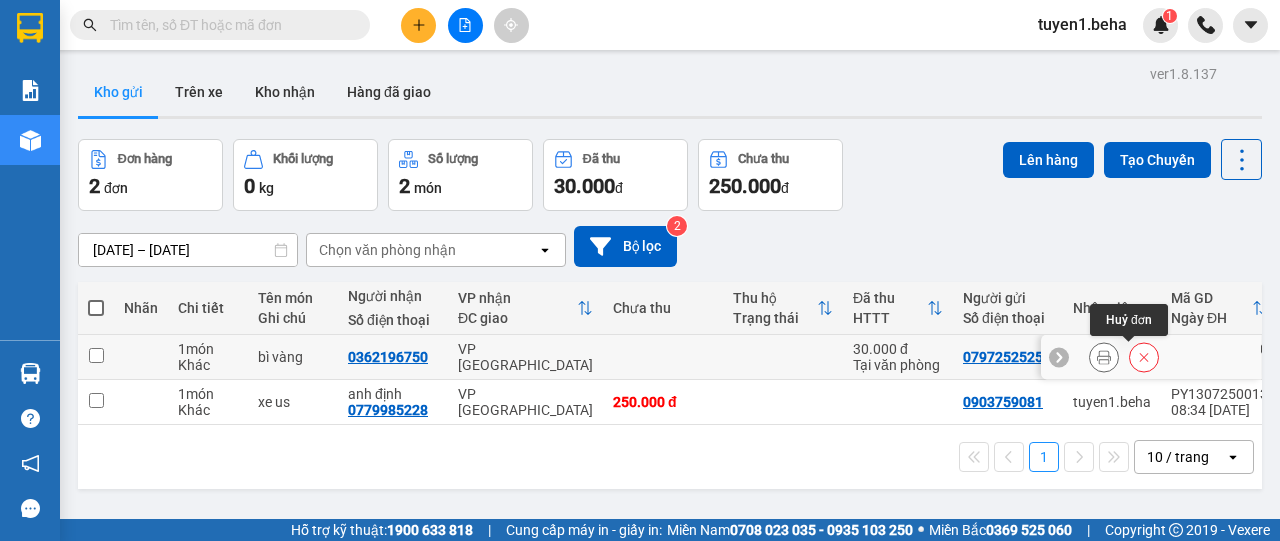 click 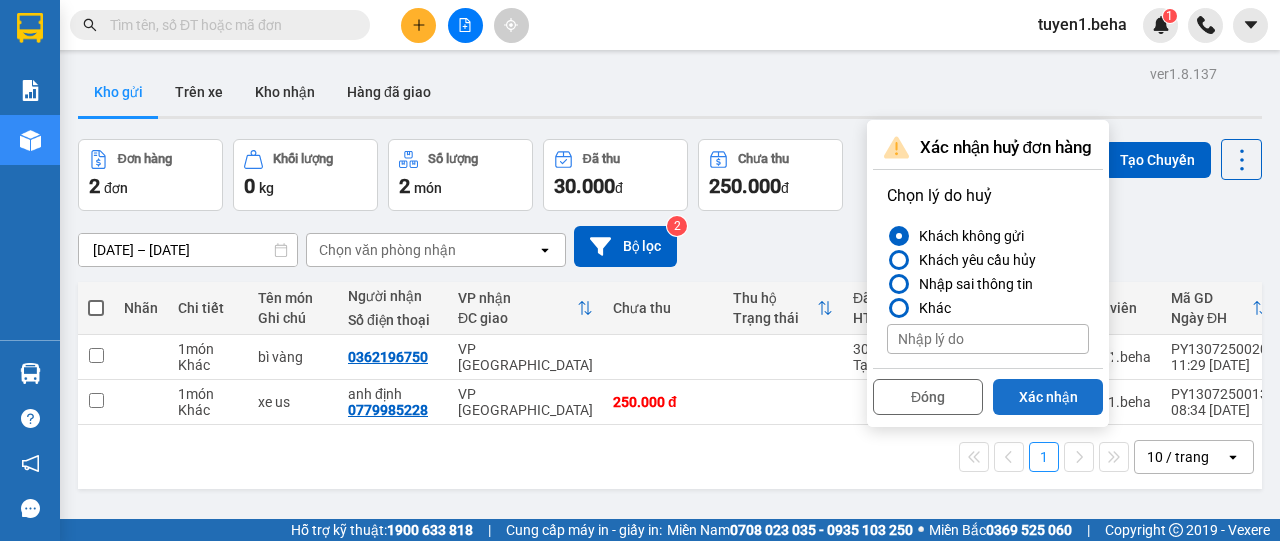 click on "Xác nhận" at bounding box center [1048, 397] 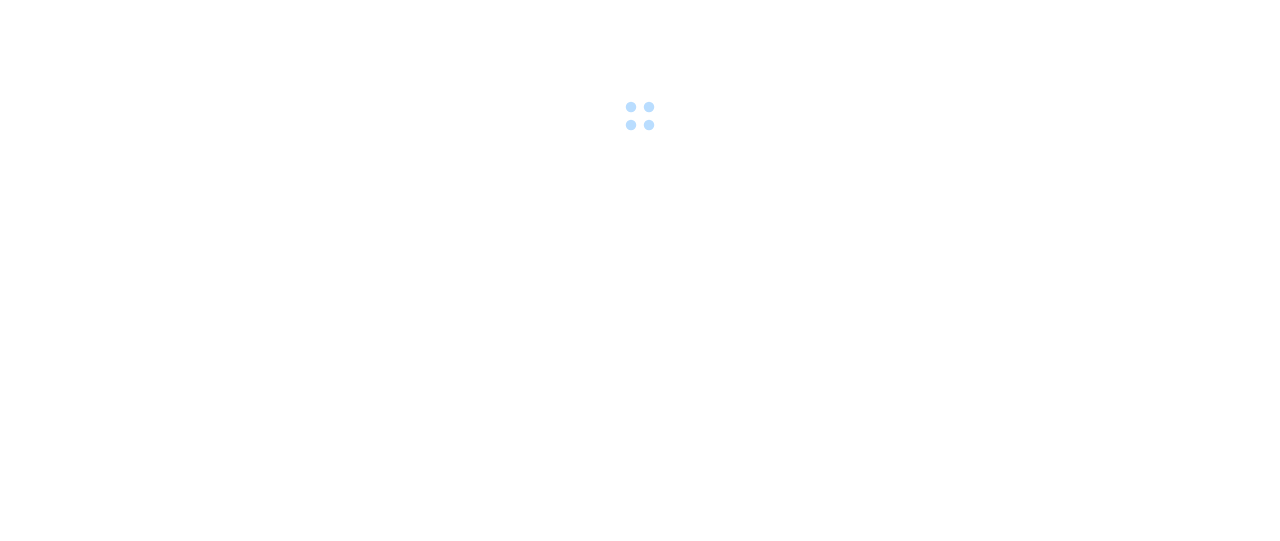 scroll, scrollTop: 0, scrollLeft: 0, axis: both 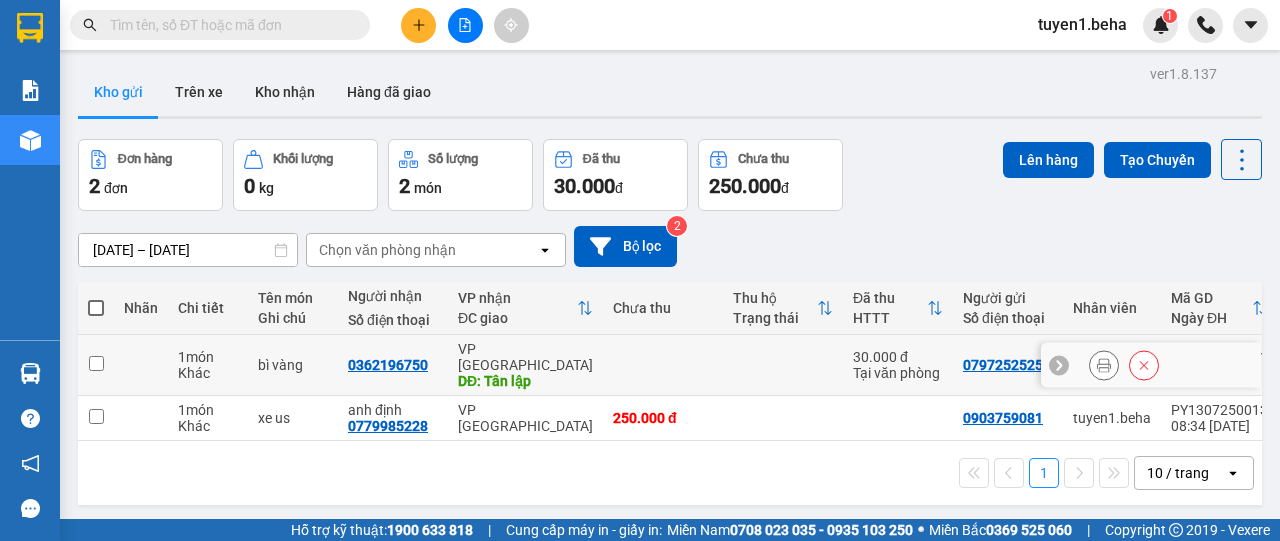 click at bounding box center [96, 363] 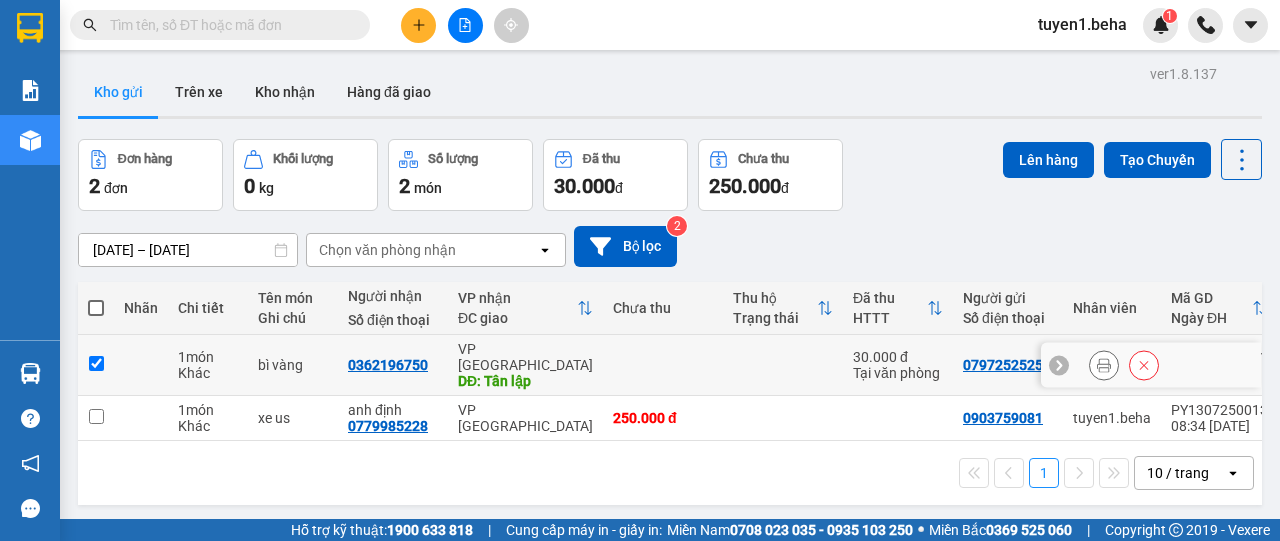 checkbox on "true" 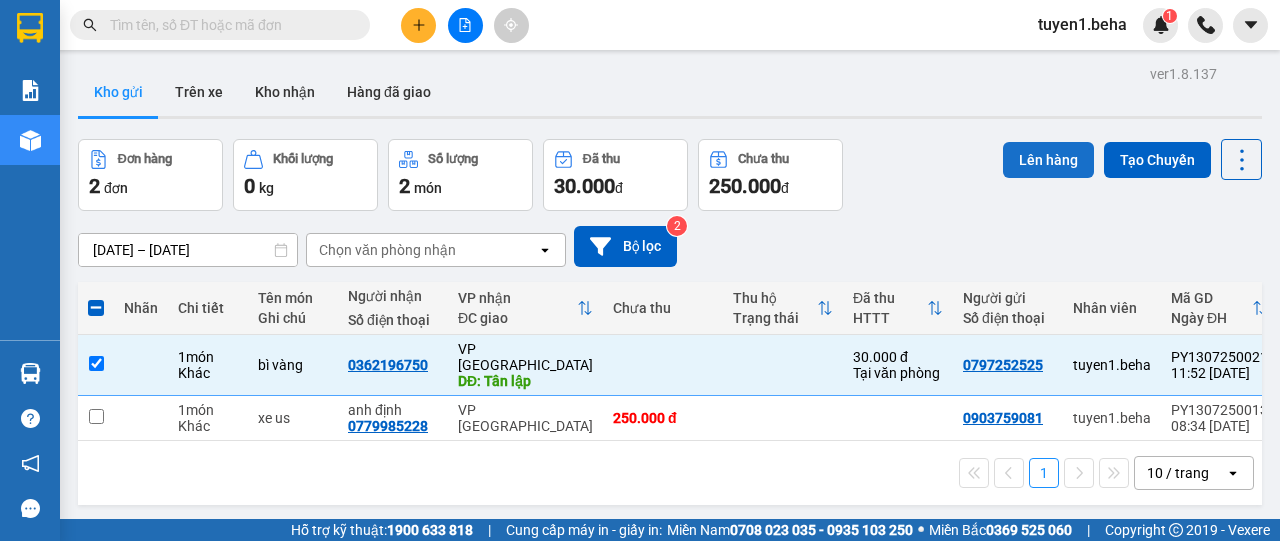 click on "Lên hàng" at bounding box center [1048, 160] 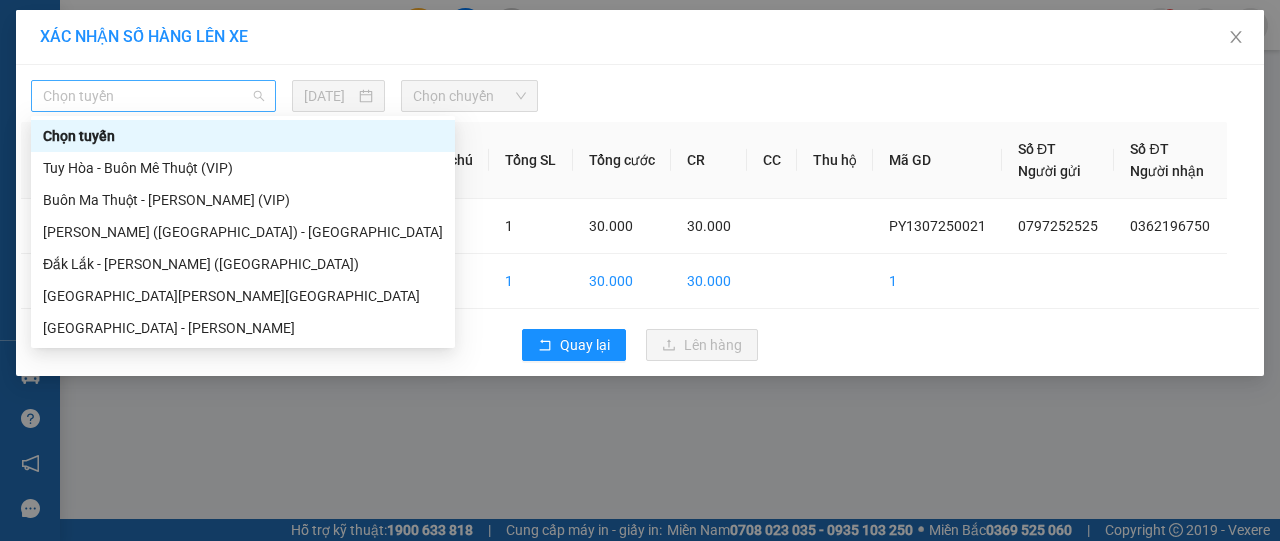 click on "Chọn tuyến" at bounding box center [153, 96] 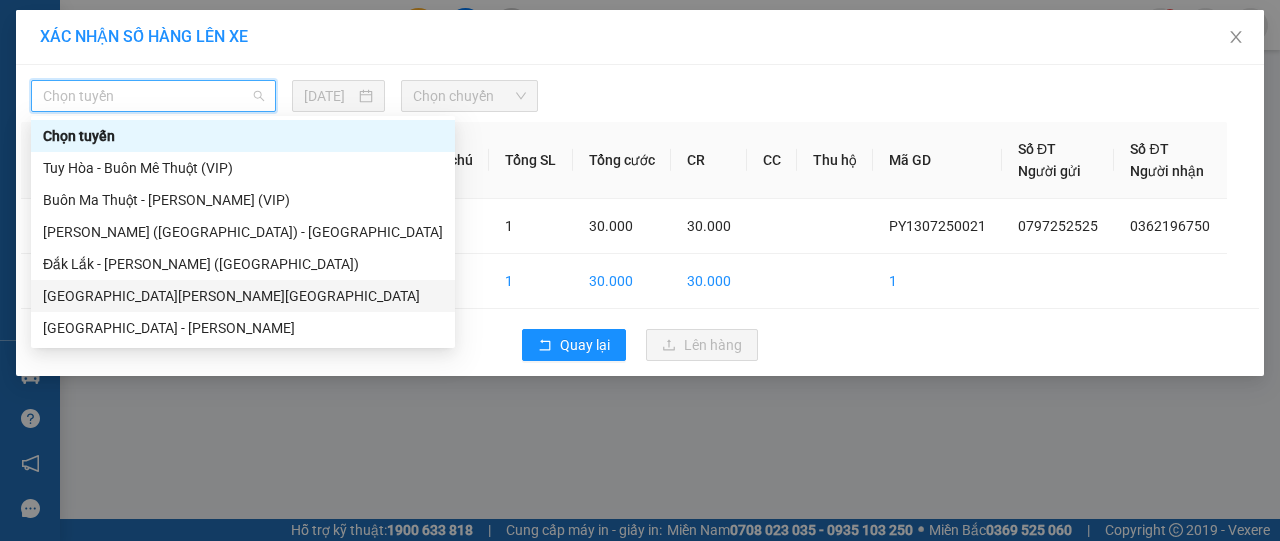 click on "[GEOGRAPHIC_DATA][PERSON_NAME][GEOGRAPHIC_DATA]" at bounding box center [243, 296] 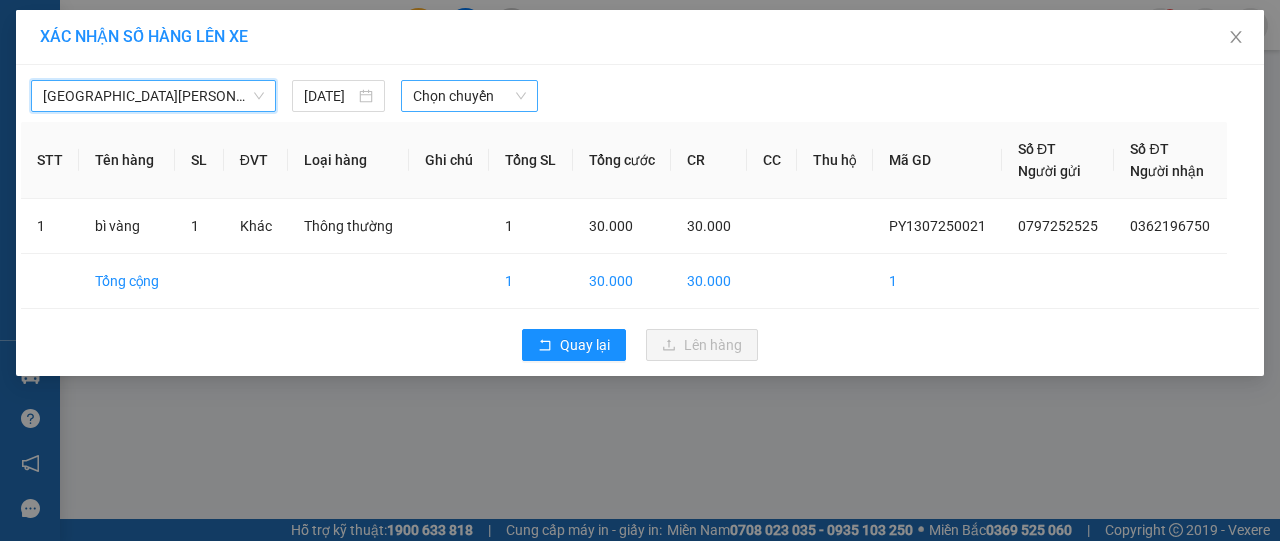 click on "Chọn chuyến" at bounding box center (469, 96) 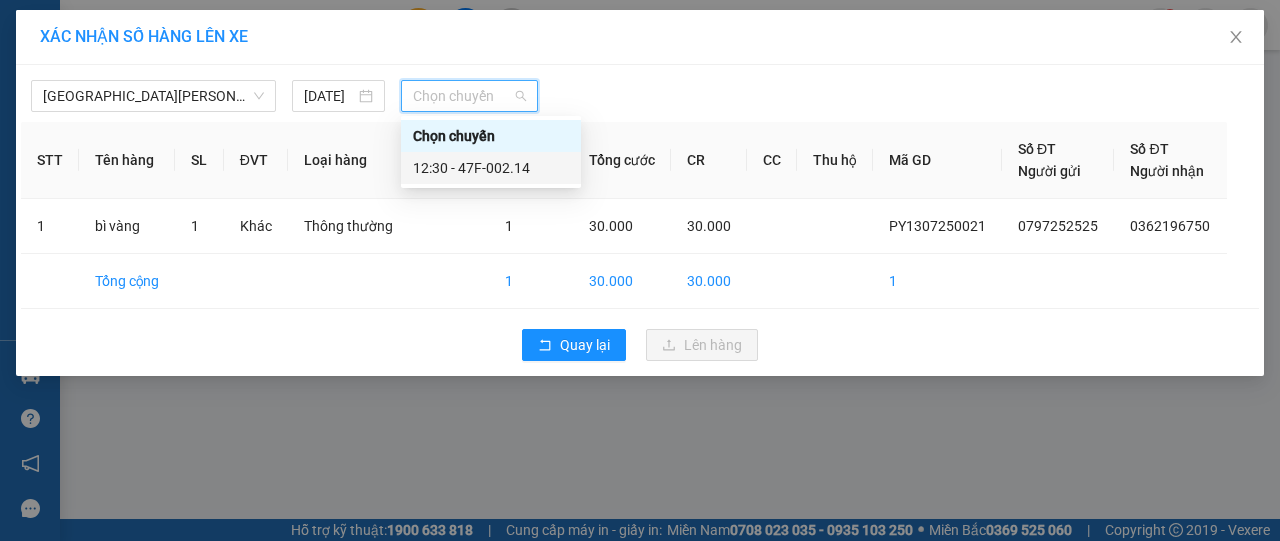 click on "12:30     - 47F-002.14" at bounding box center (491, 168) 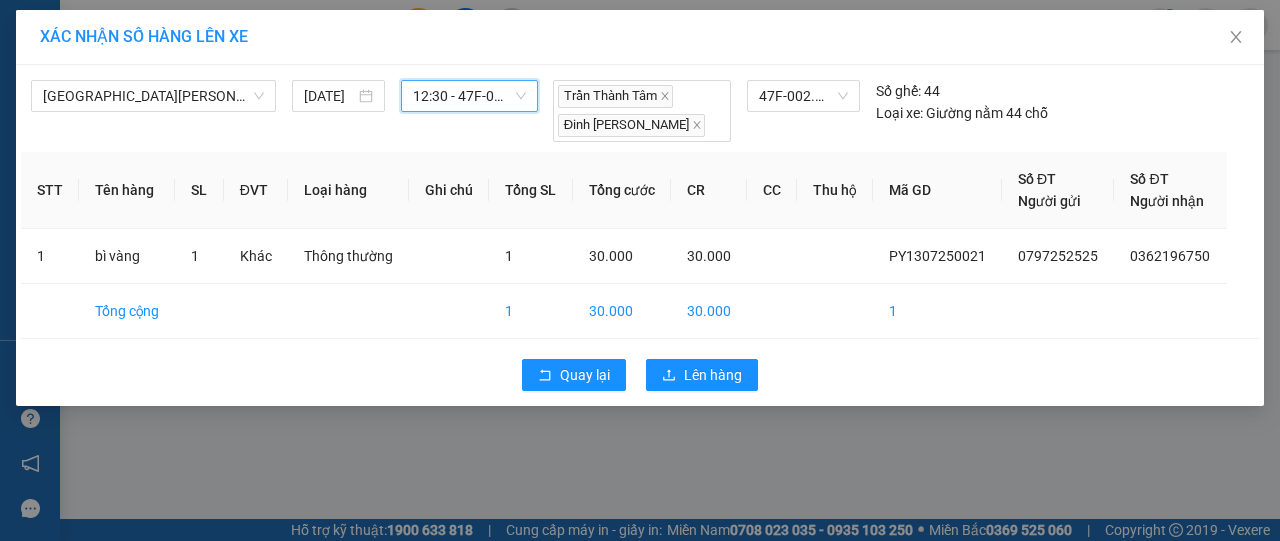 click on "Quay lại Lên hàng" at bounding box center [640, 375] 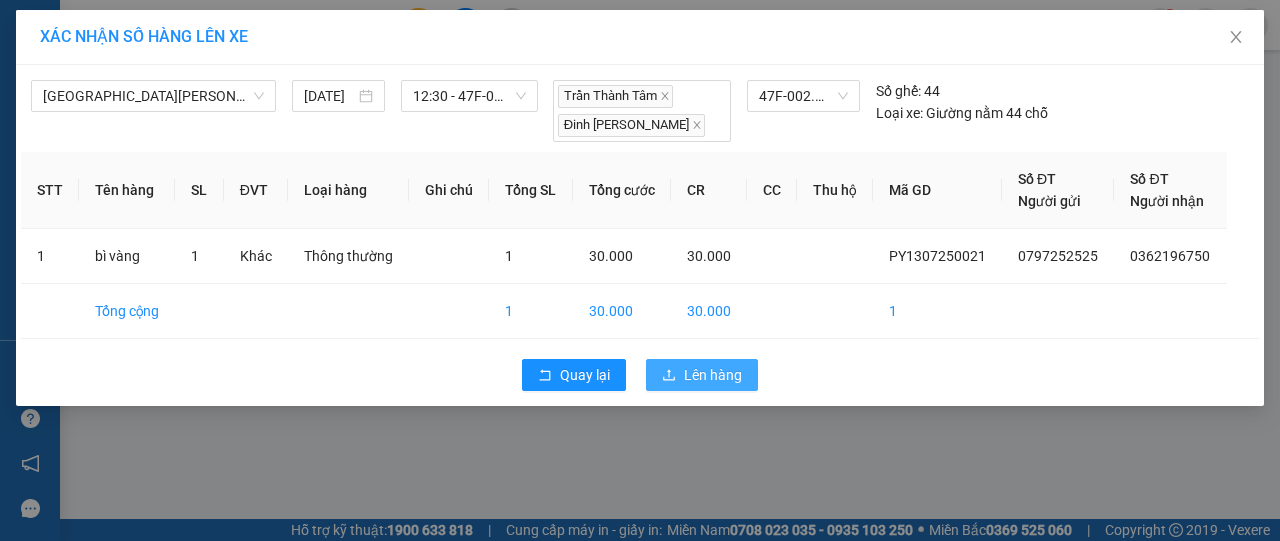 click on "Lên hàng" at bounding box center (713, 375) 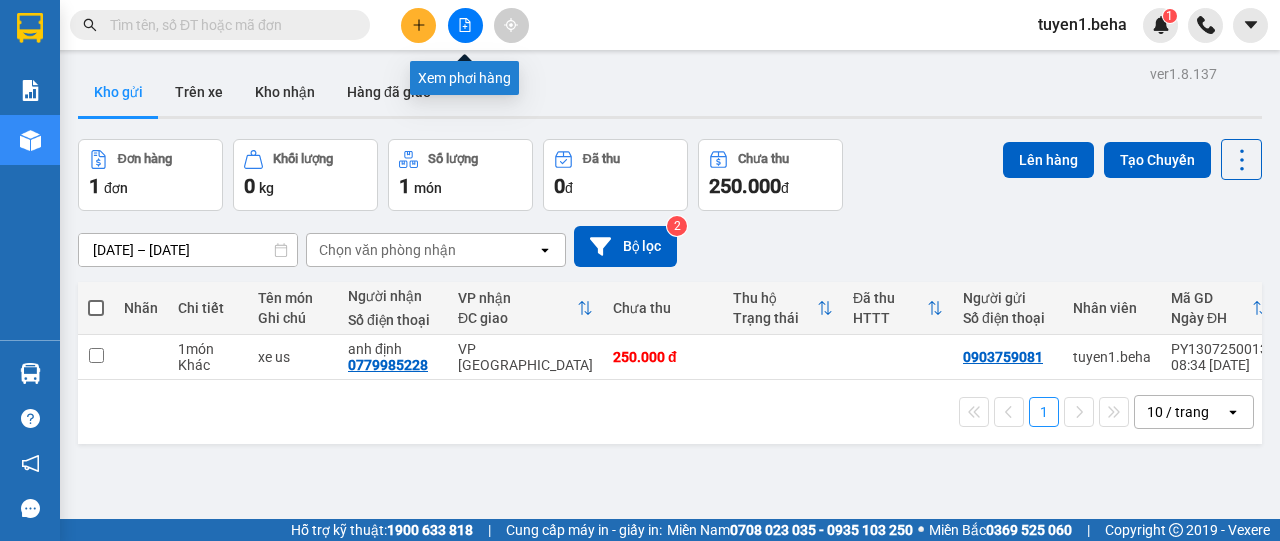 click 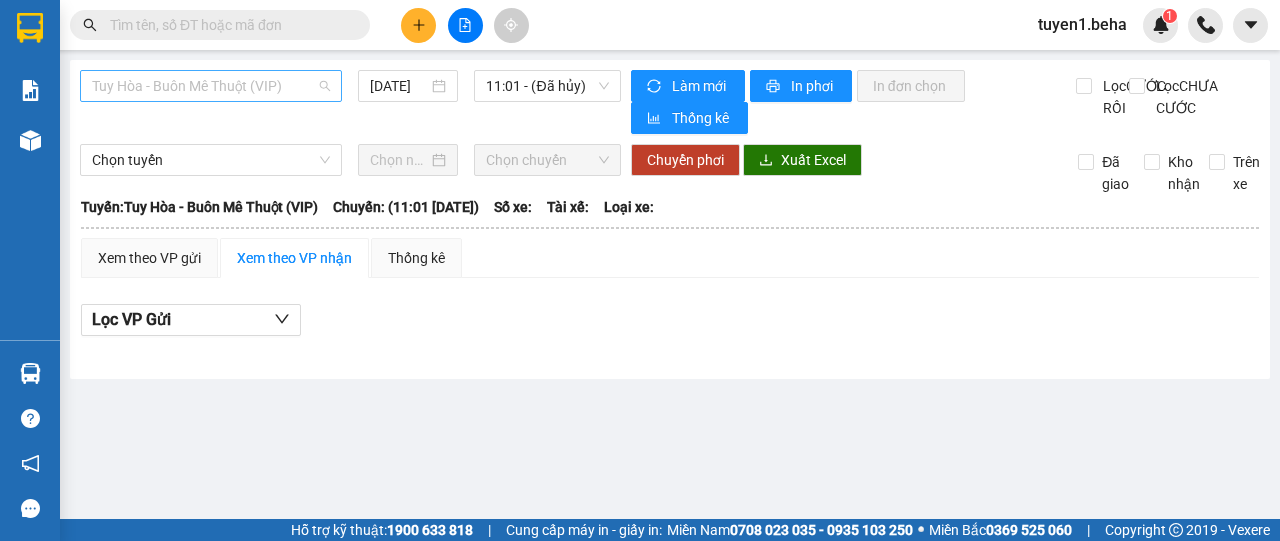 click on "Tuy Hòa - Buôn Mê Thuột (VIP)" at bounding box center [211, 86] 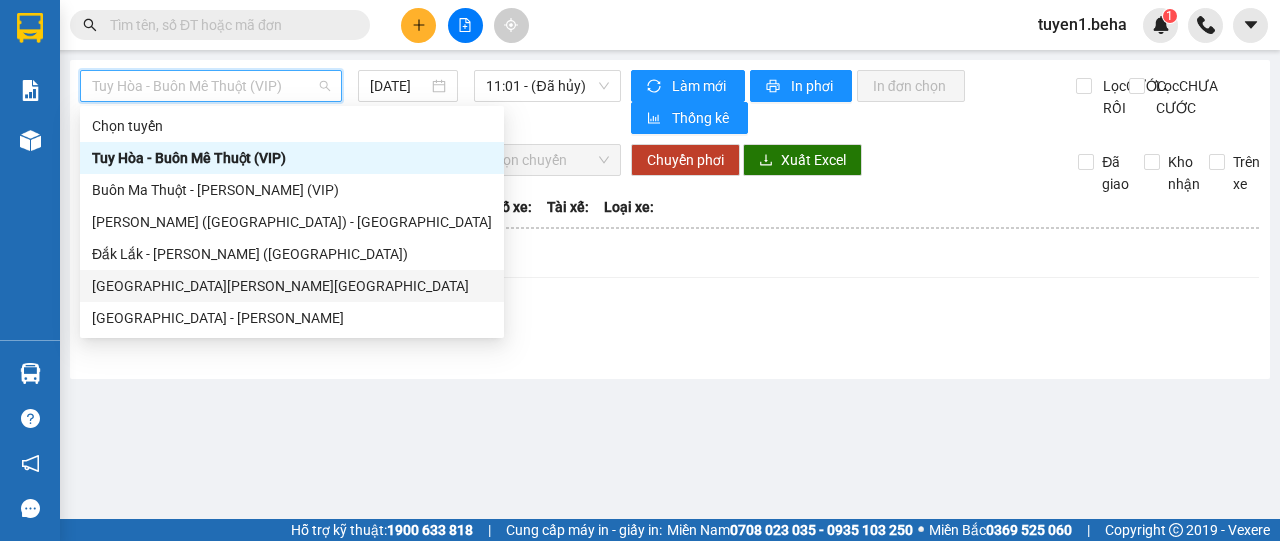 click on "[GEOGRAPHIC_DATA][PERSON_NAME][GEOGRAPHIC_DATA]" at bounding box center (292, 286) 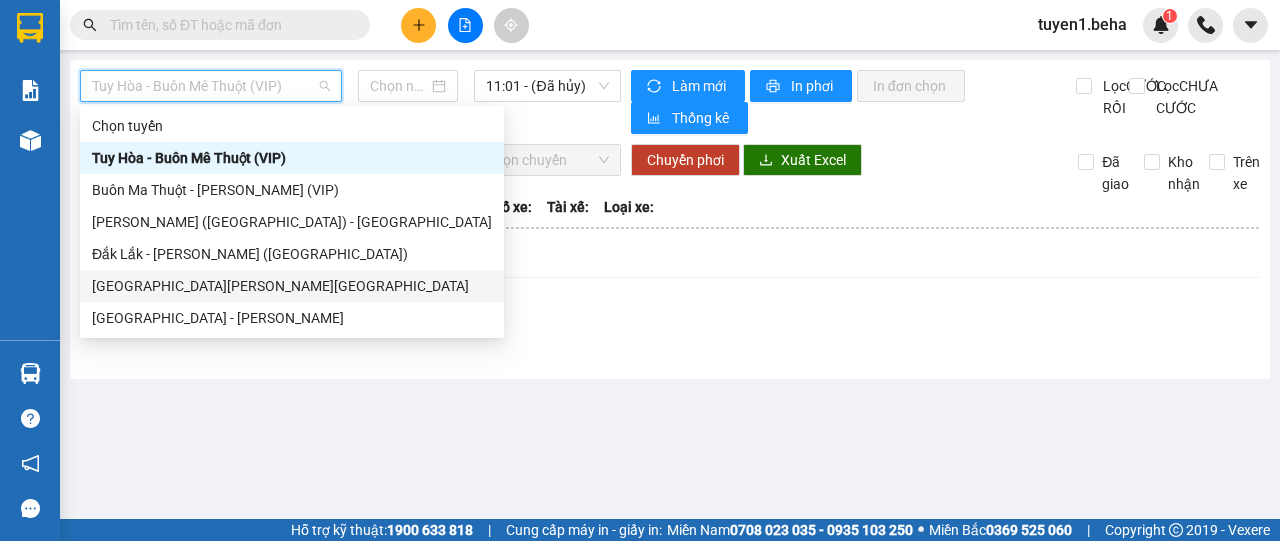 type on "[DATE]" 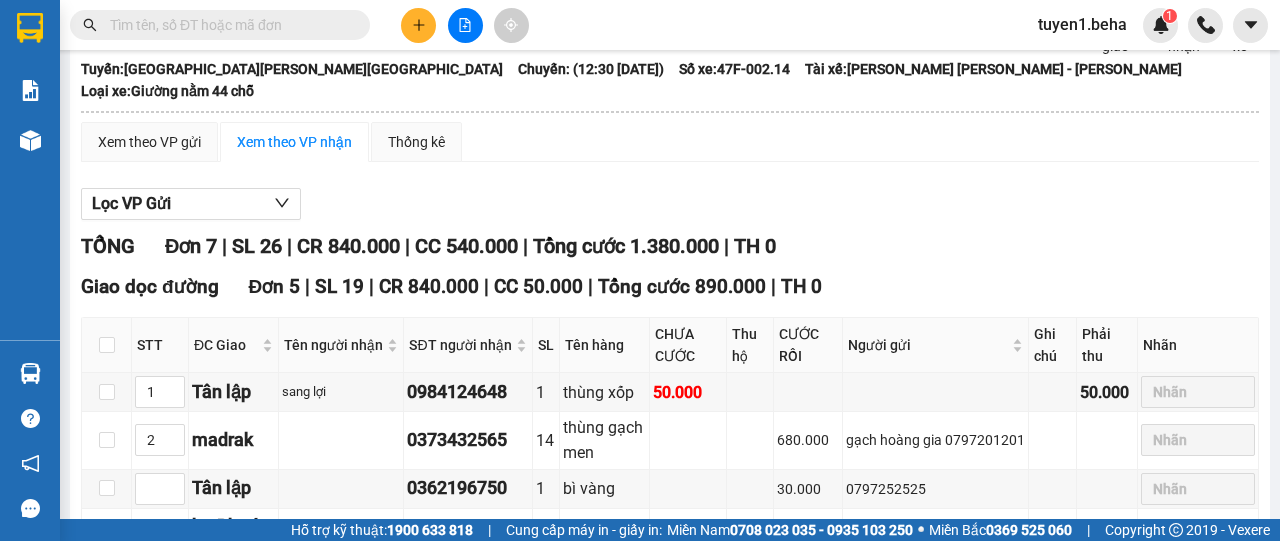 scroll, scrollTop: 300, scrollLeft: 0, axis: vertical 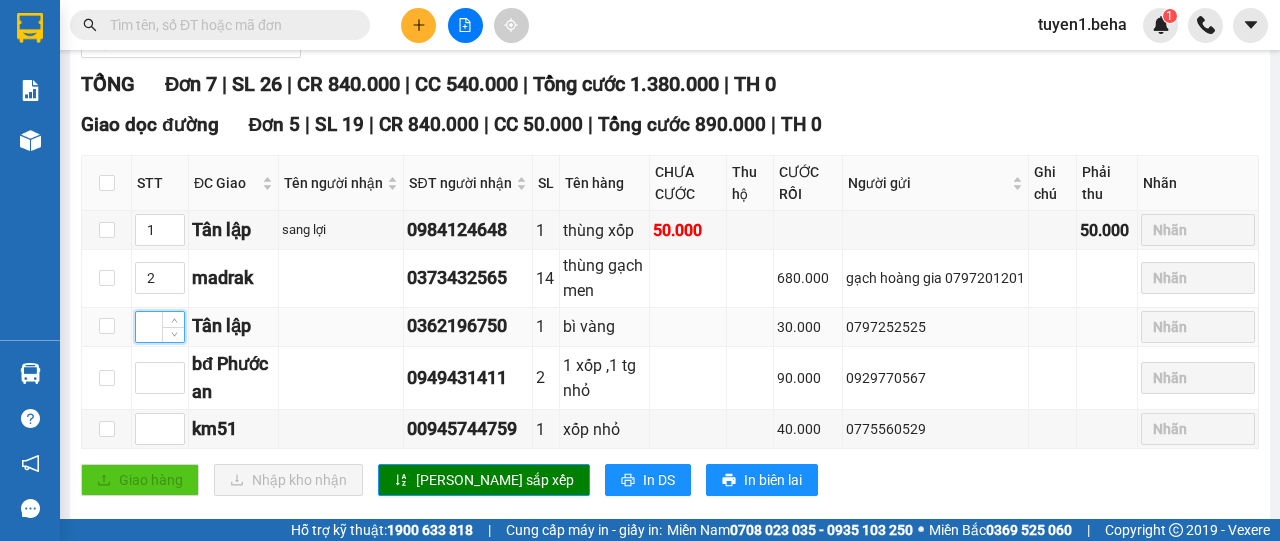 click at bounding box center (160, 327) 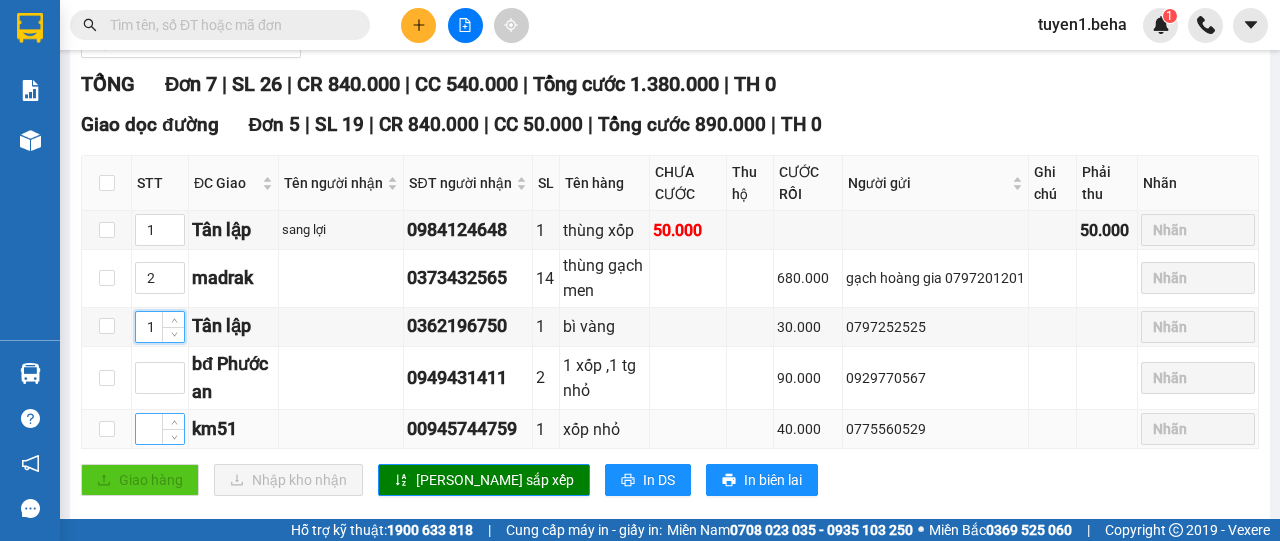 type on "1" 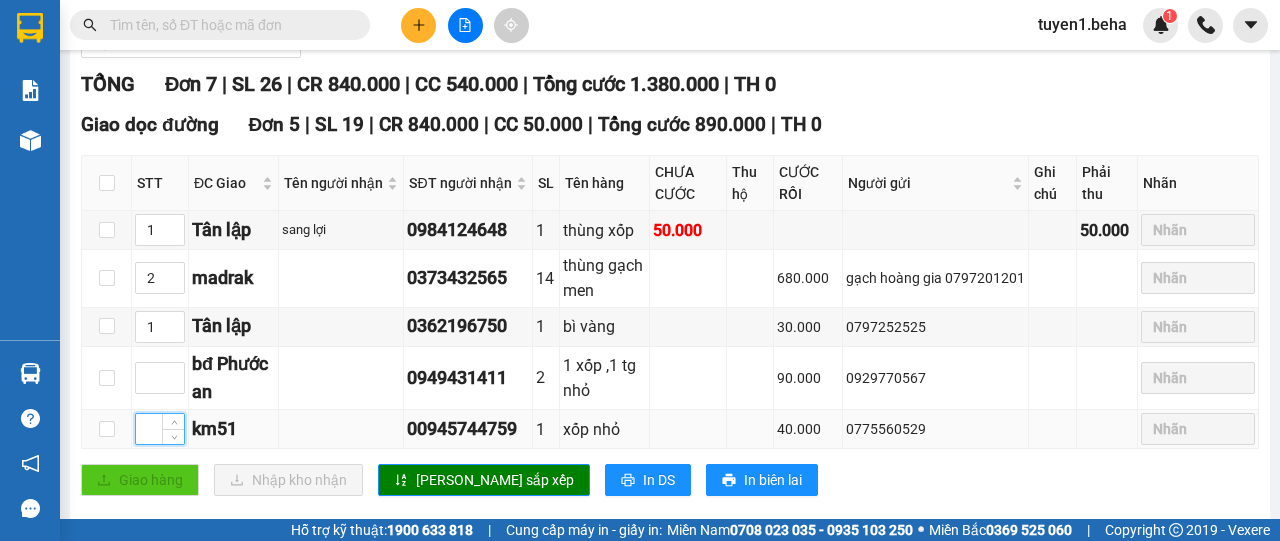 click at bounding box center [160, 429] 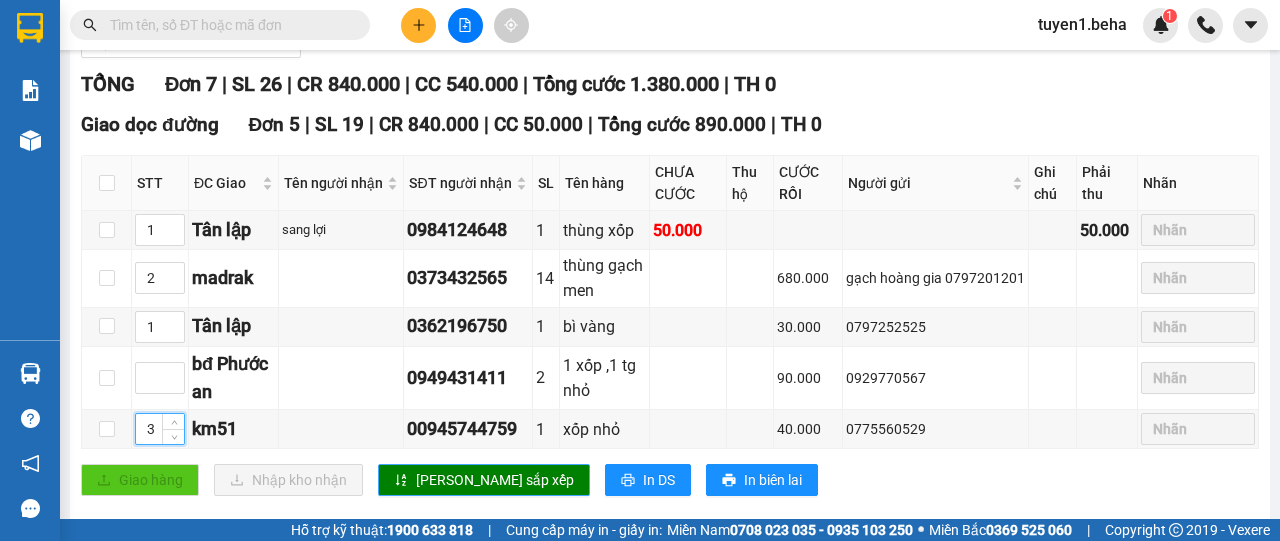 type on "3" 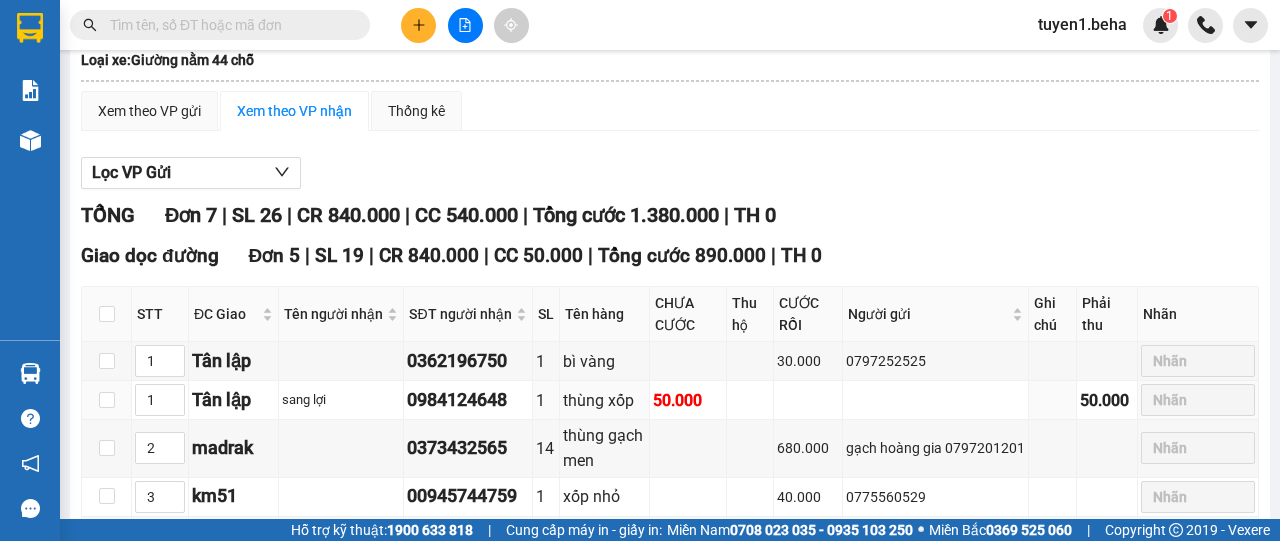 scroll, scrollTop: 138, scrollLeft: 0, axis: vertical 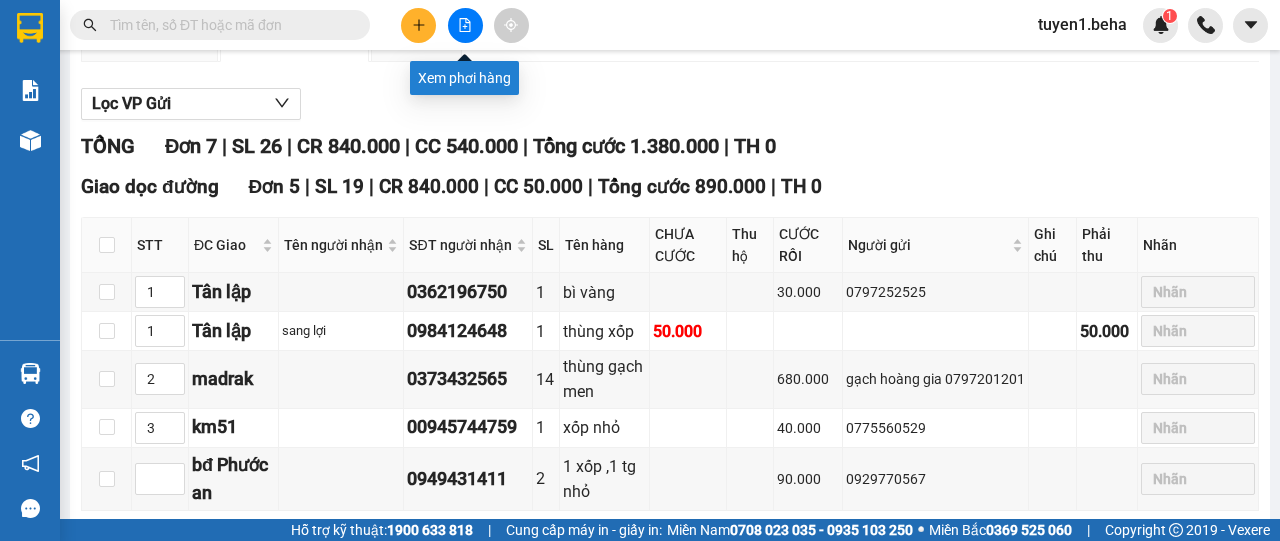 click 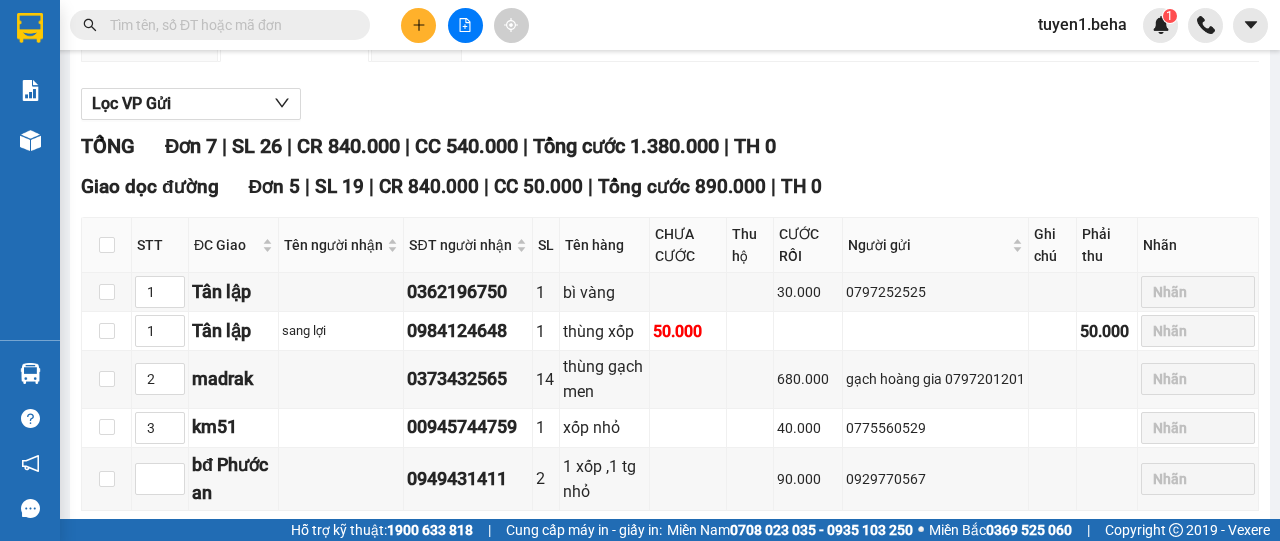 click at bounding box center (228, 25) 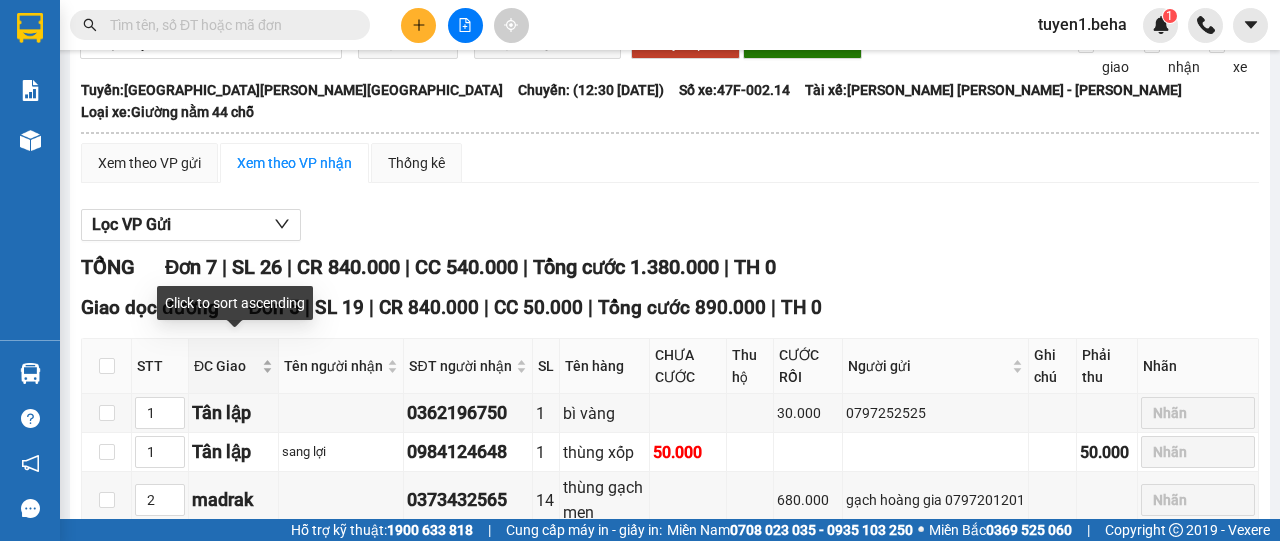 scroll, scrollTop: 0, scrollLeft: 0, axis: both 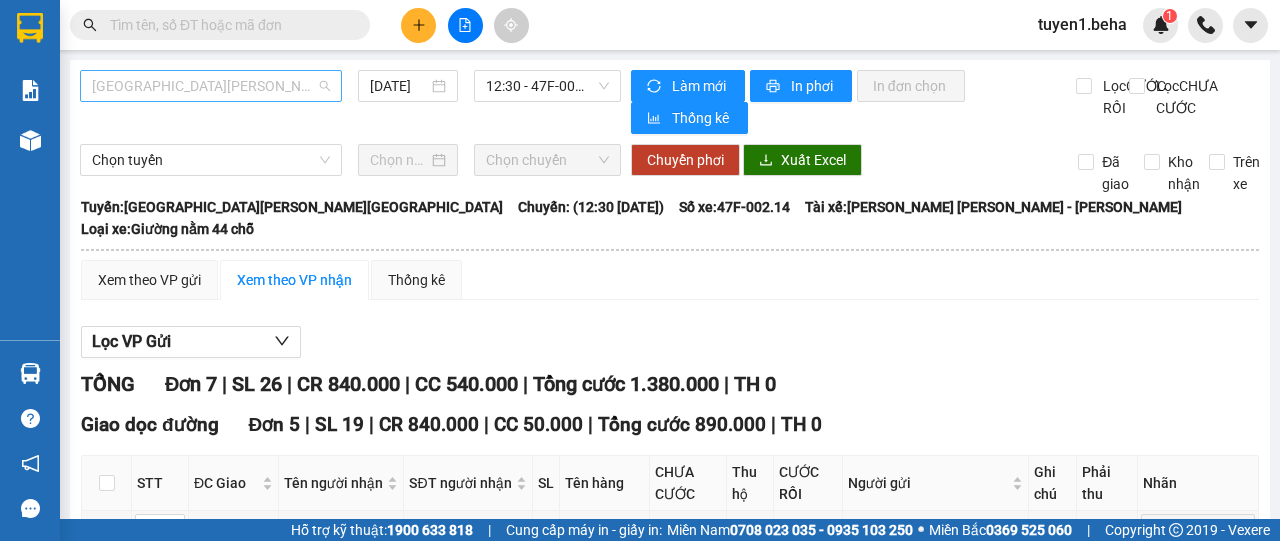 click on "[GEOGRAPHIC_DATA][PERSON_NAME][GEOGRAPHIC_DATA]" at bounding box center (211, 86) 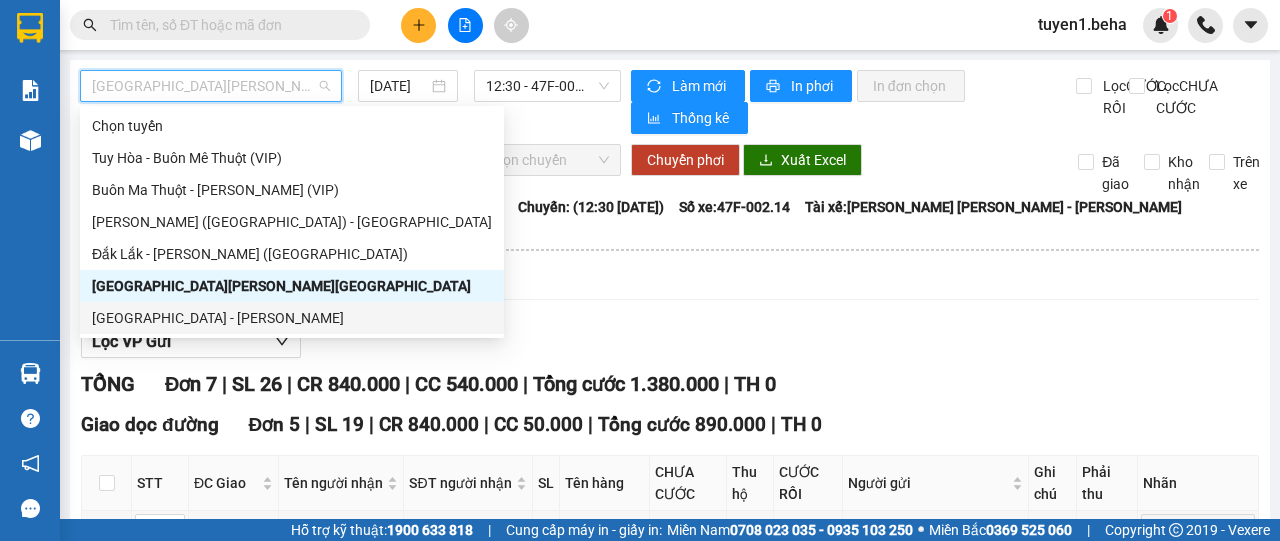 click on "[GEOGRAPHIC_DATA] - [PERSON_NAME]" at bounding box center (292, 318) 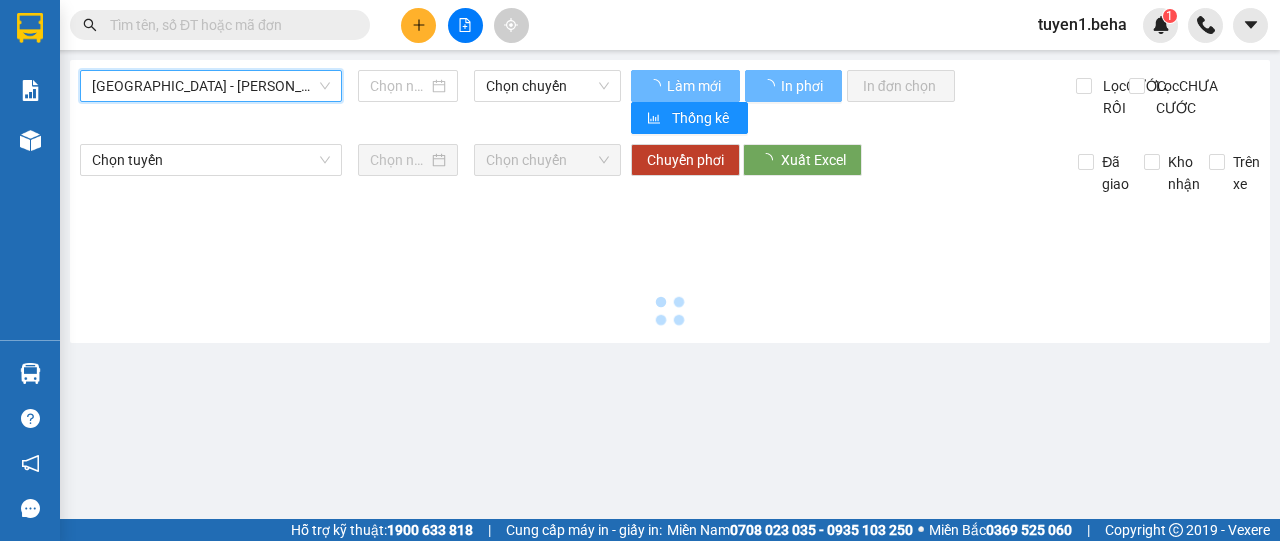 type on "[DATE]" 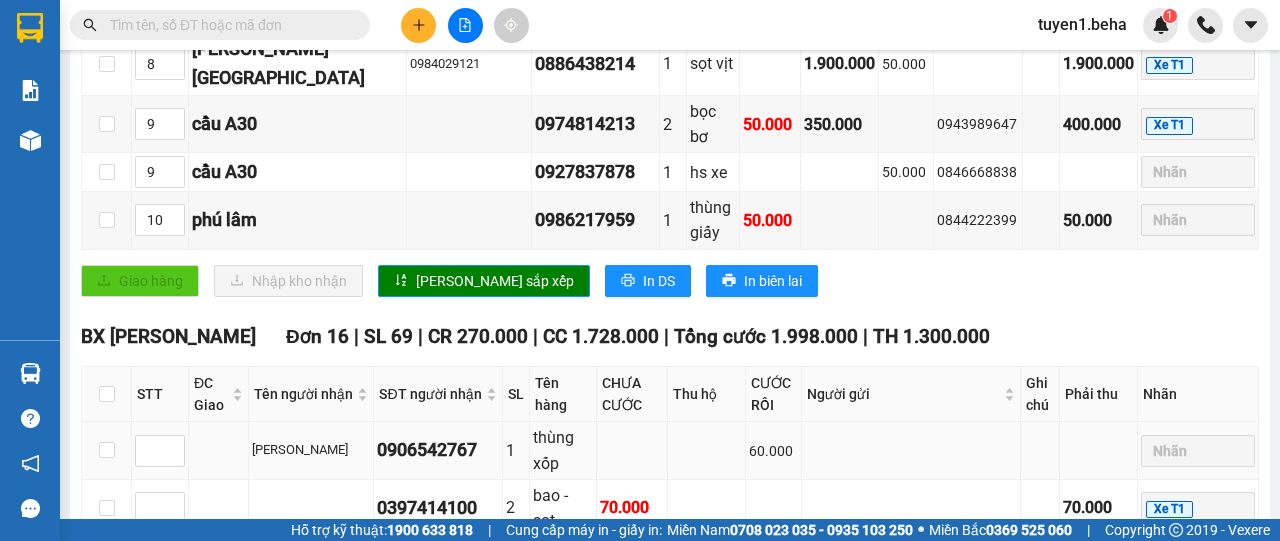 scroll, scrollTop: 1600, scrollLeft: 0, axis: vertical 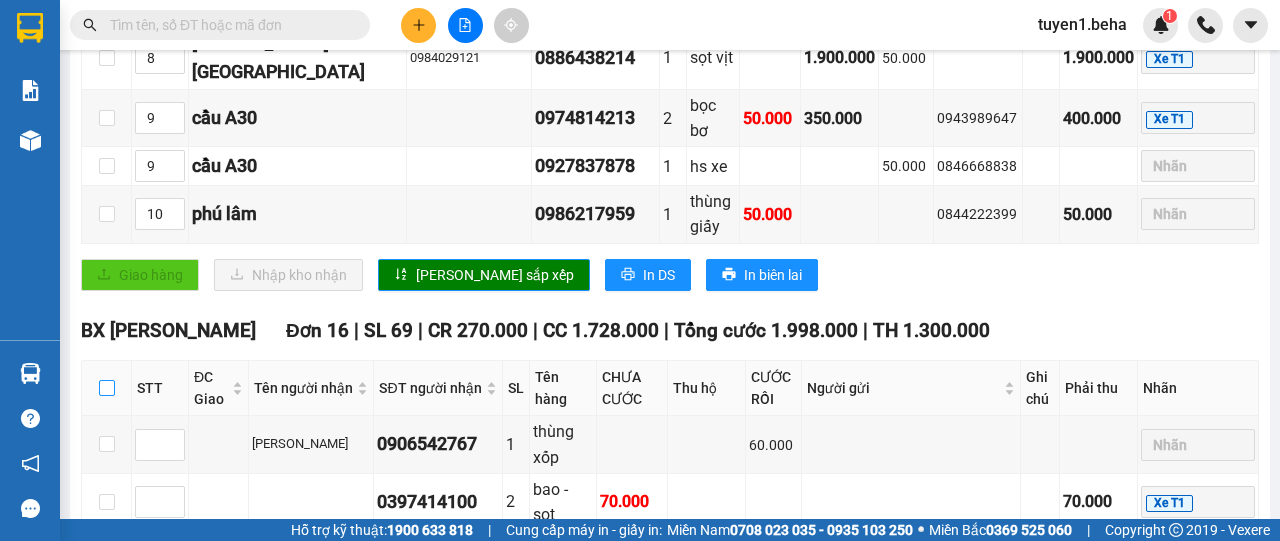 click at bounding box center (107, 388) 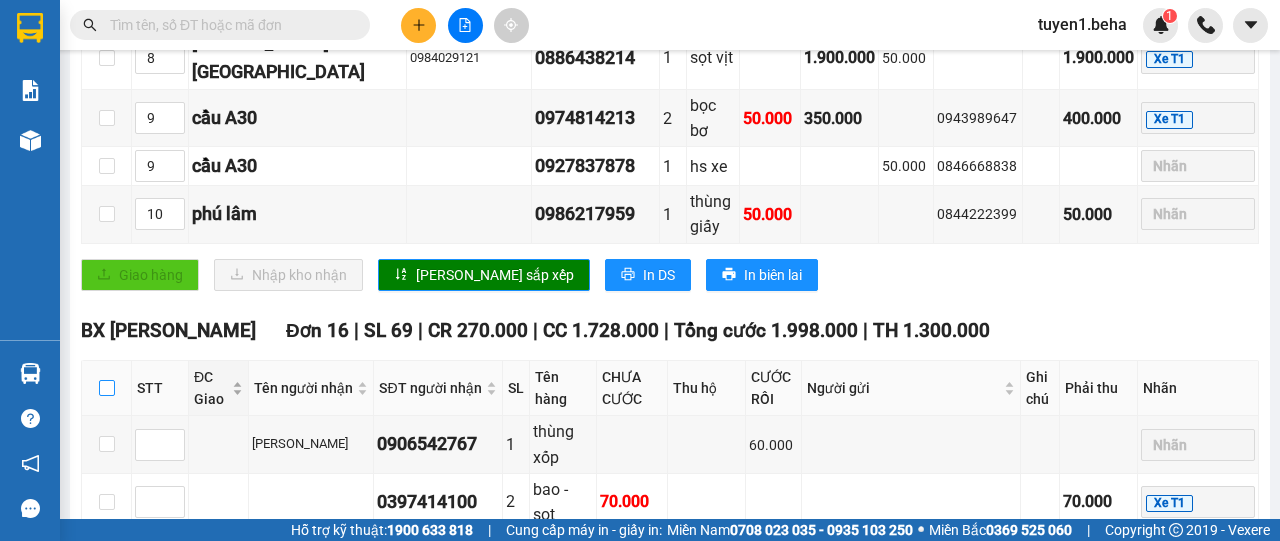 checkbox on "true" 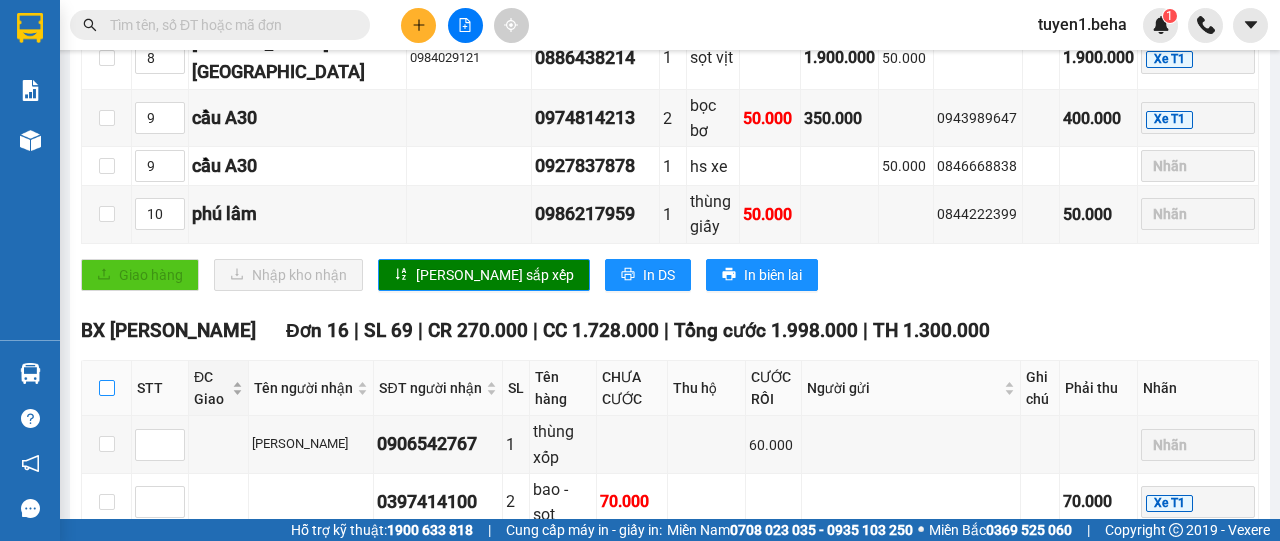 checkbox on "true" 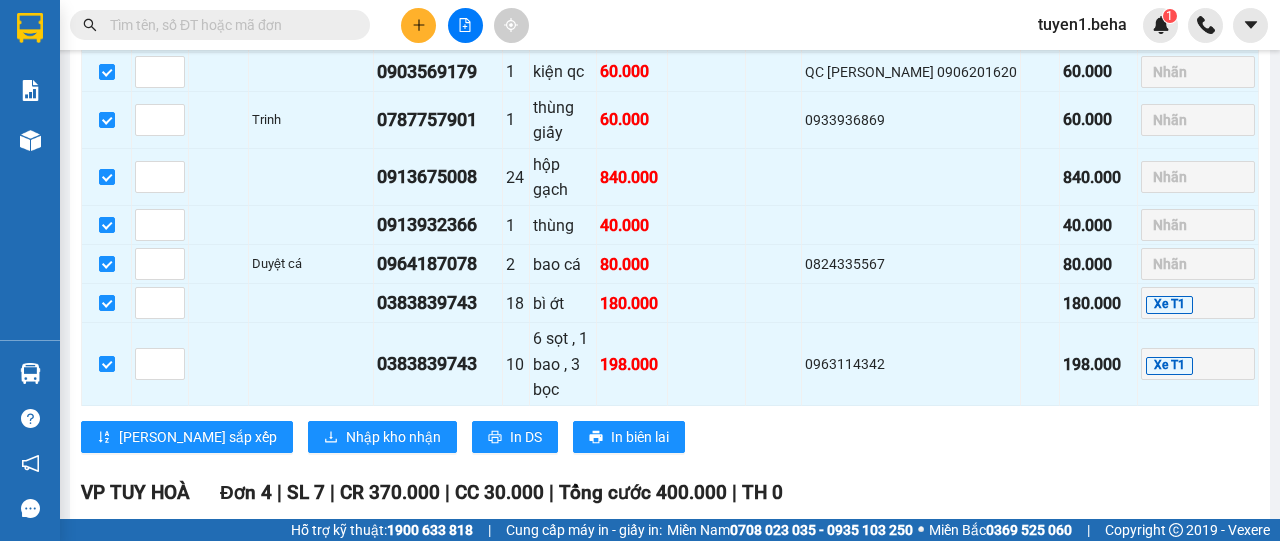 scroll, scrollTop: 2406, scrollLeft: 0, axis: vertical 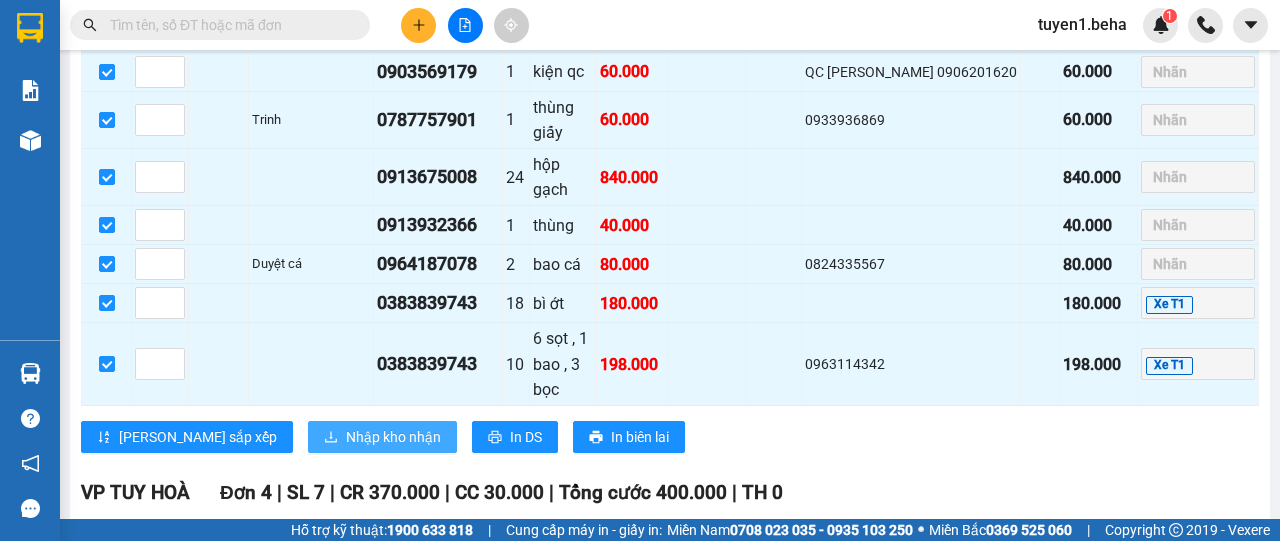 click on "Nhập kho nhận" at bounding box center (393, 437) 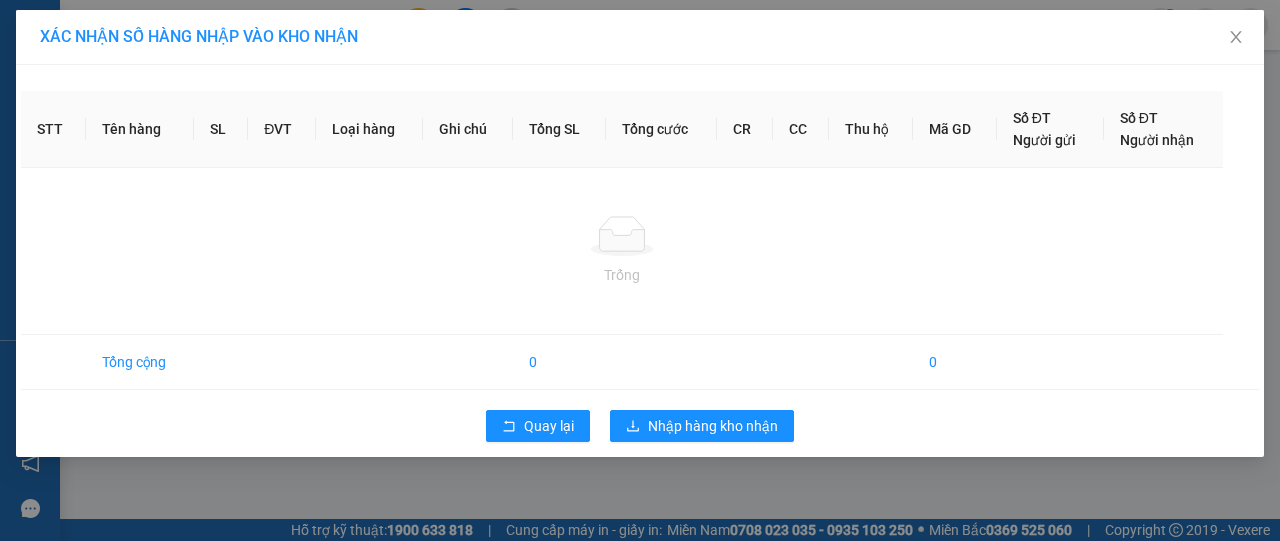 scroll, scrollTop: 0, scrollLeft: 0, axis: both 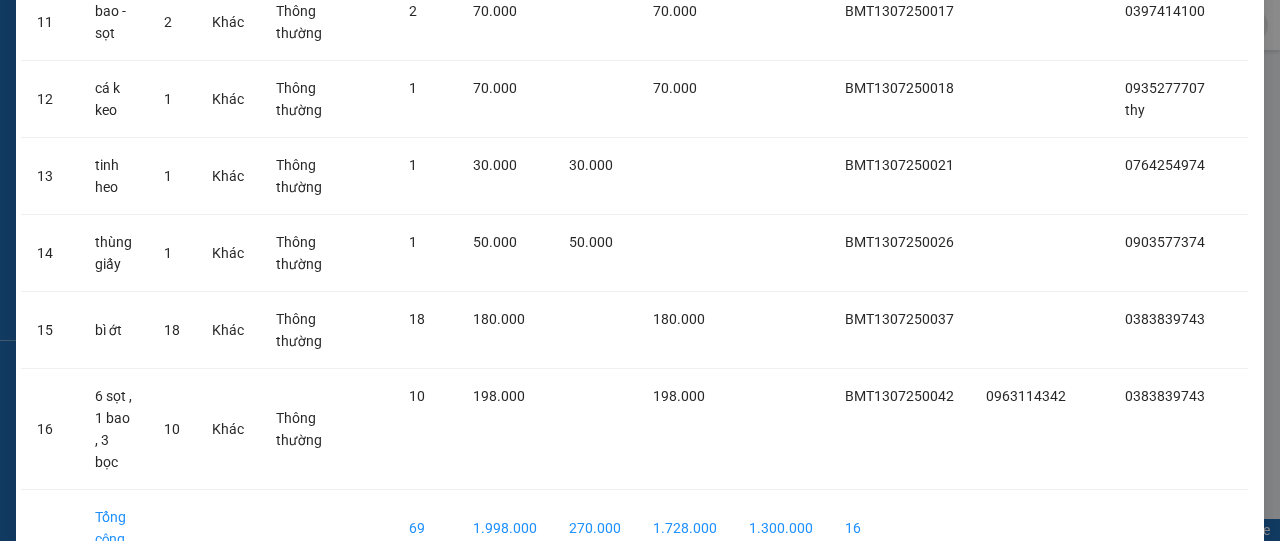 click on "Nhập hàng kho nhận" at bounding box center [713, 603] 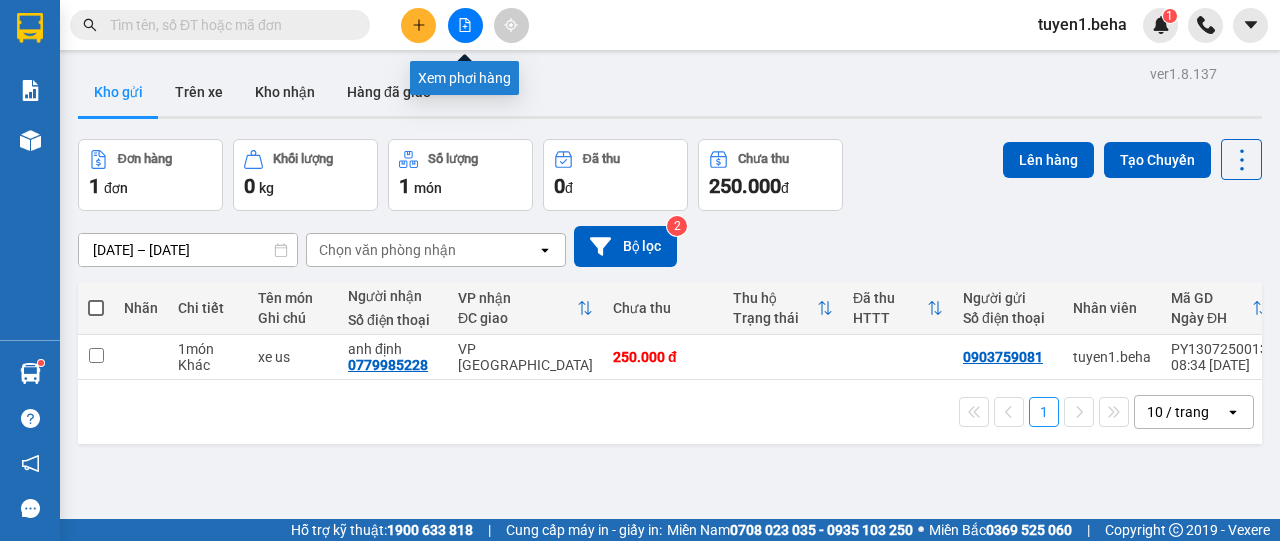 click 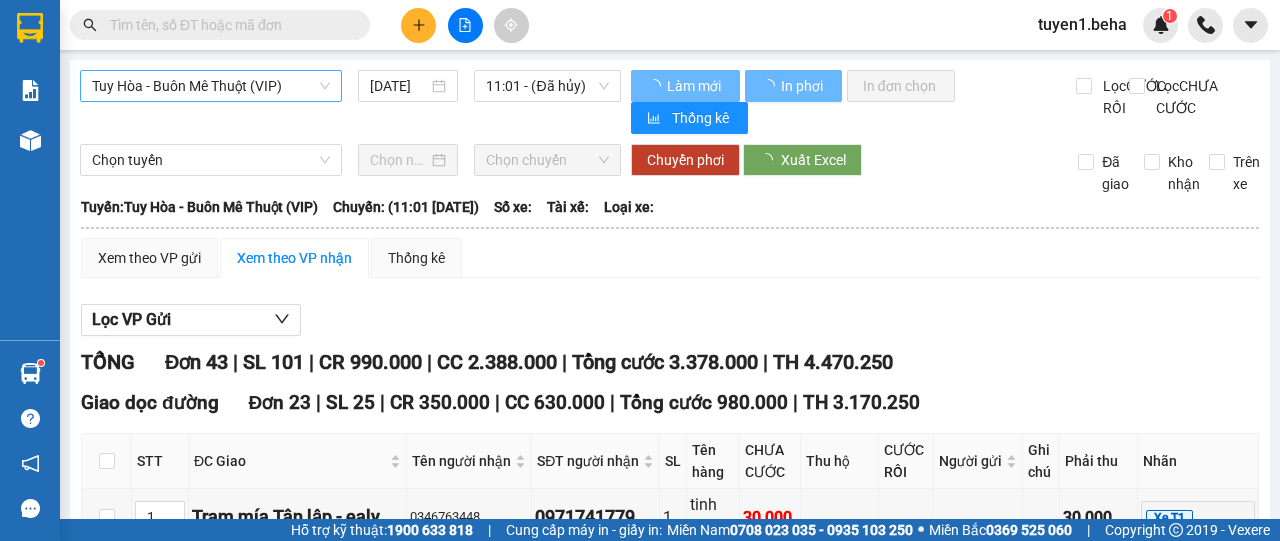 click on "Tuy Hòa - Buôn Mê Thuột (VIP)" at bounding box center [211, 86] 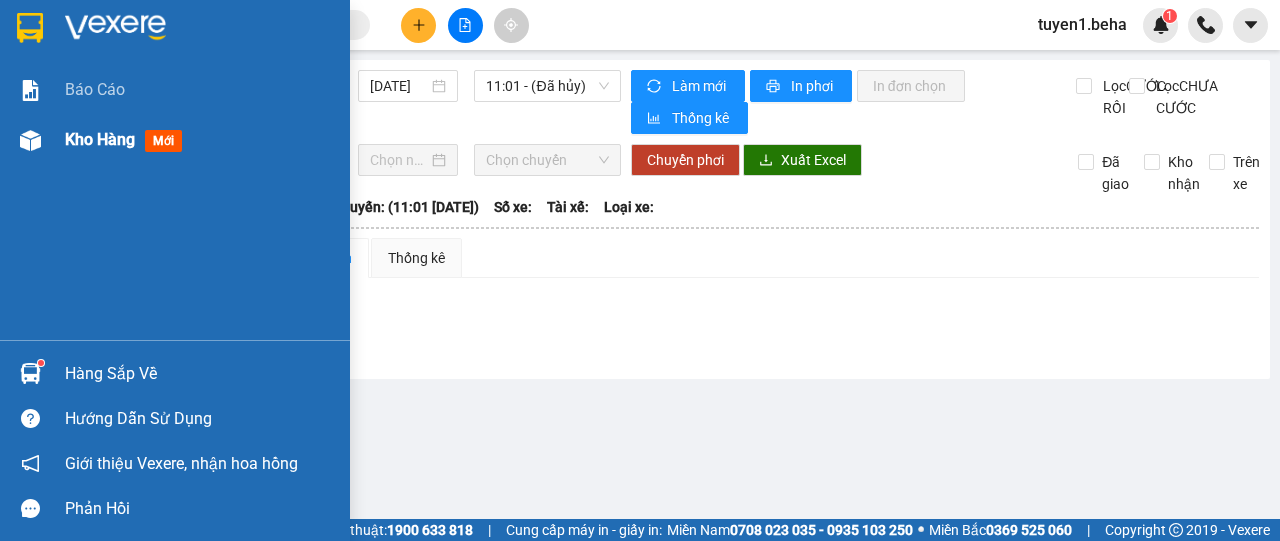 click on "Kho hàng" at bounding box center [100, 139] 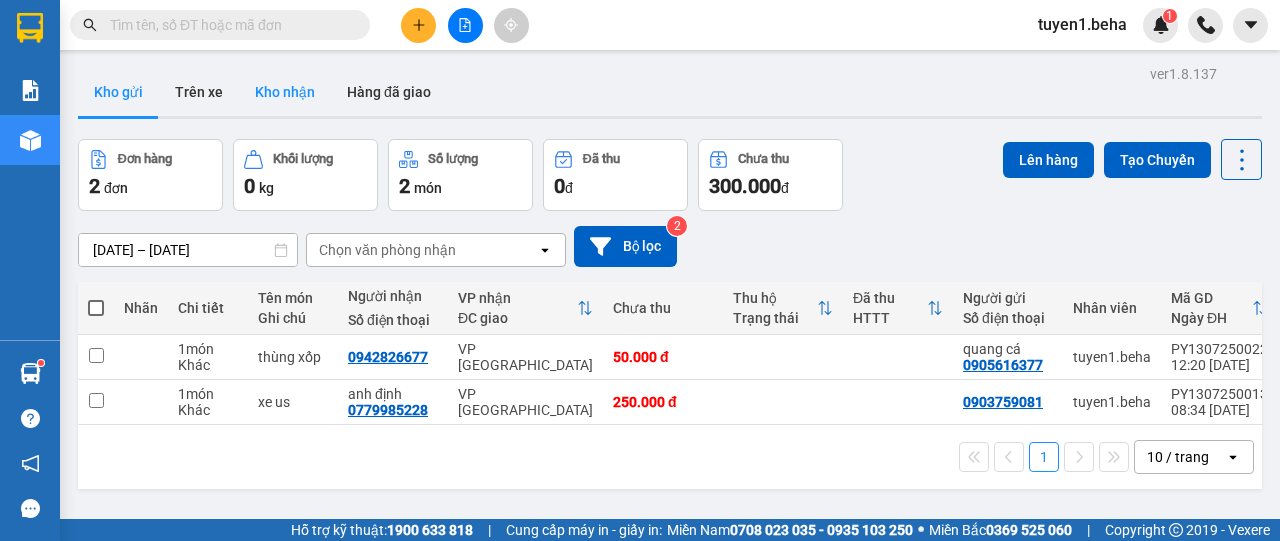 click on "Kho nhận" at bounding box center [285, 92] 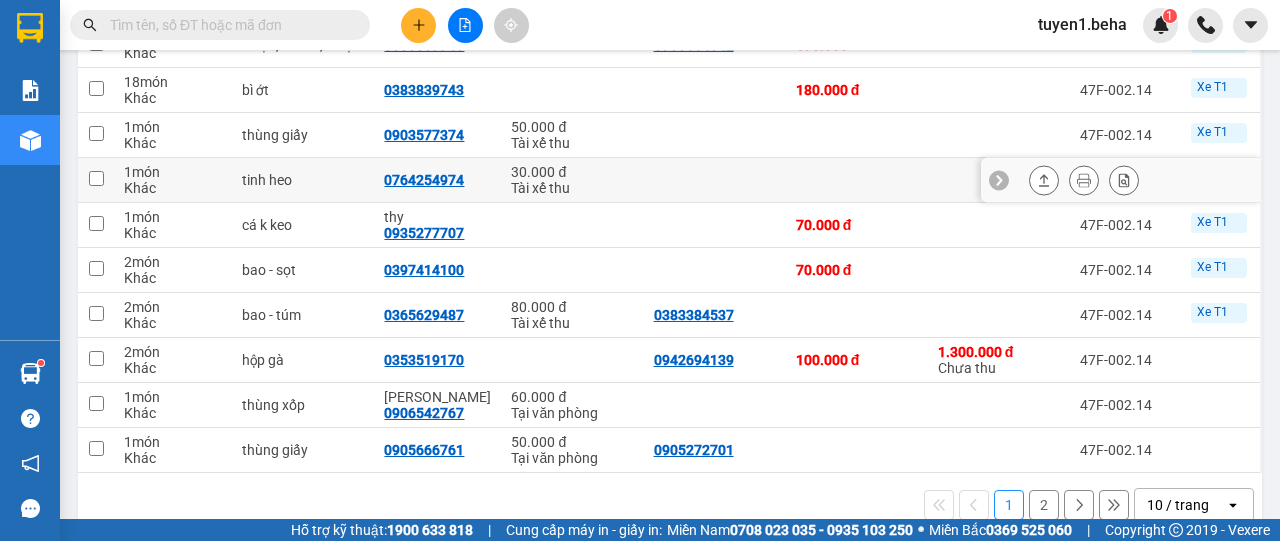 scroll, scrollTop: 350, scrollLeft: 0, axis: vertical 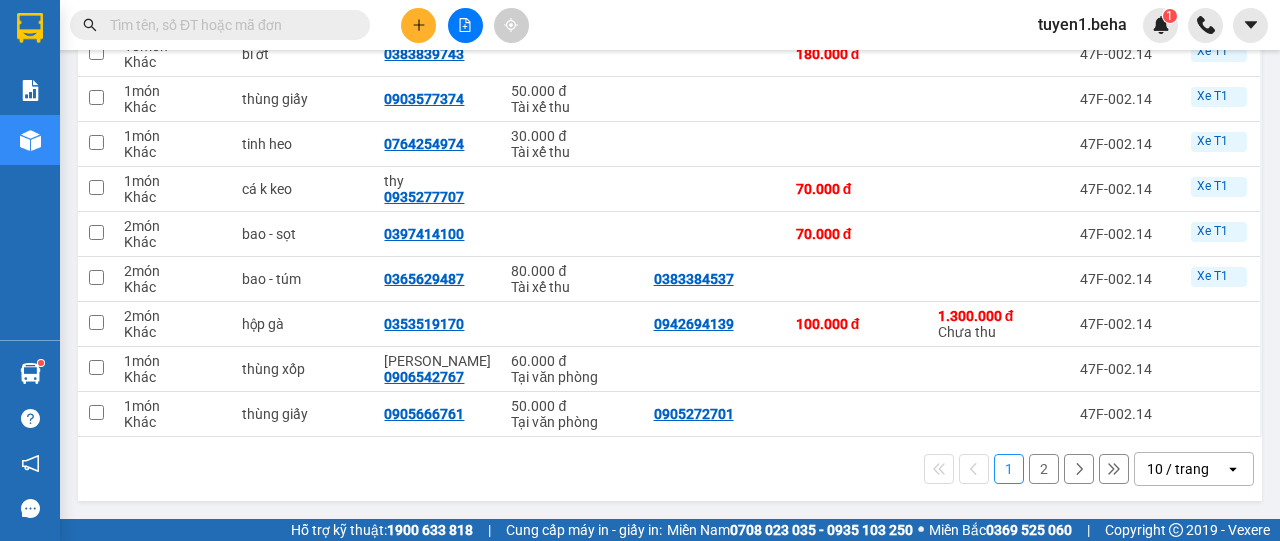 click on "10 / trang" at bounding box center (1178, 469) 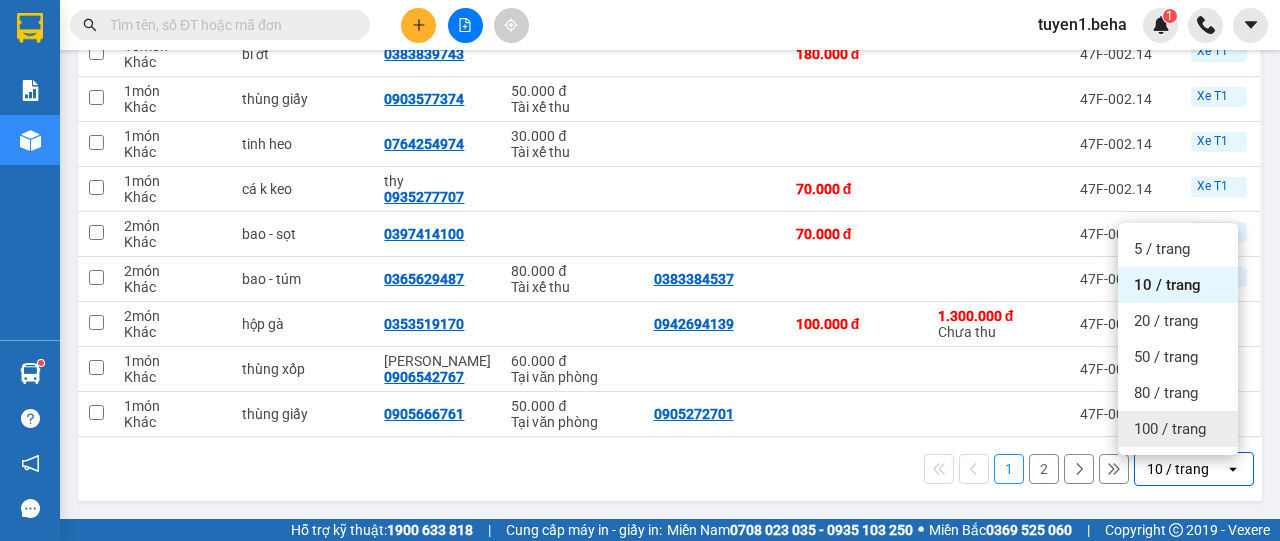 click on "100 / trang" at bounding box center (1170, 429) 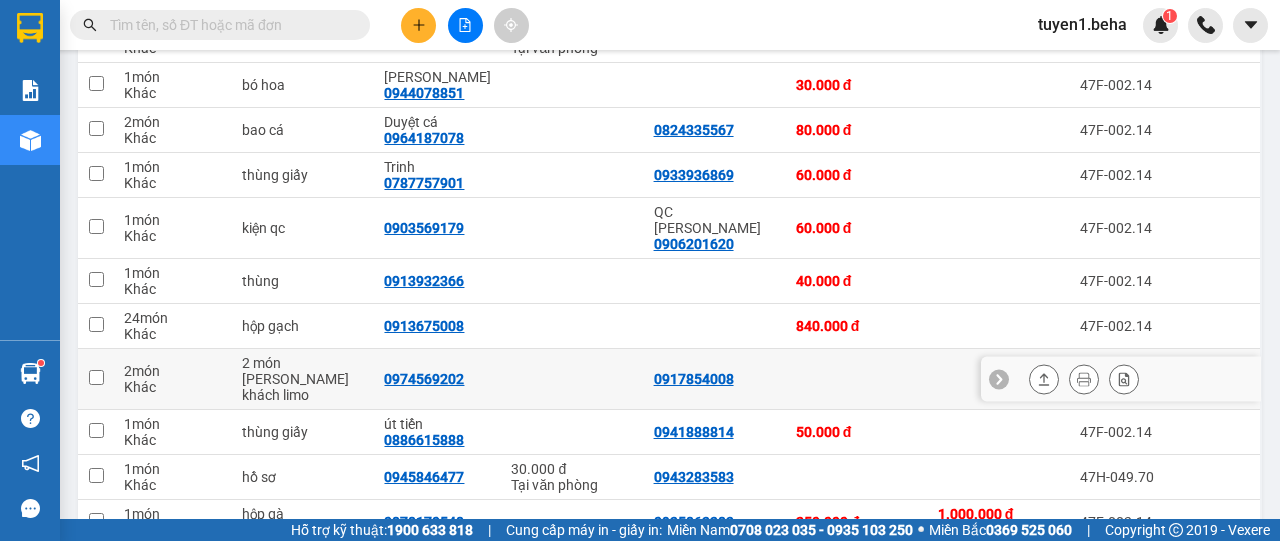 scroll, scrollTop: 703, scrollLeft: 0, axis: vertical 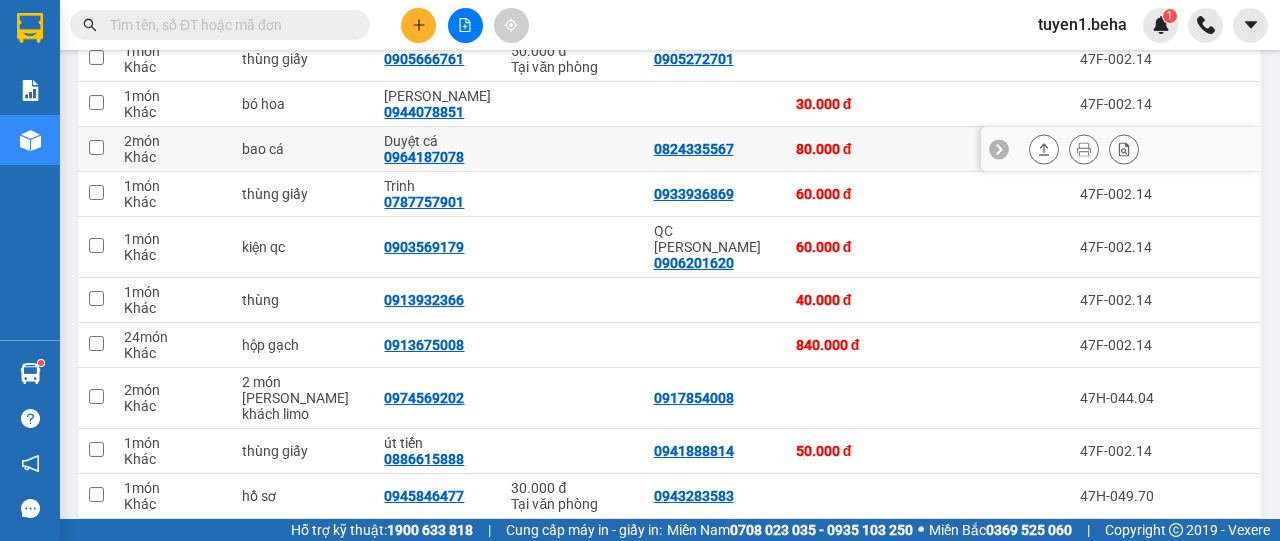 click 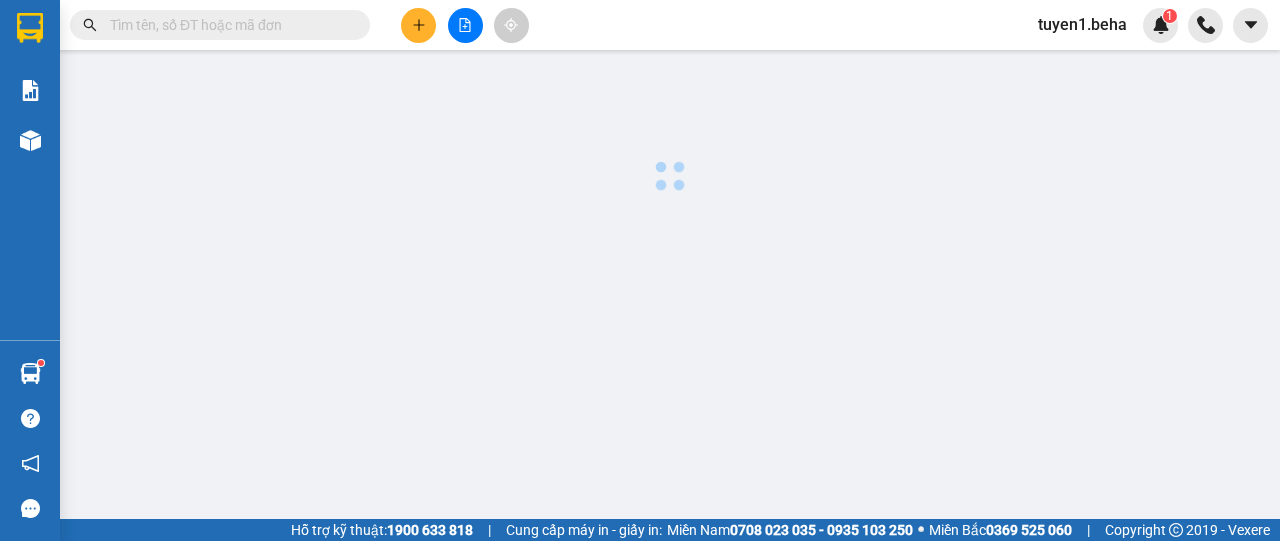 scroll, scrollTop: 0, scrollLeft: 0, axis: both 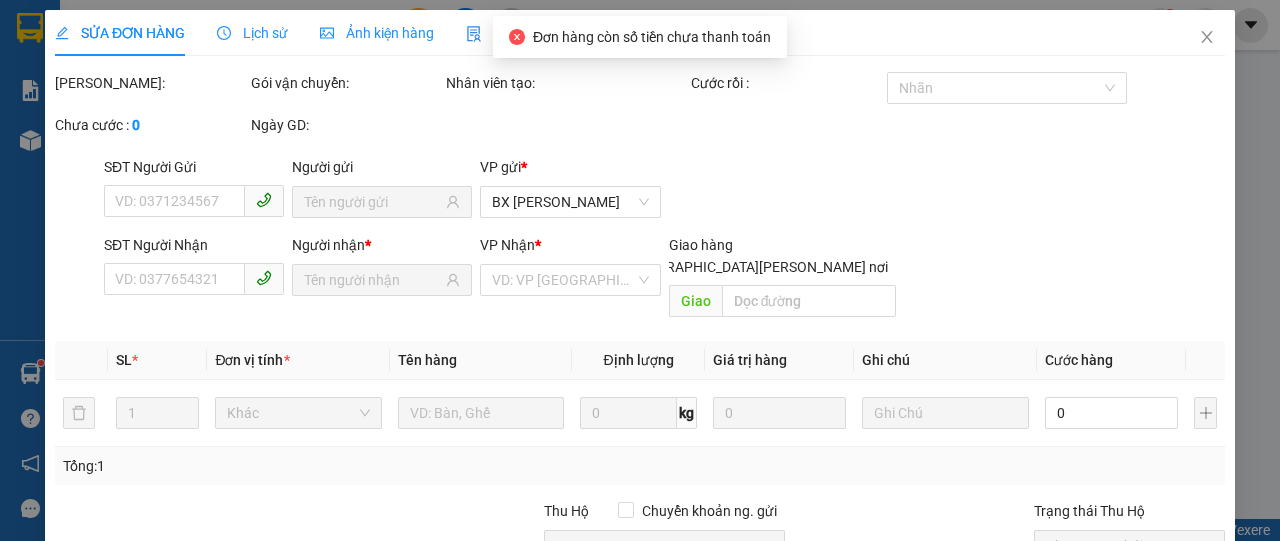 type on "0824335567" 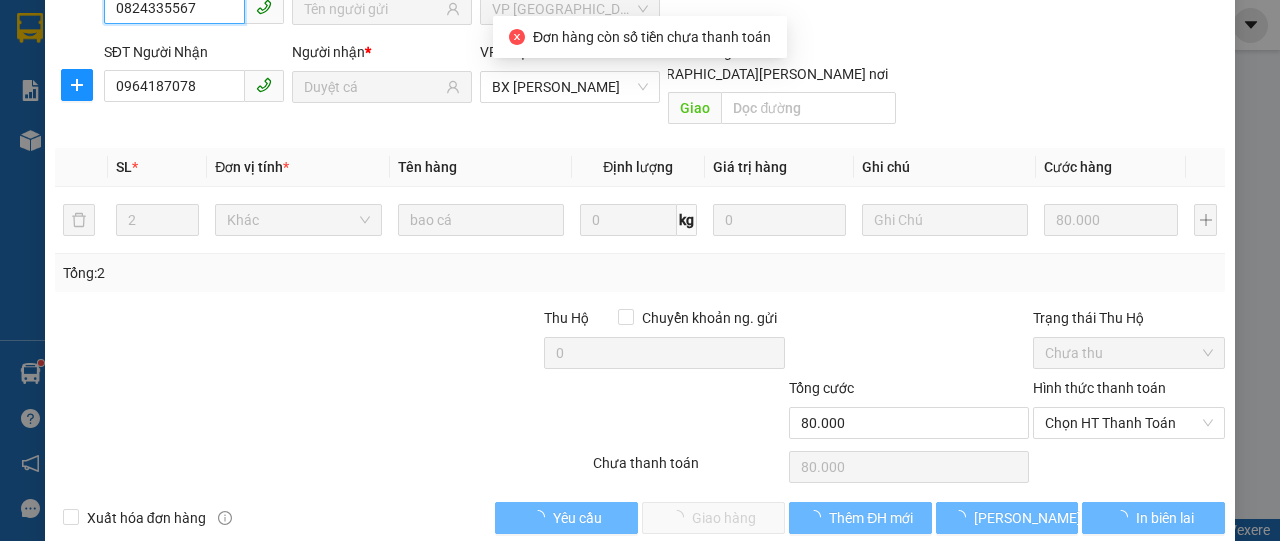 scroll, scrollTop: 223, scrollLeft: 0, axis: vertical 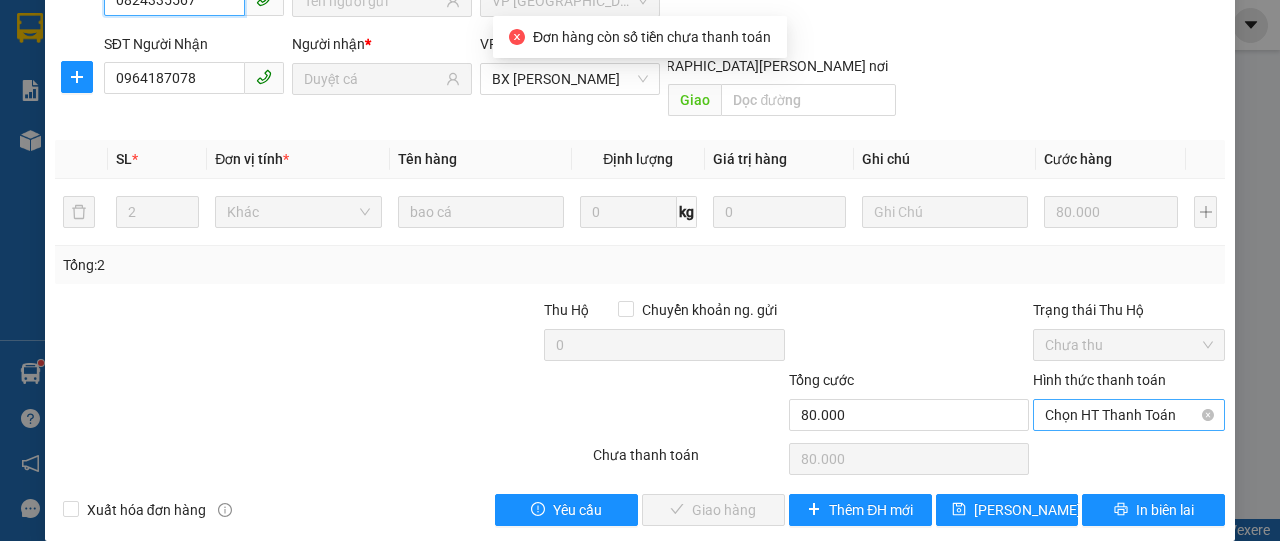 click on "Chọn HT Thanh Toán" at bounding box center (1129, 415) 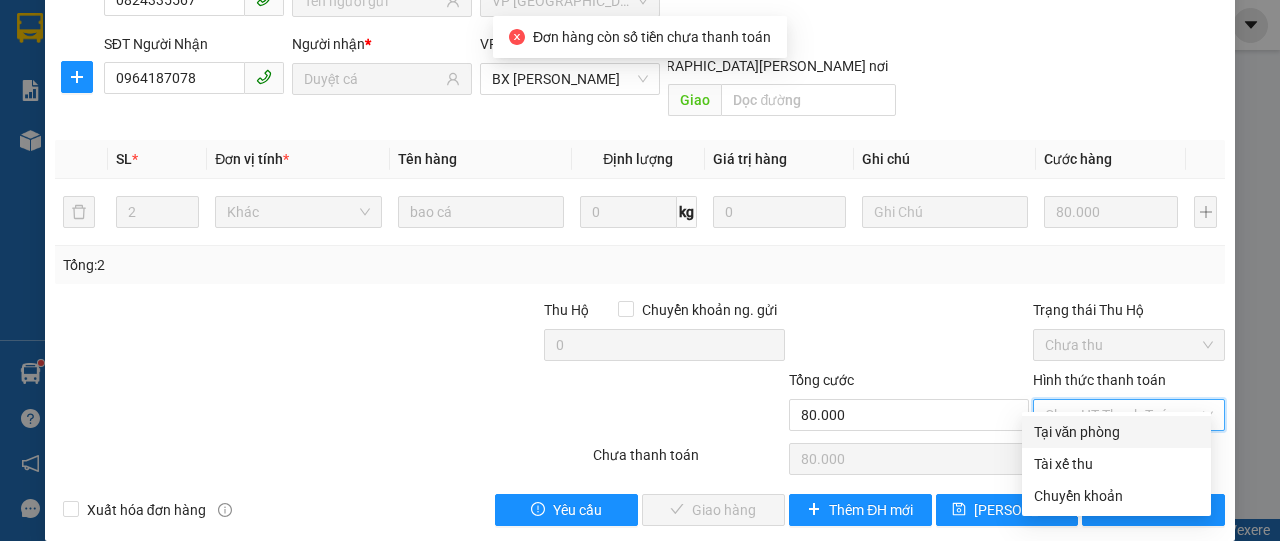 click on "Tại văn phòng" at bounding box center (1116, 432) 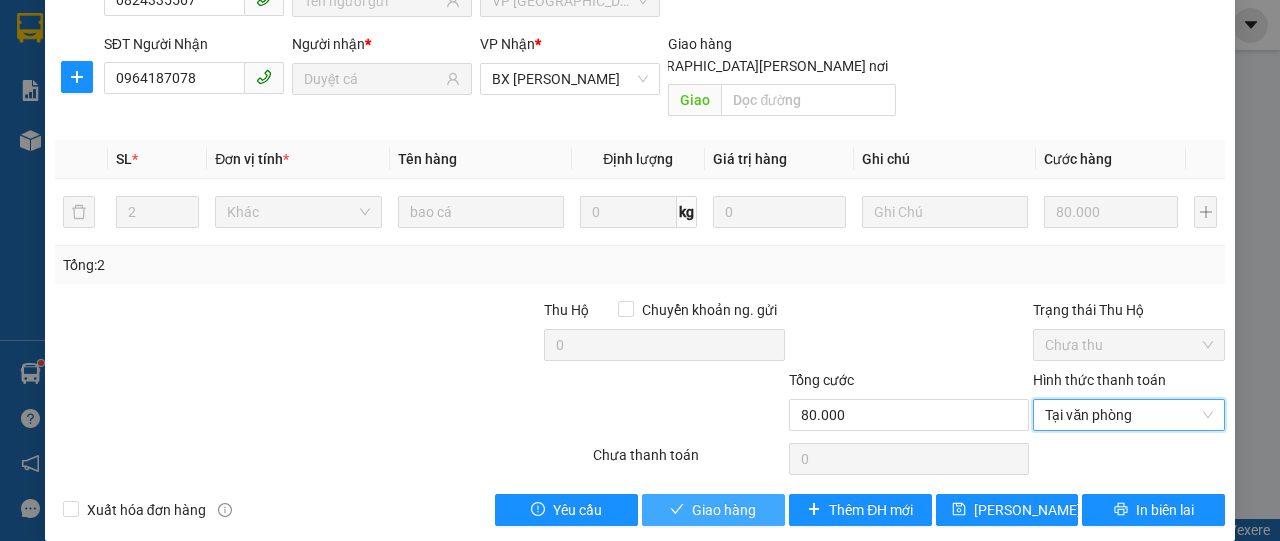 click on "Giao hàng" at bounding box center (724, 510) 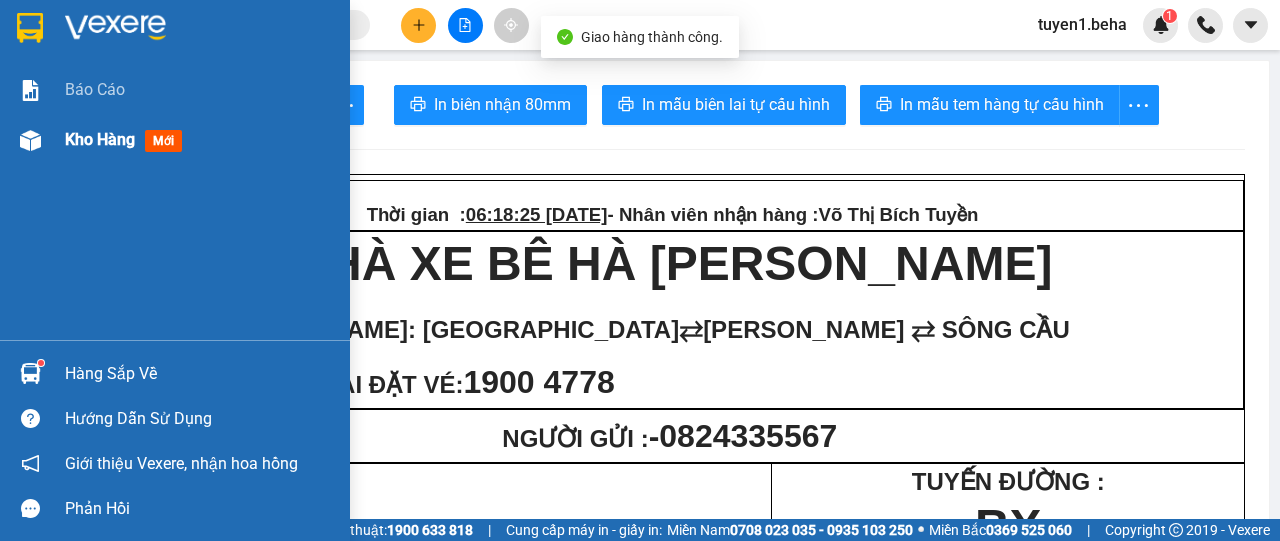 click on "Kho hàng" at bounding box center (100, 139) 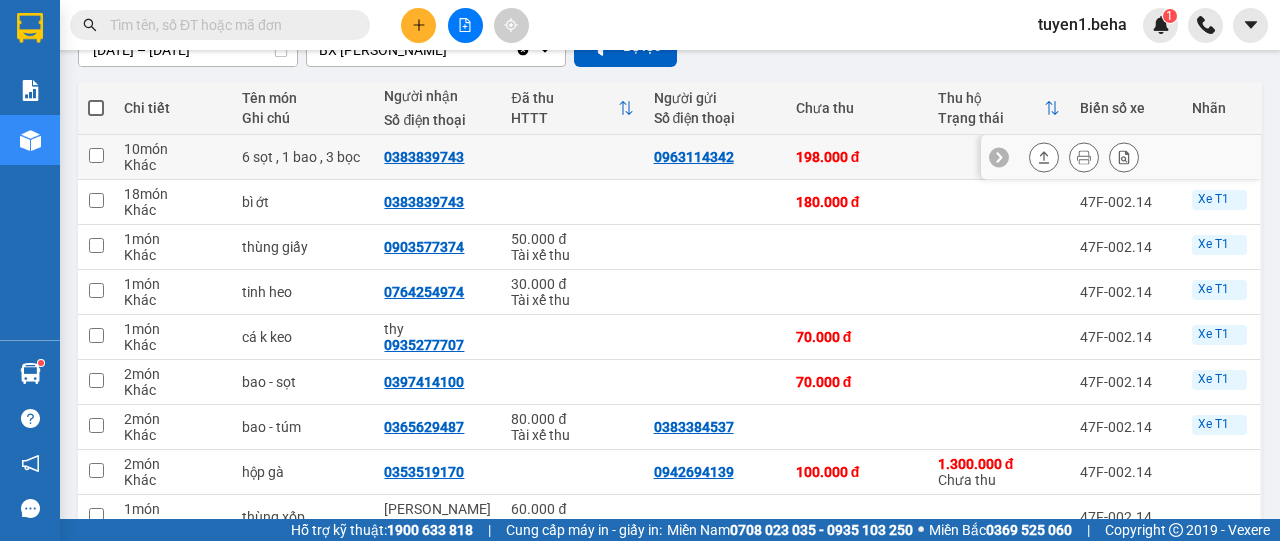 scroll, scrollTop: 0, scrollLeft: 0, axis: both 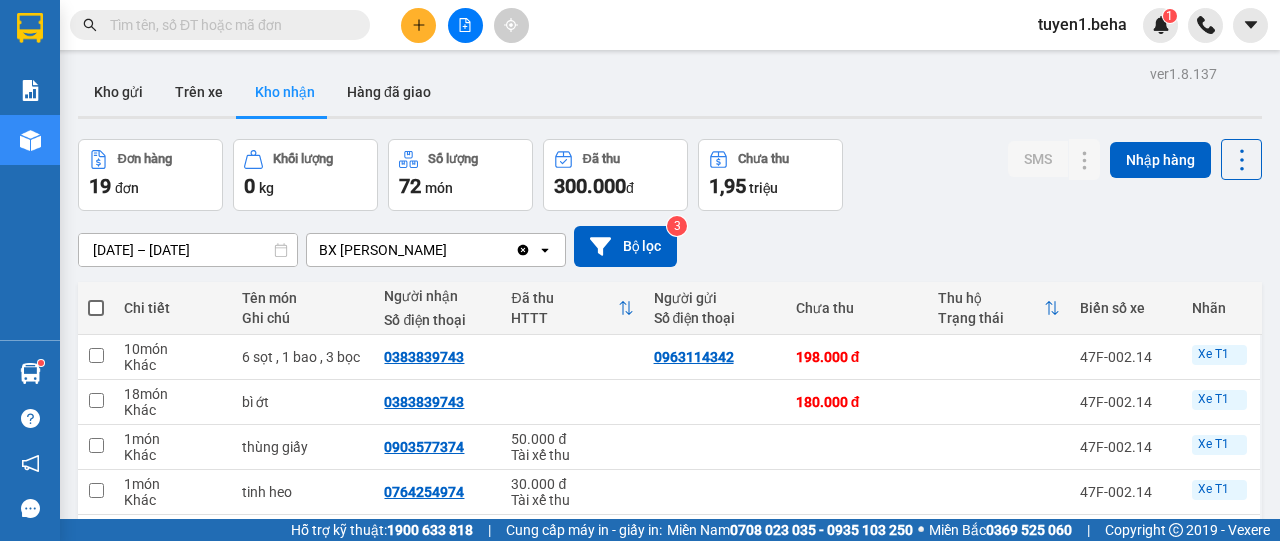 click at bounding box center (228, 25) 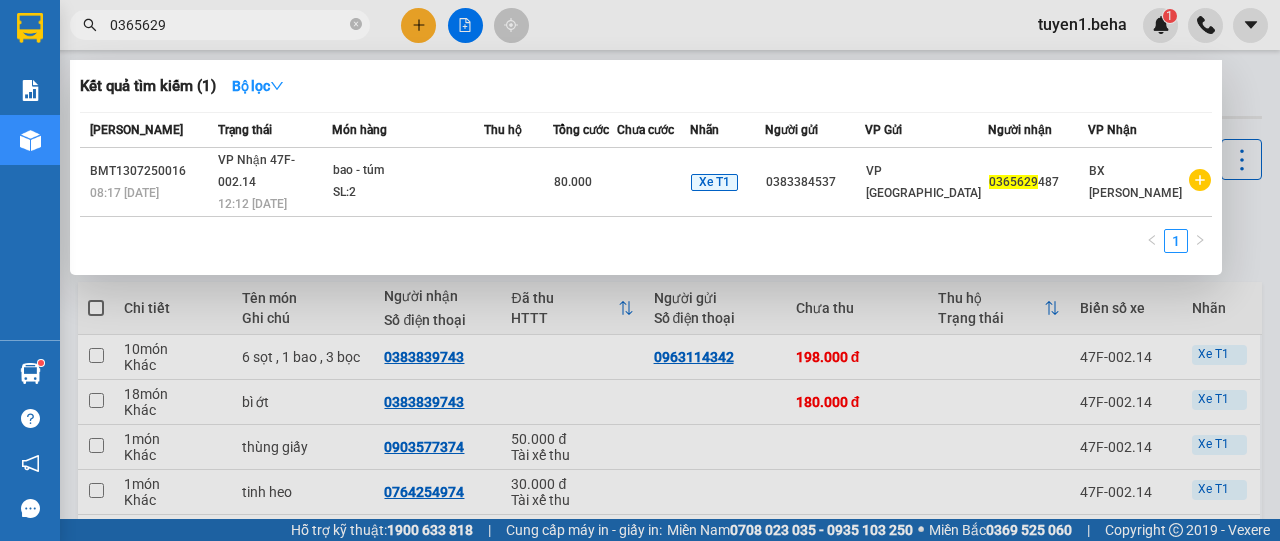 click at bounding box center [640, 270] 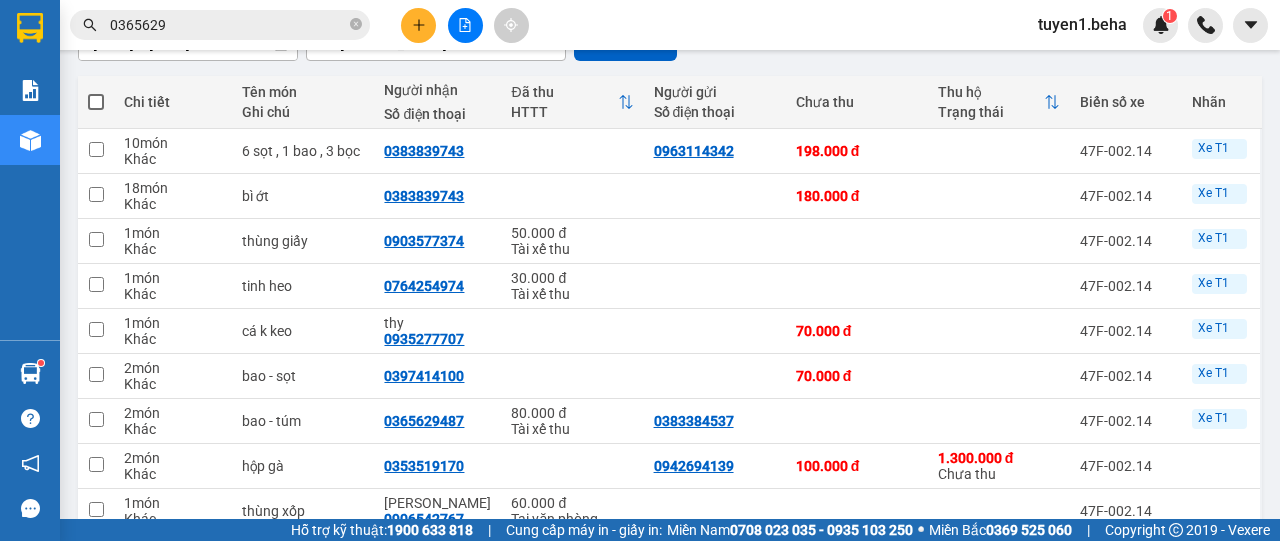 scroll, scrollTop: 400, scrollLeft: 0, axis: vertical 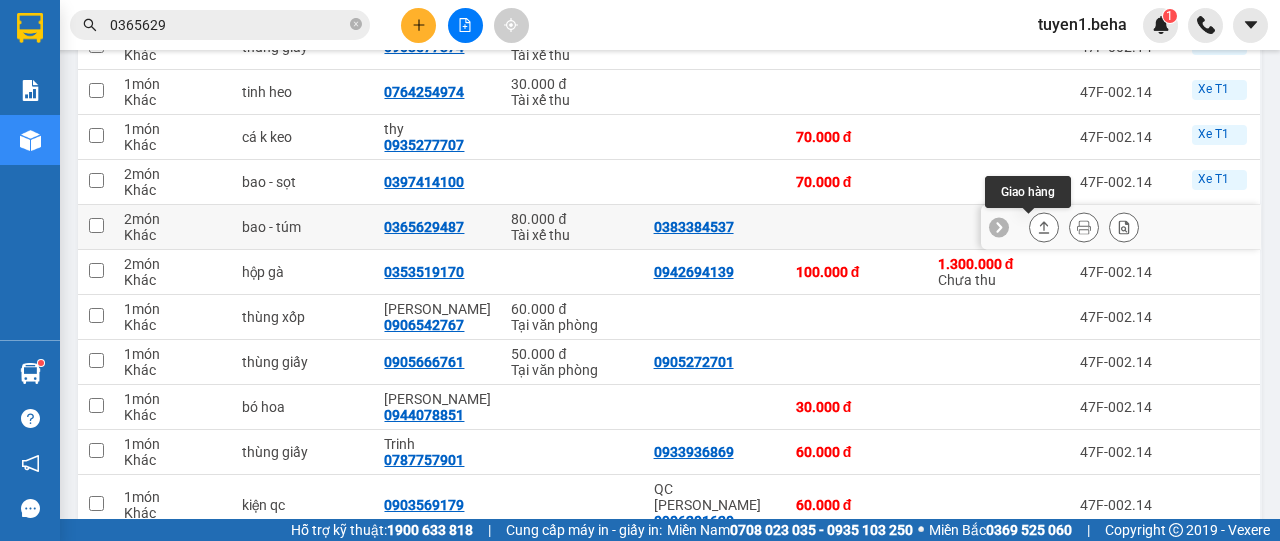 click at bounding box center (1044, 227) 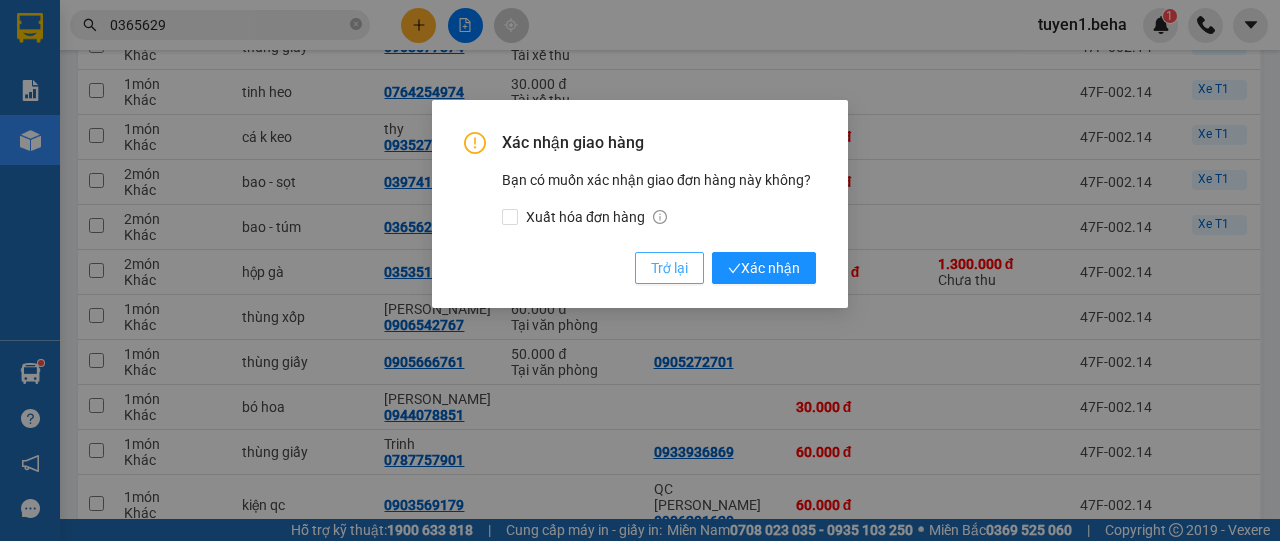 click on "Trở lại" at bounding box center [669, 268] 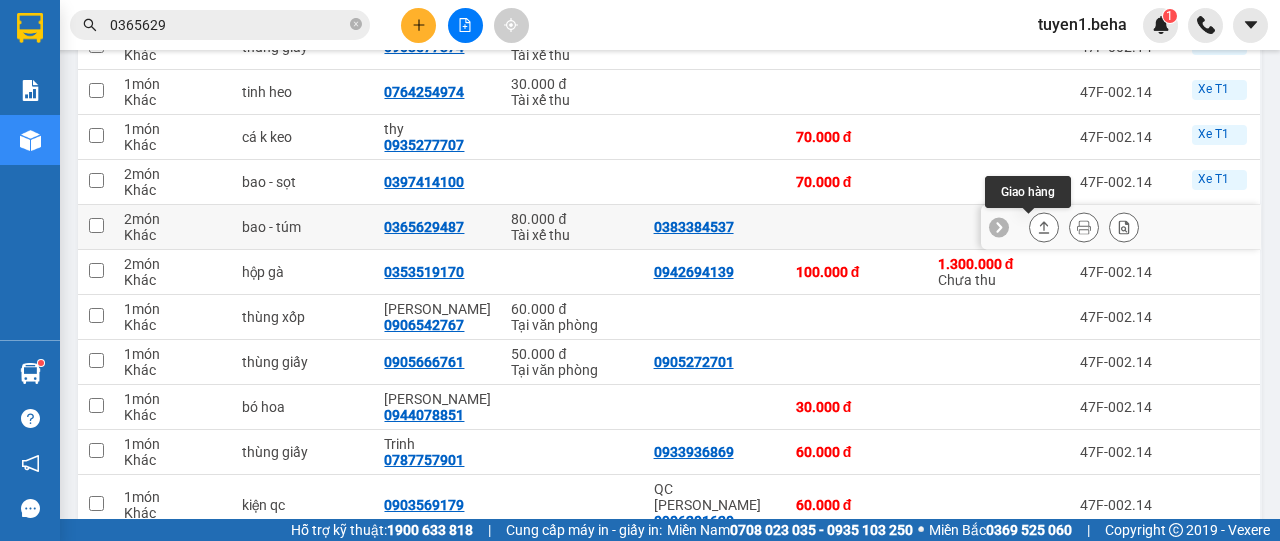 click 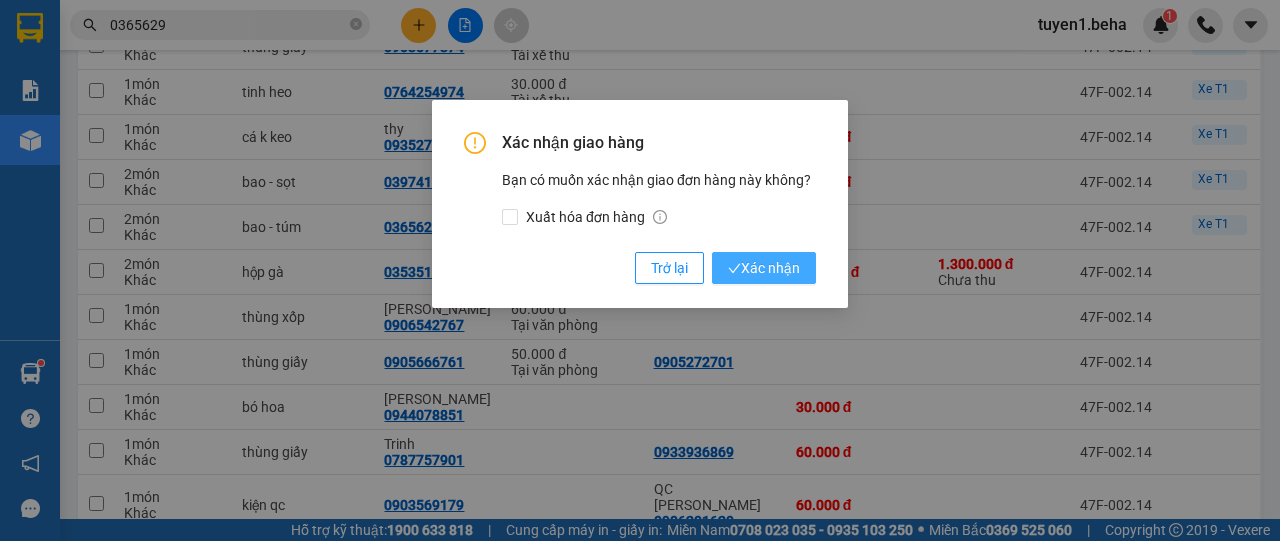 click on "Xác nhận" at bounding box center (764, 268) 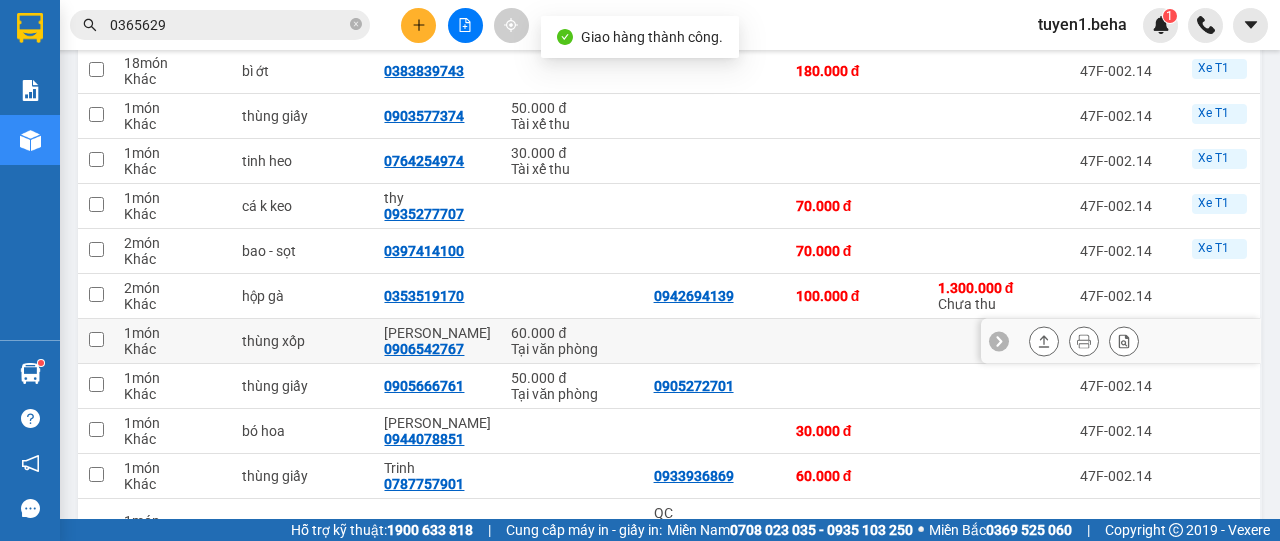 scroll, scrollTop: 300, scrollLeft: 0, axis: vertical 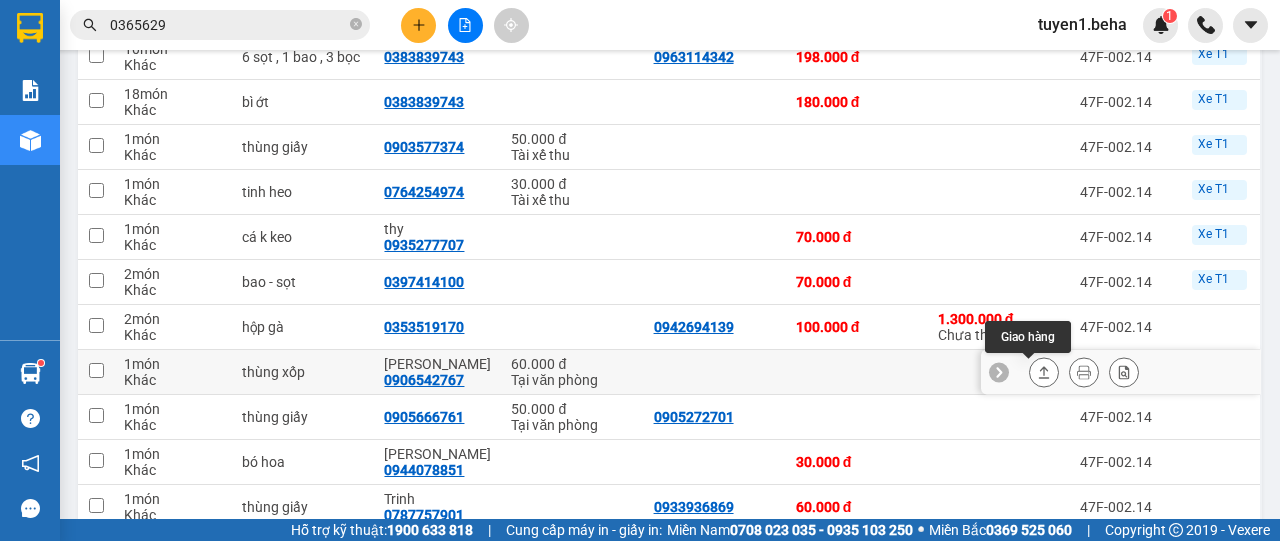 click 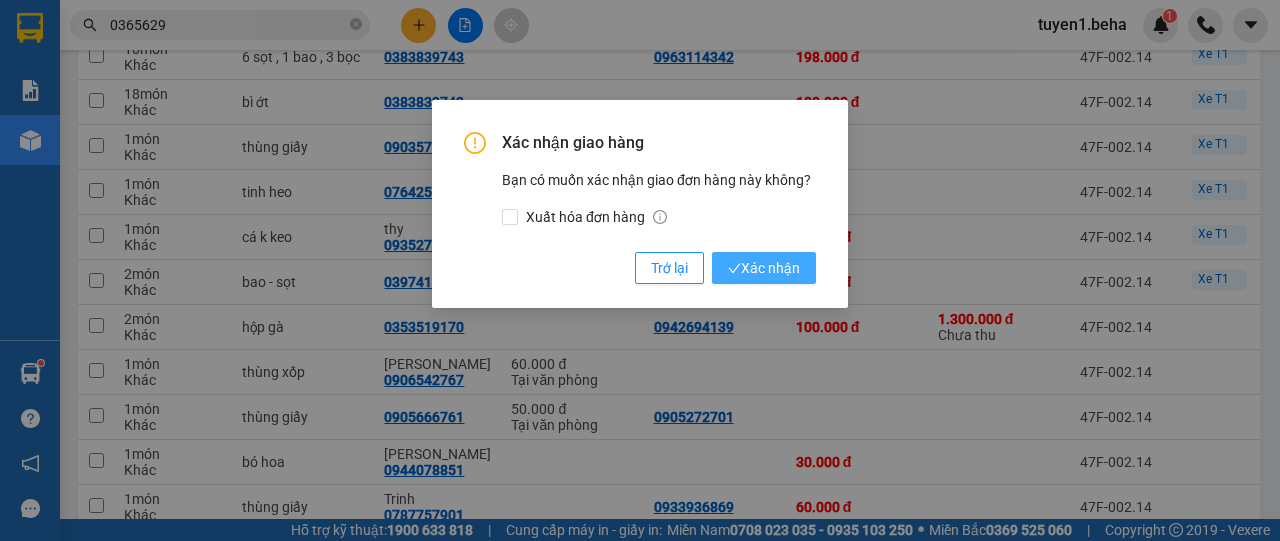 click on "Xác nhận" at bounding box center (764, 268) 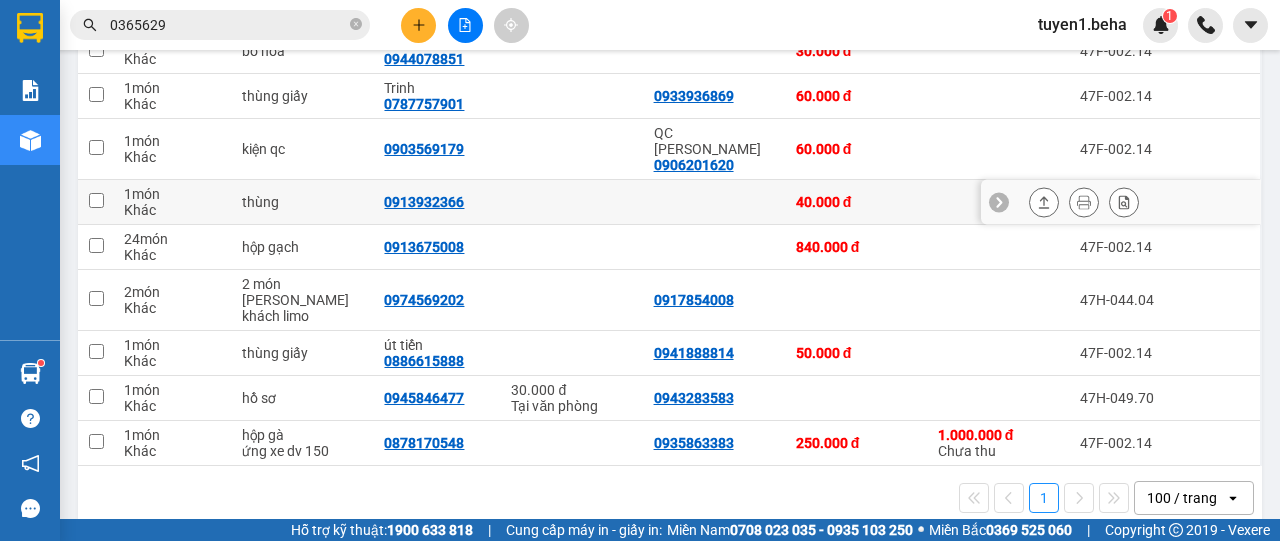 scroll, scrollTop: 667, scrollLeft: 0, axis: vertical 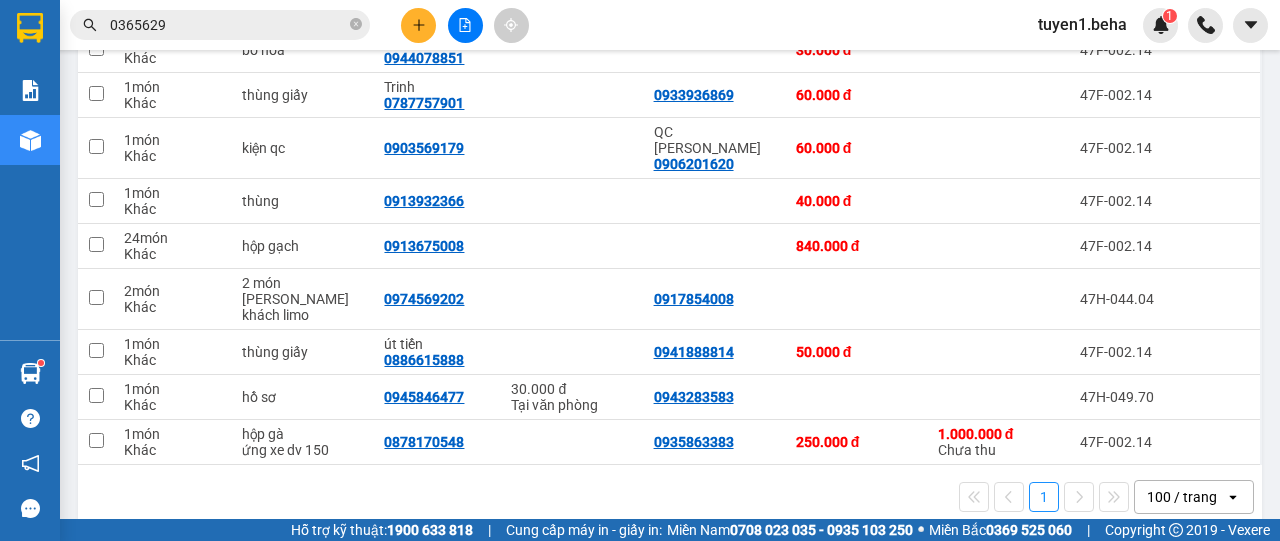 click on "0365629" at bounding box center (228, 25) 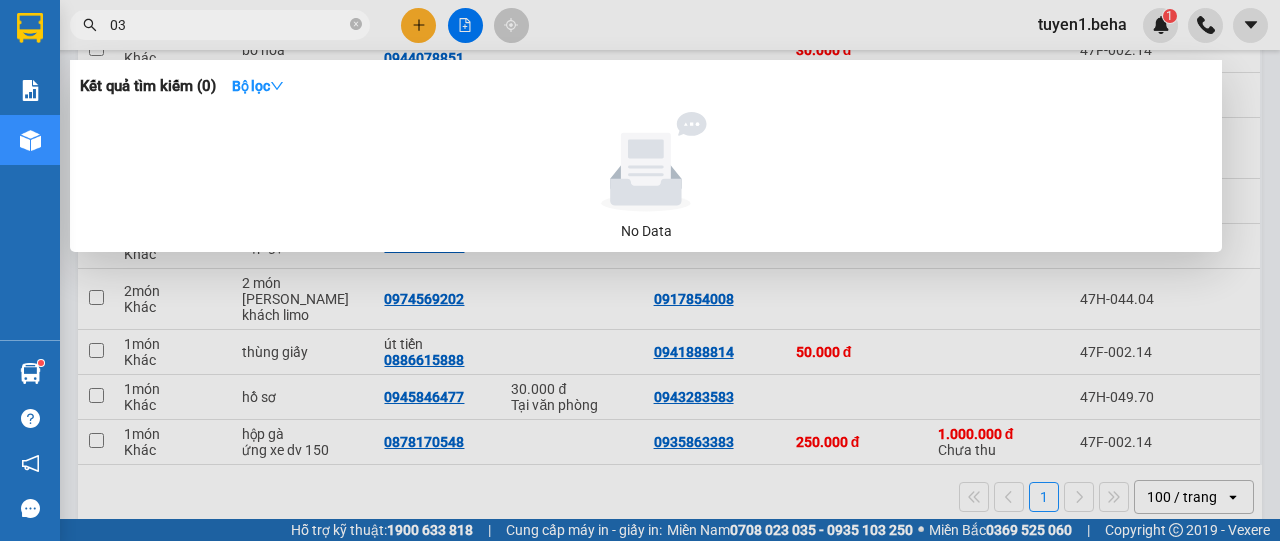 type on "0" 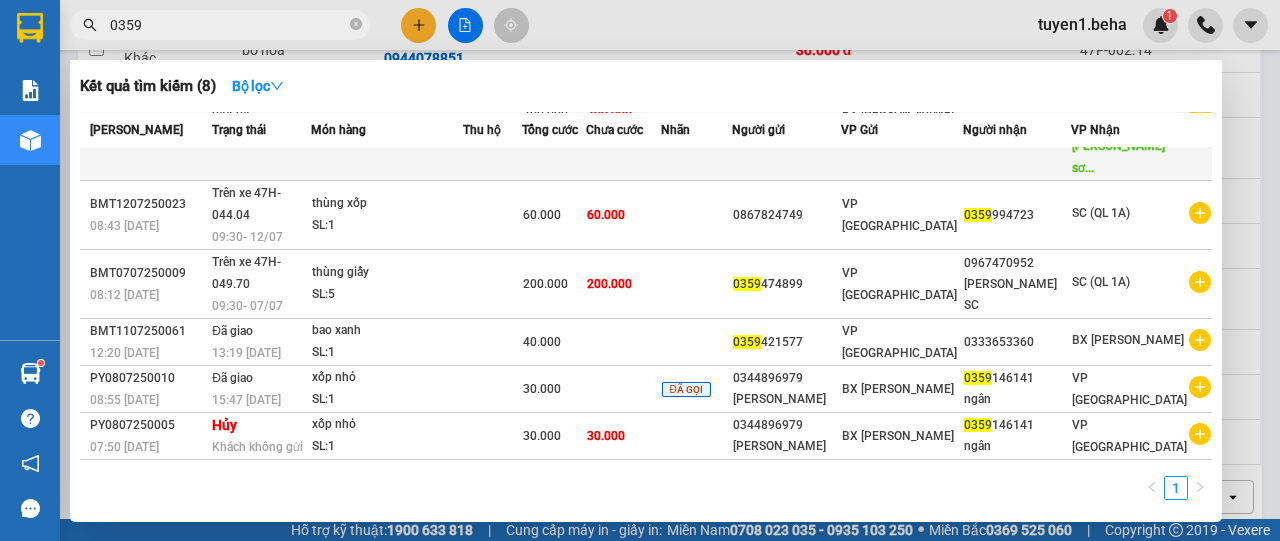scroll, scrollTop: 103, scrollLeft: 0, axis: vertical 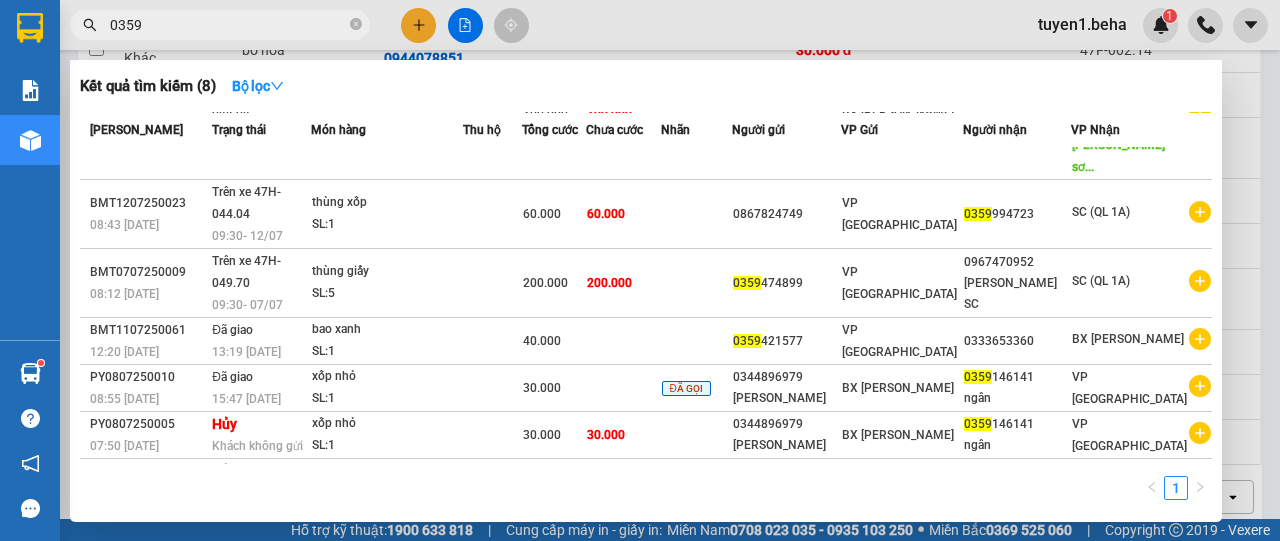 type on "0359" 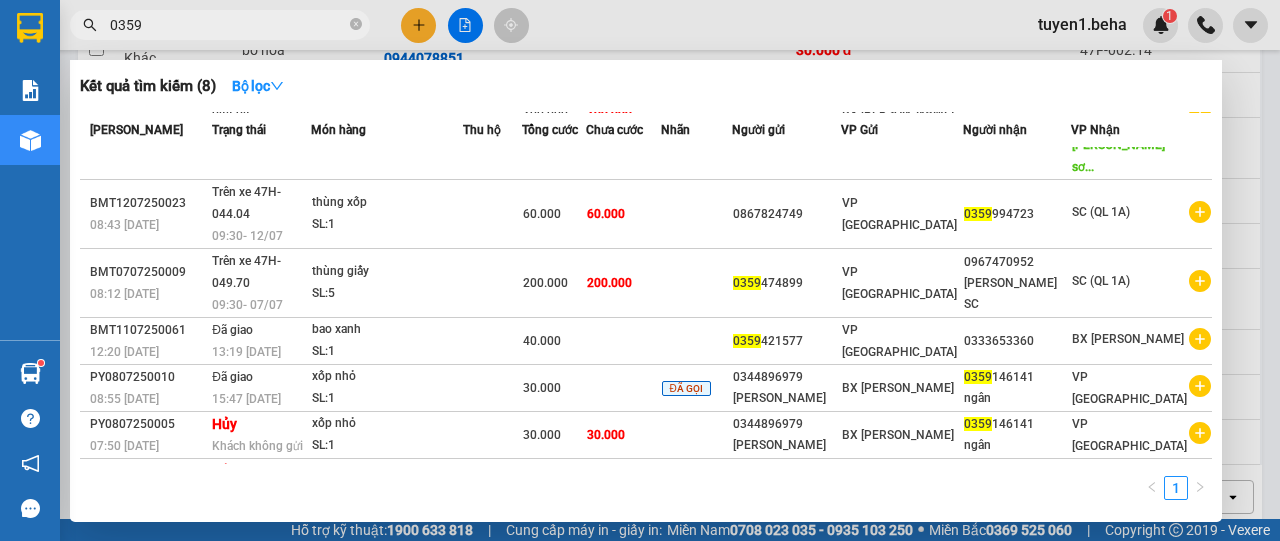 click on "1" at bounding box center (646, 494) 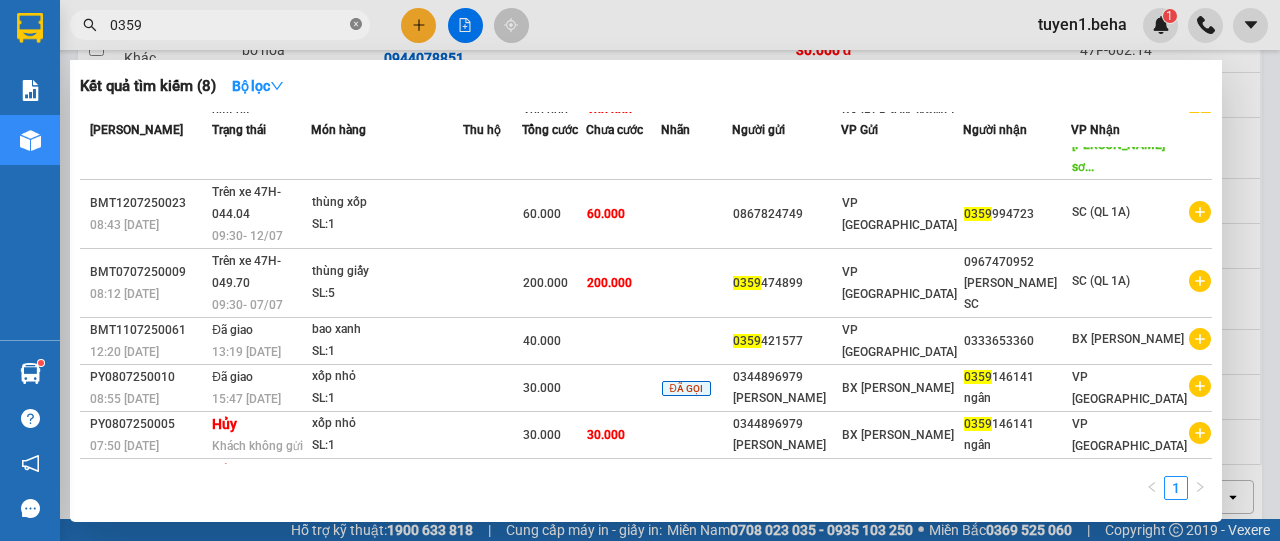 click 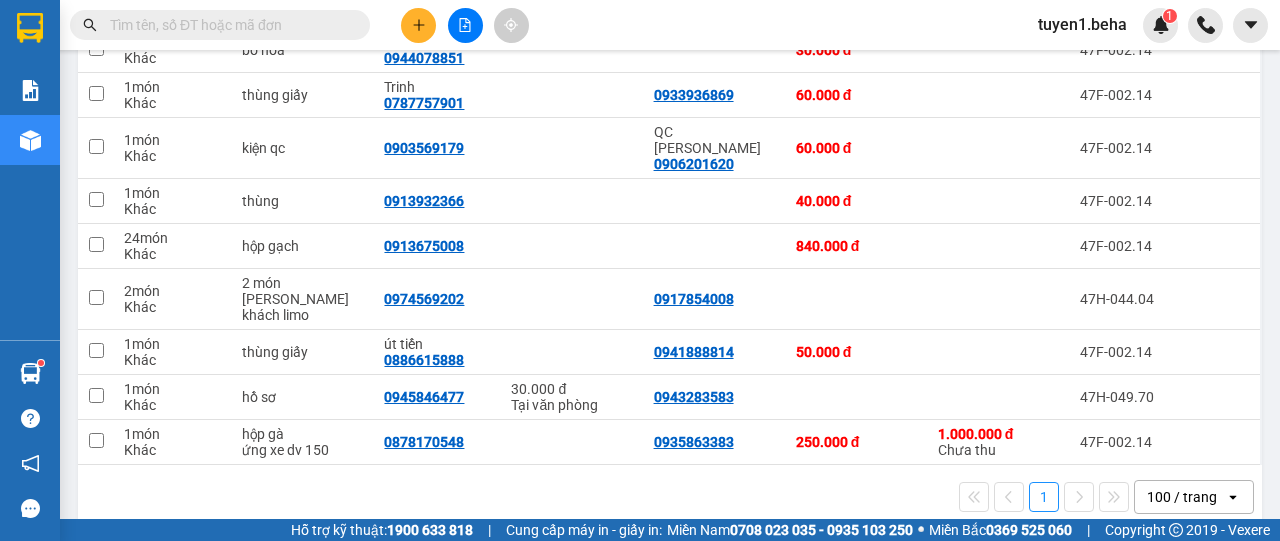 click on "1 100 / trang open" at bounding box center [670, 497] 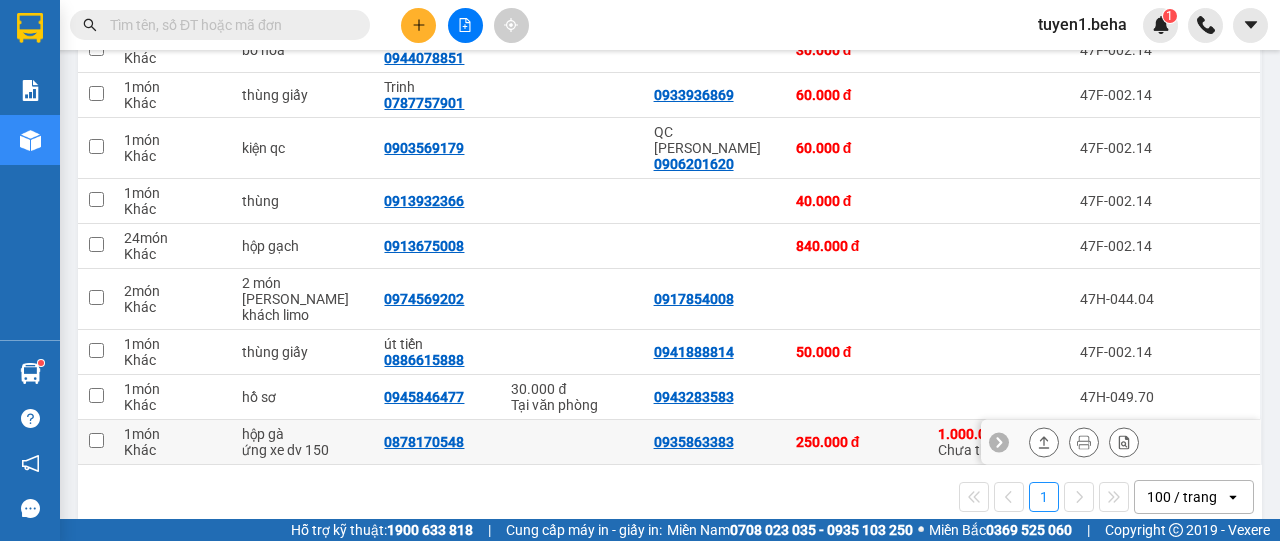 scroll, scrollTop: 467, scrollLeft: 0, axis: vertical 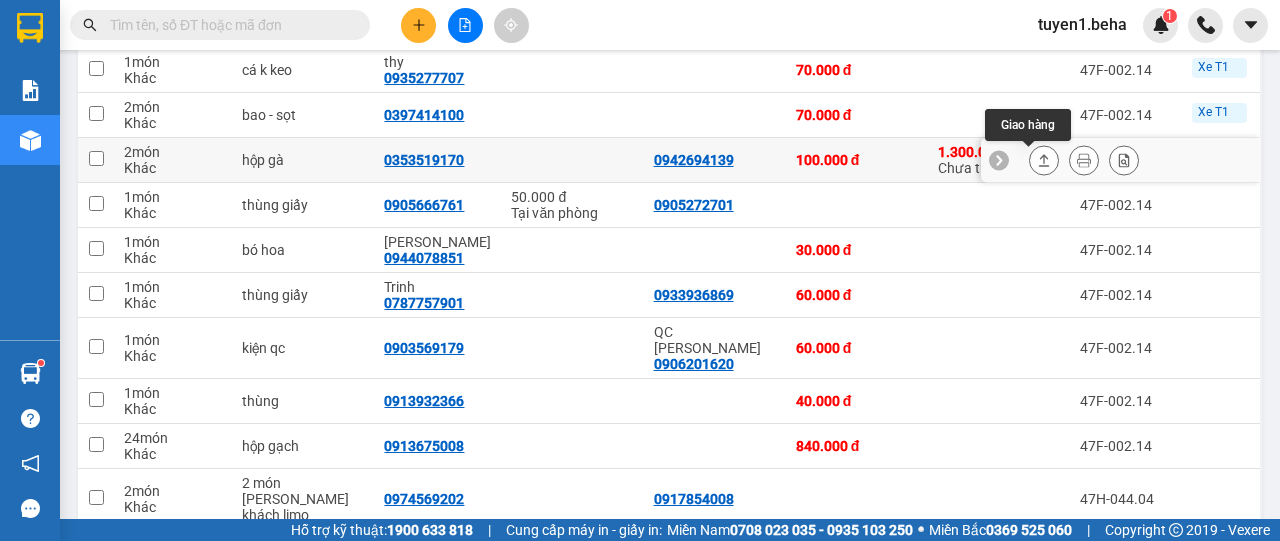 click 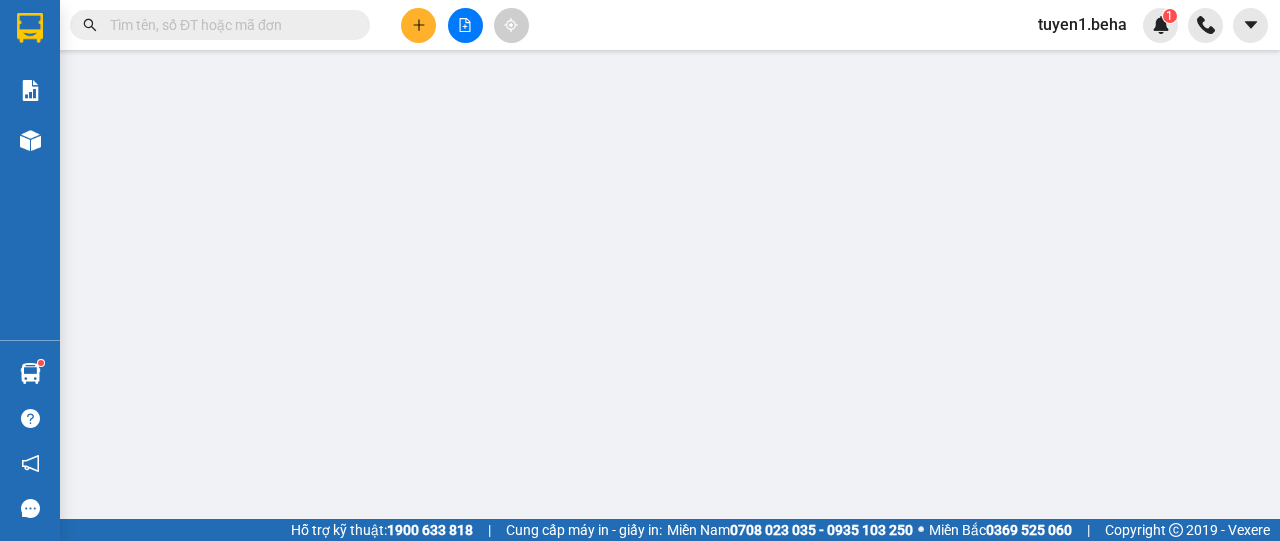 scroll, scrollTop: 0, scrollLeft: 0, axis: both 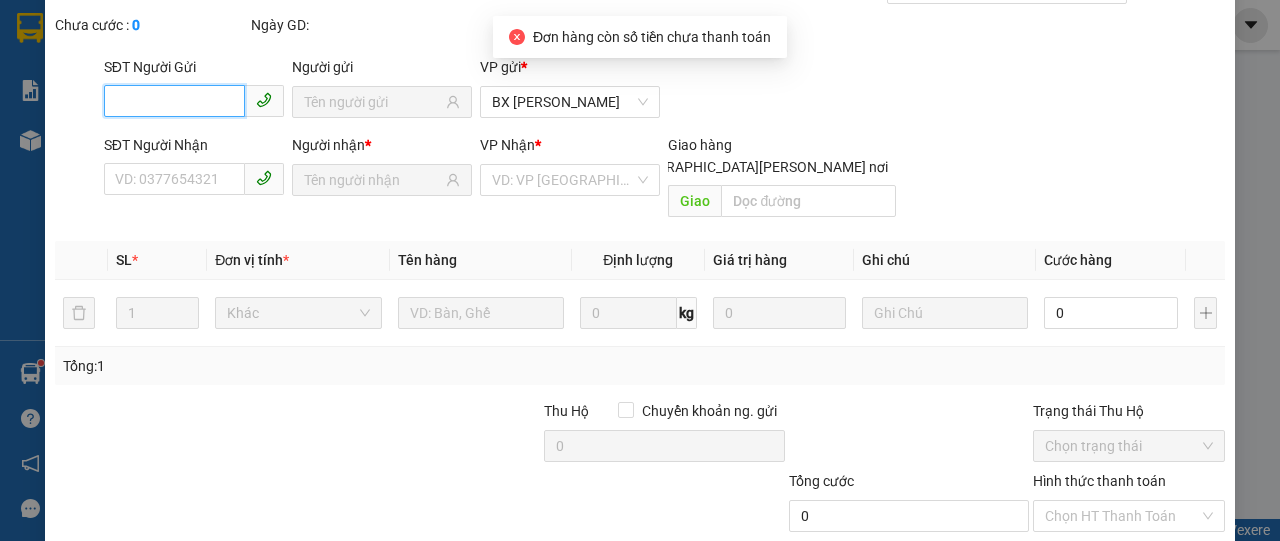 type on "0942694139" 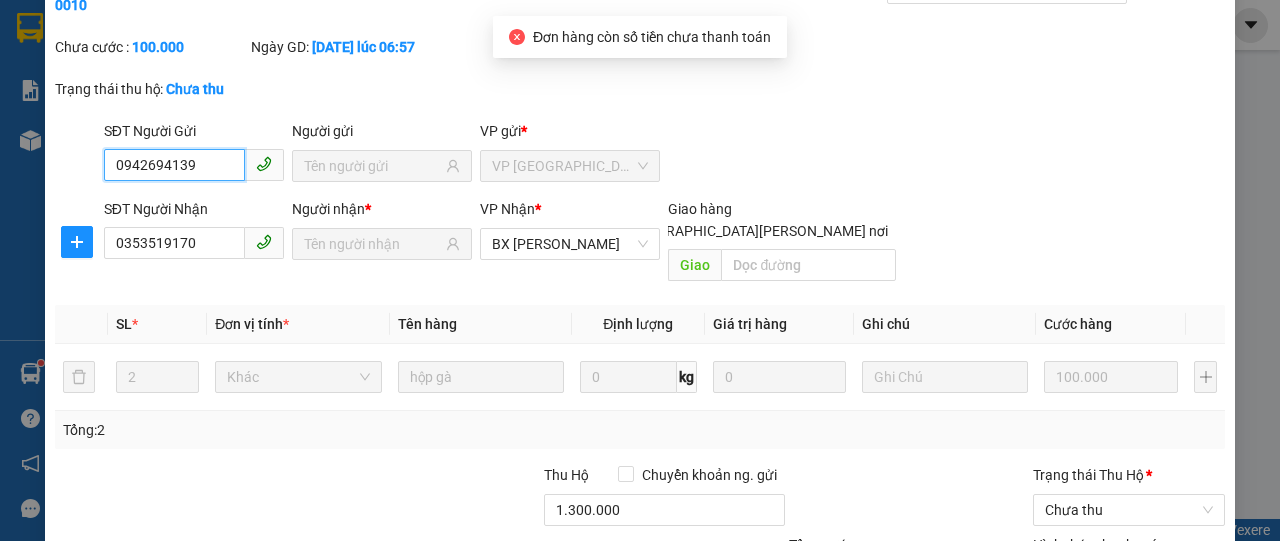 scroll, scrollTop: 265, scrollLeft: 0, axis: vertical 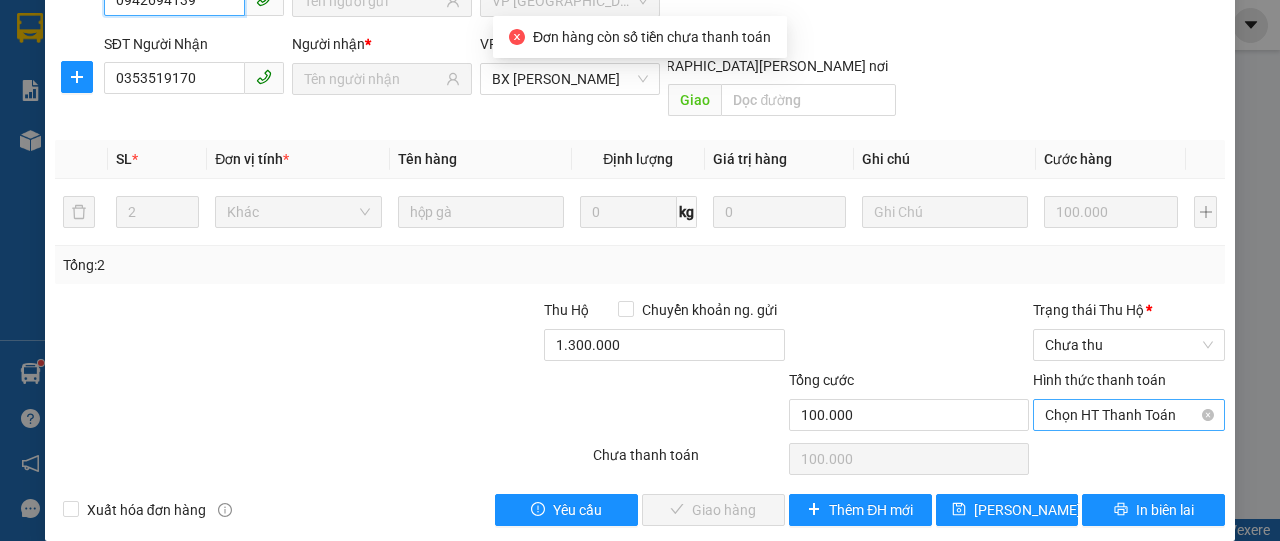 click on "Chọn HT Thanh Toán" at bounding box center (1129, 415) 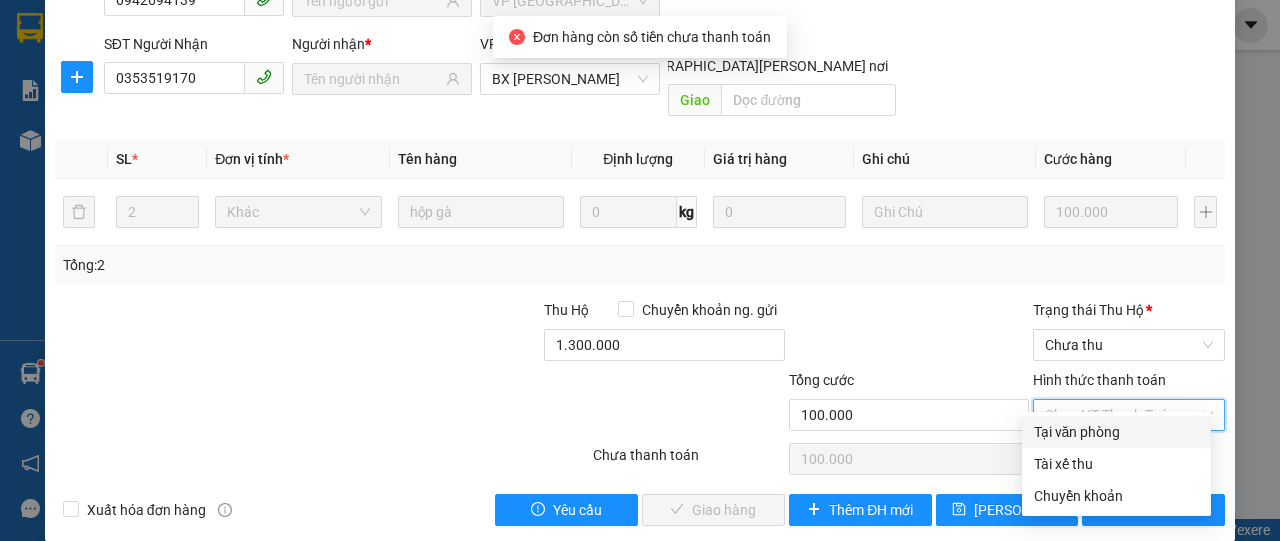 click on "Tại văn phòng" at bounding box center [1116, 432] 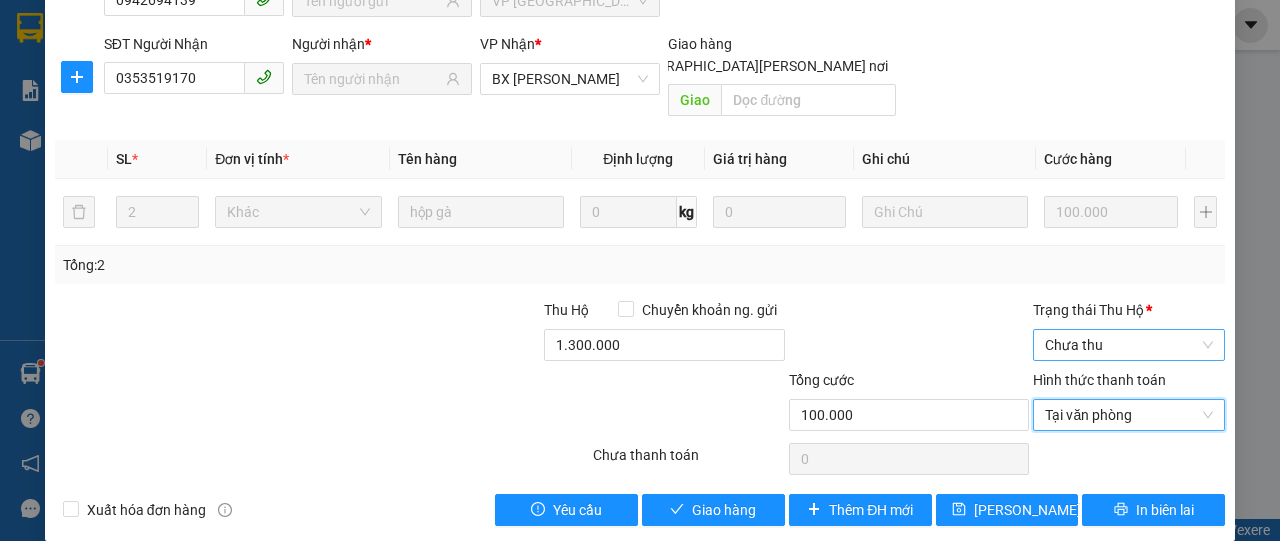 click on "Chưa thu" at bounding box center [1129, 345] 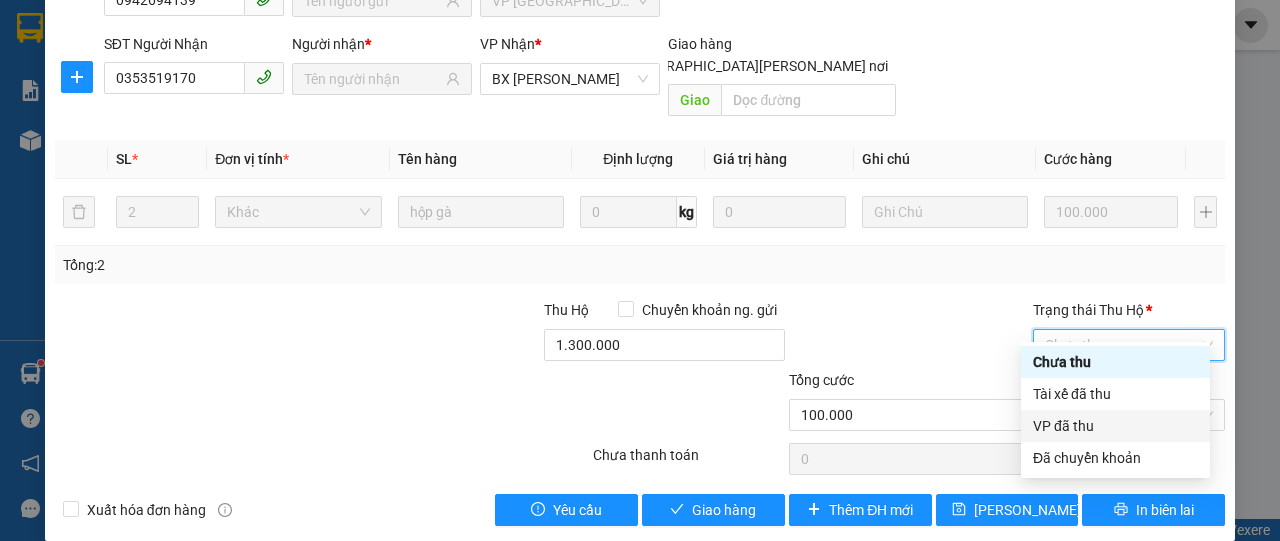 click on "VP đã thu" at bounding box center [1115, 426] 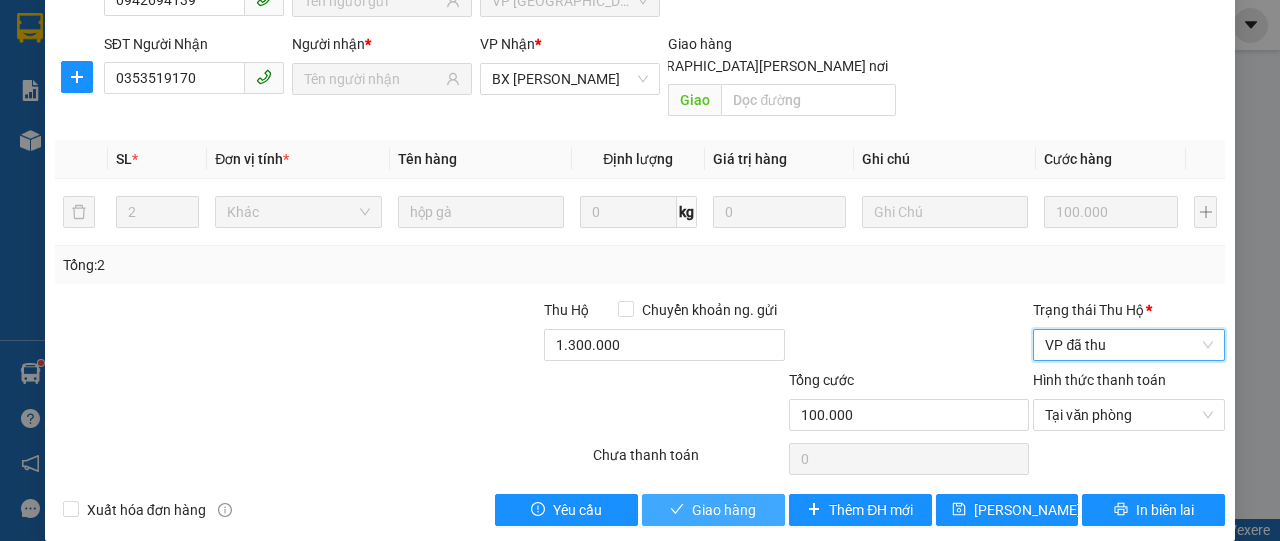 click on "Giao hàng" at bounding box center [724, 510] 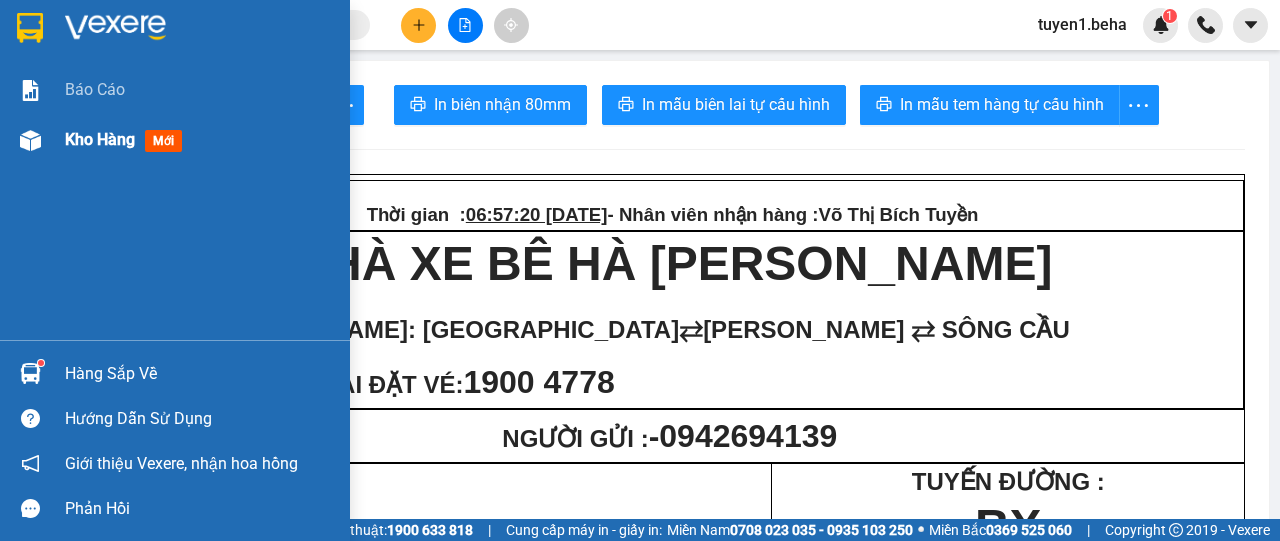 click on "Kho hàng" at bounding box center [100, 139] 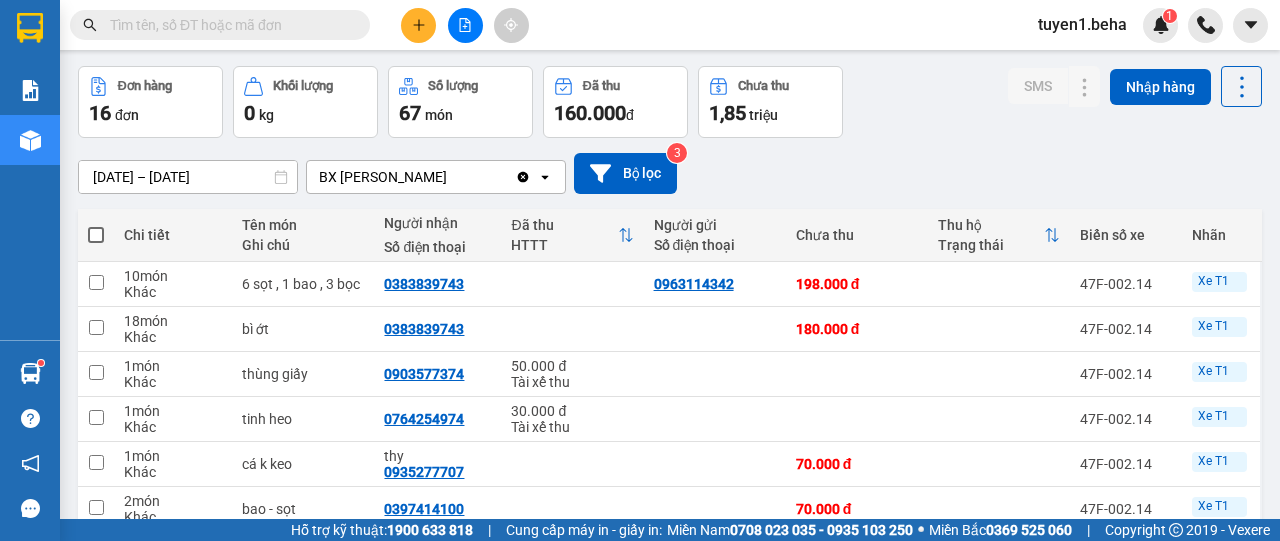 scroll, scrollTop: 0, scrollLeft: 0, axis: both 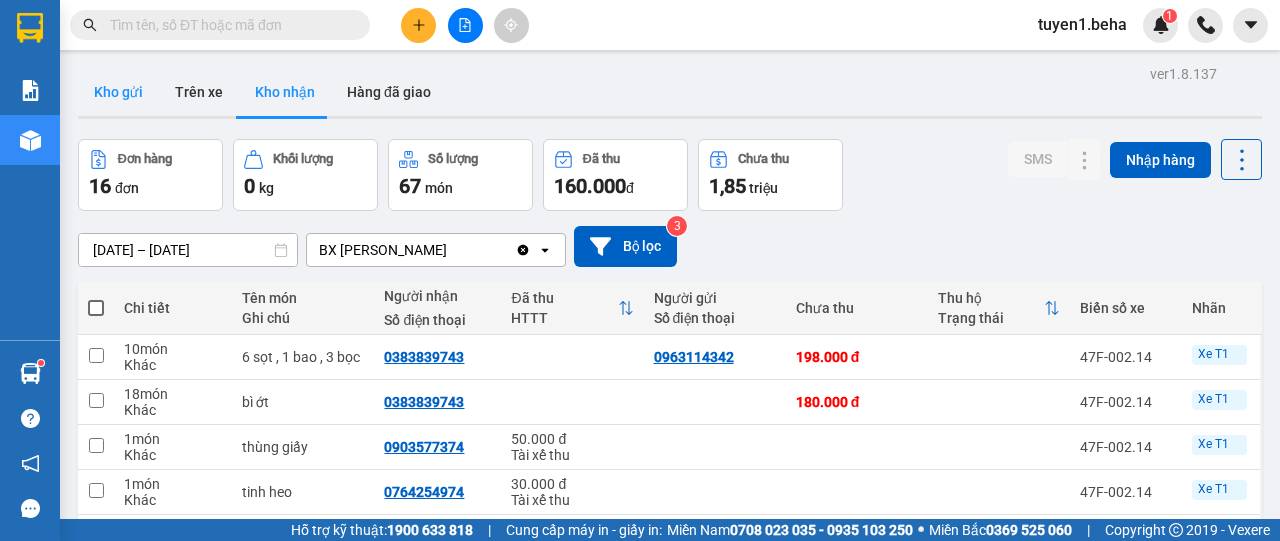 click on "Kho gửi" at bounding box center (118, 92) 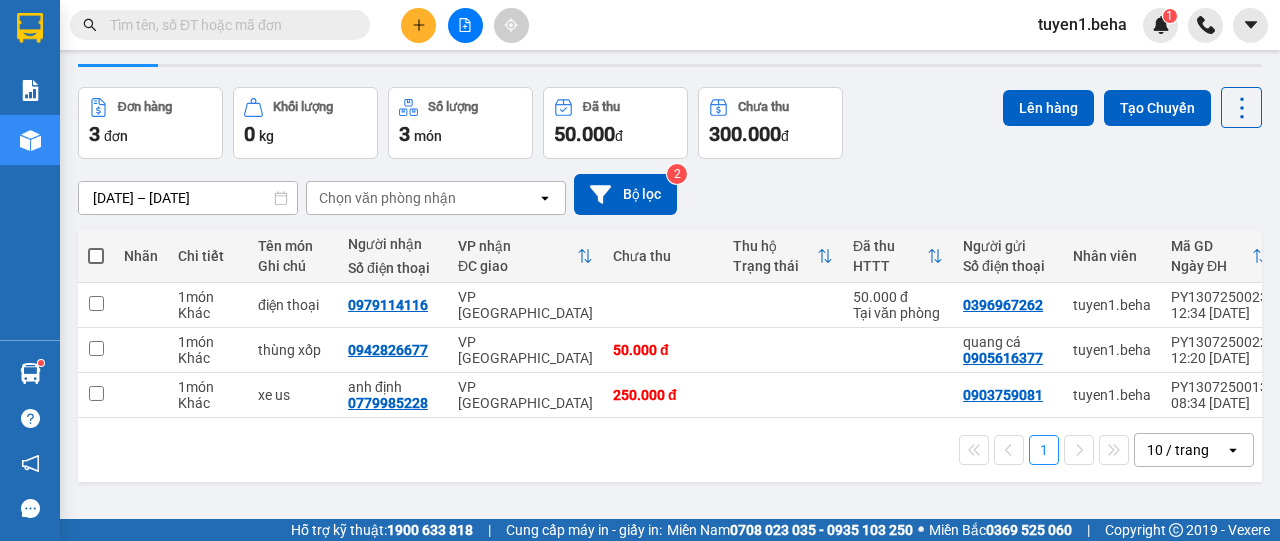 scroll, scrollTop: 92, scrollLeft: 0, axis: vertical 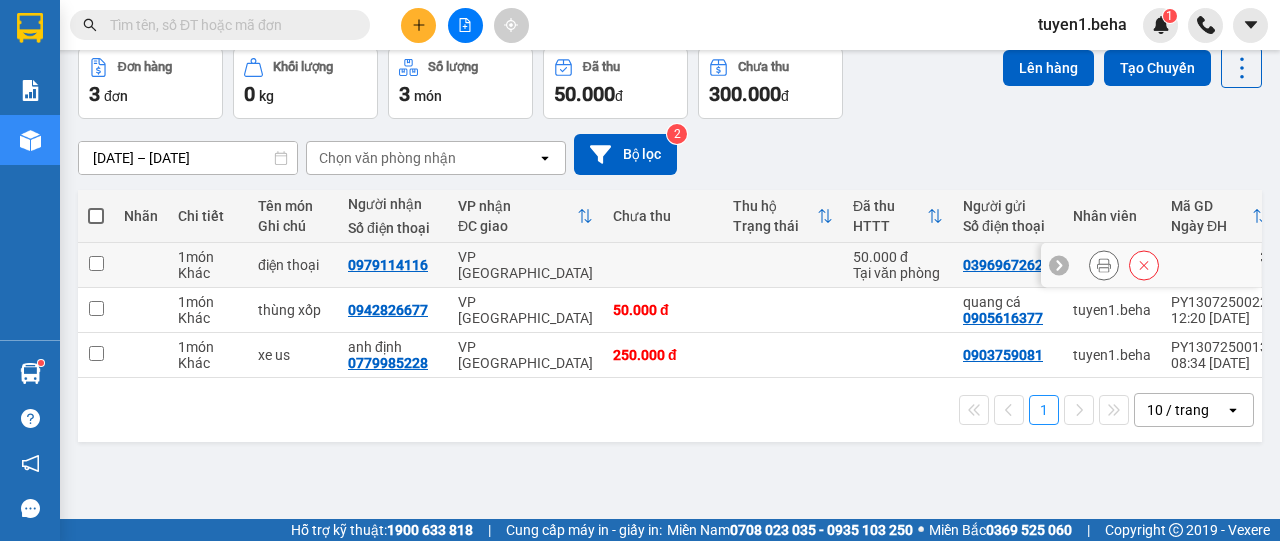 click at bounding box center [96, 263] 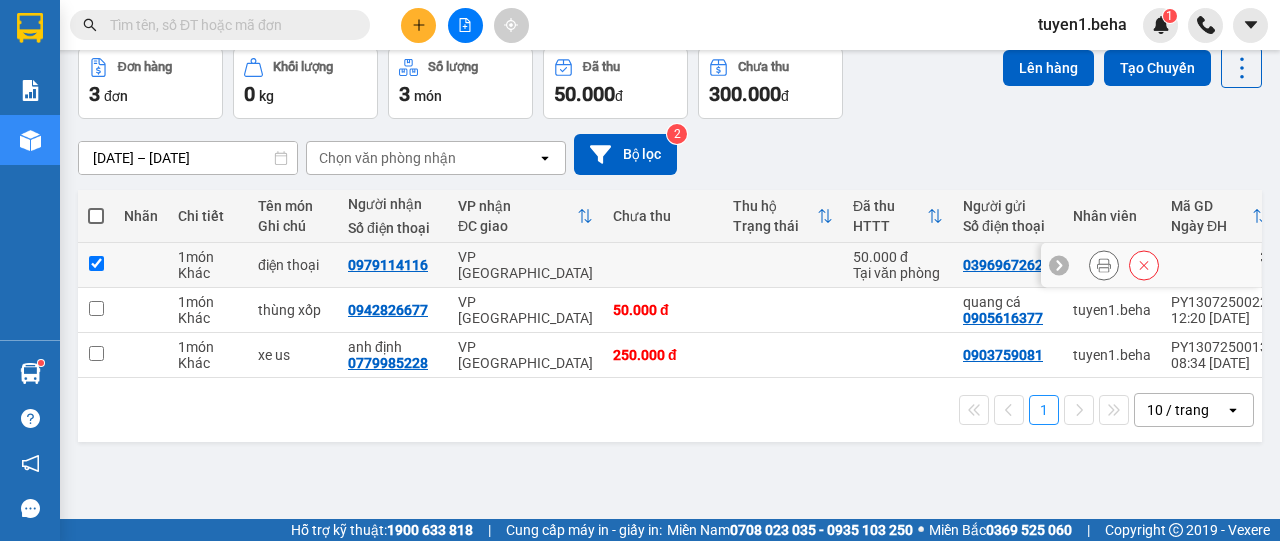 checkbox on "true" 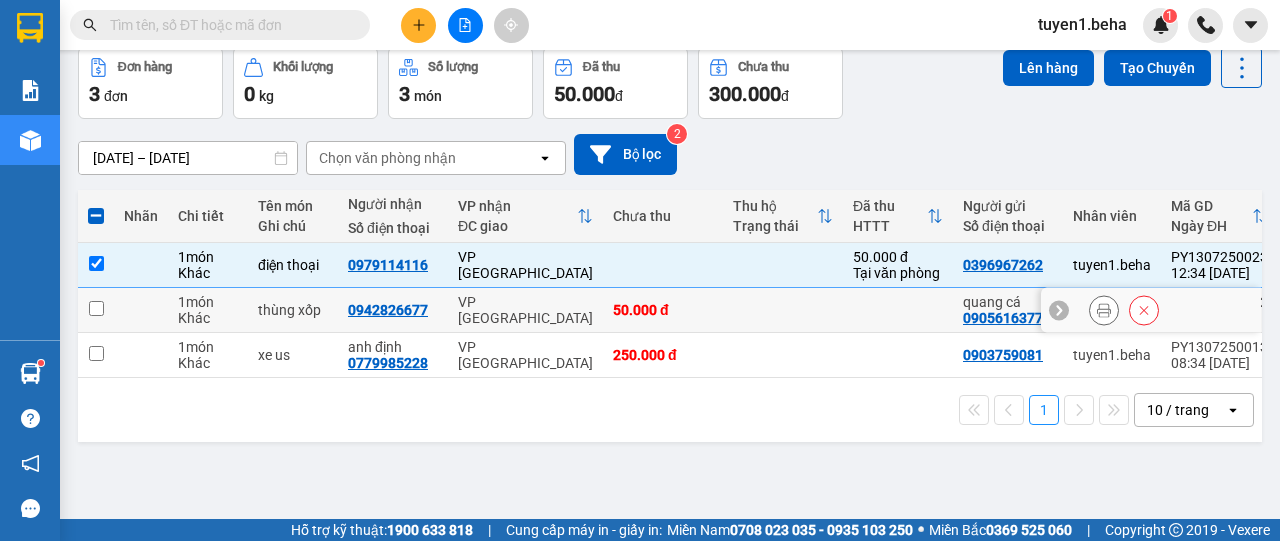 click at bounding box center [96, 308] 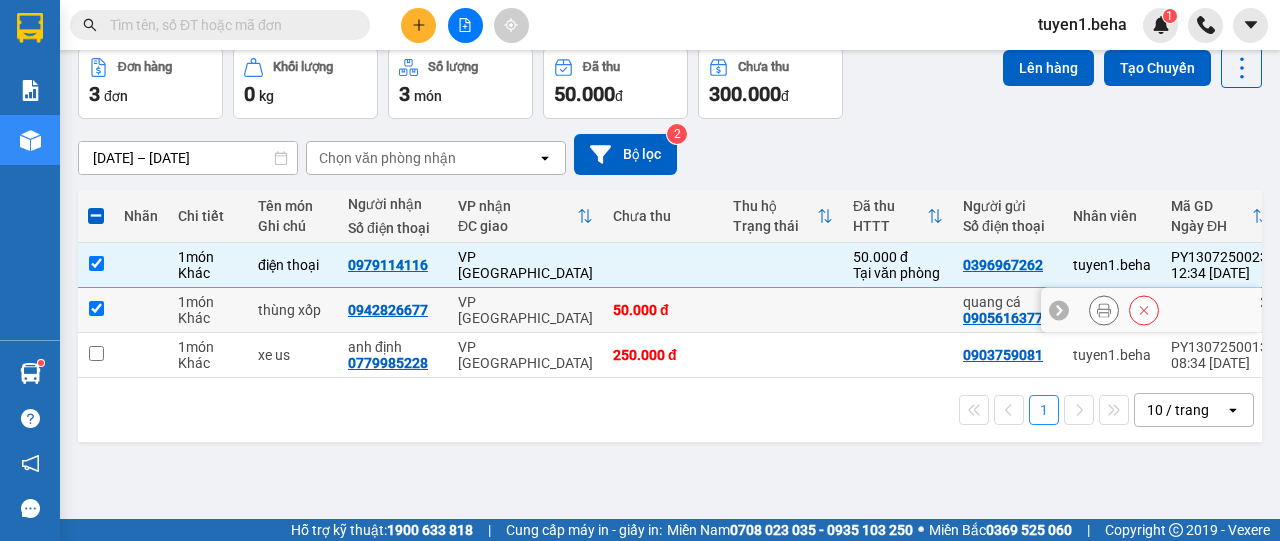 checkbox on "true" 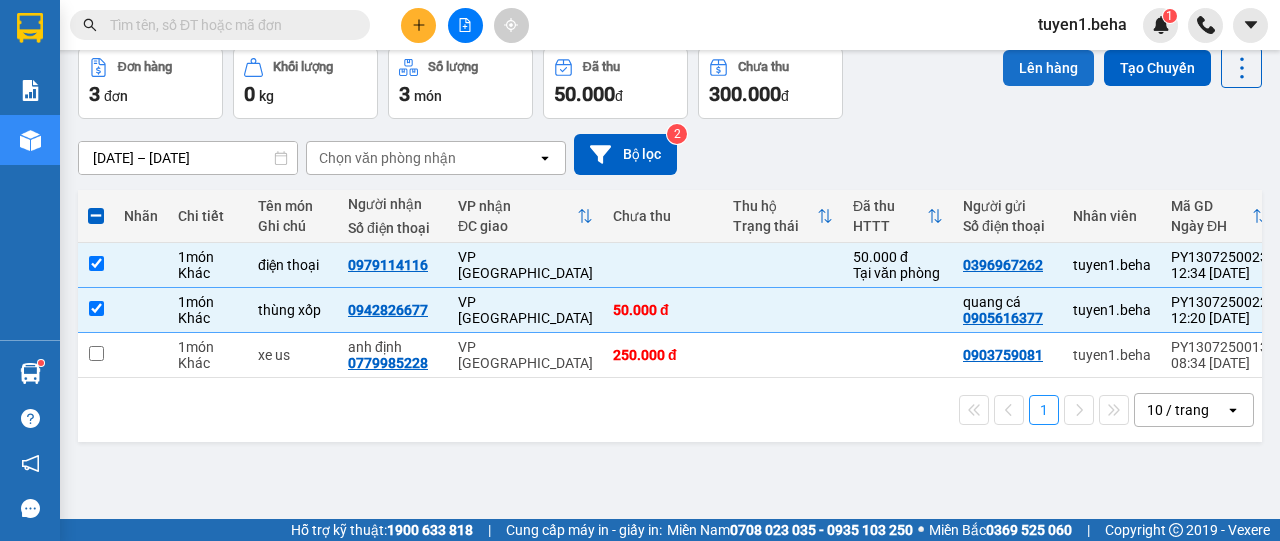click on "Lên hàng" at bounding box center [1048, 68] 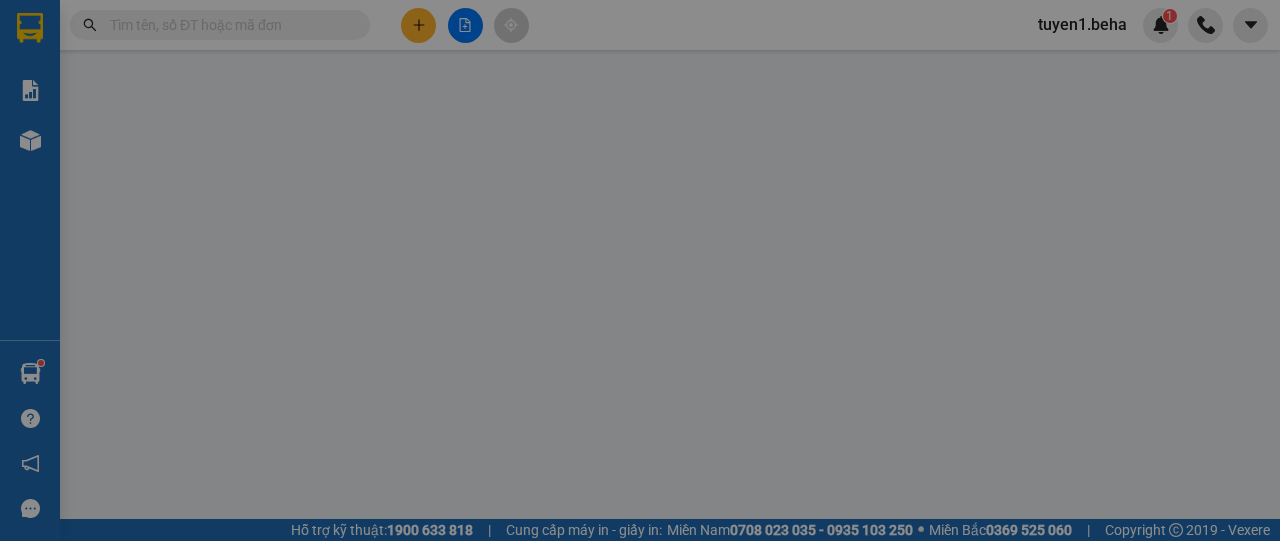 scroll, scrollTop: 0, scrollLeft: 0, axis: both 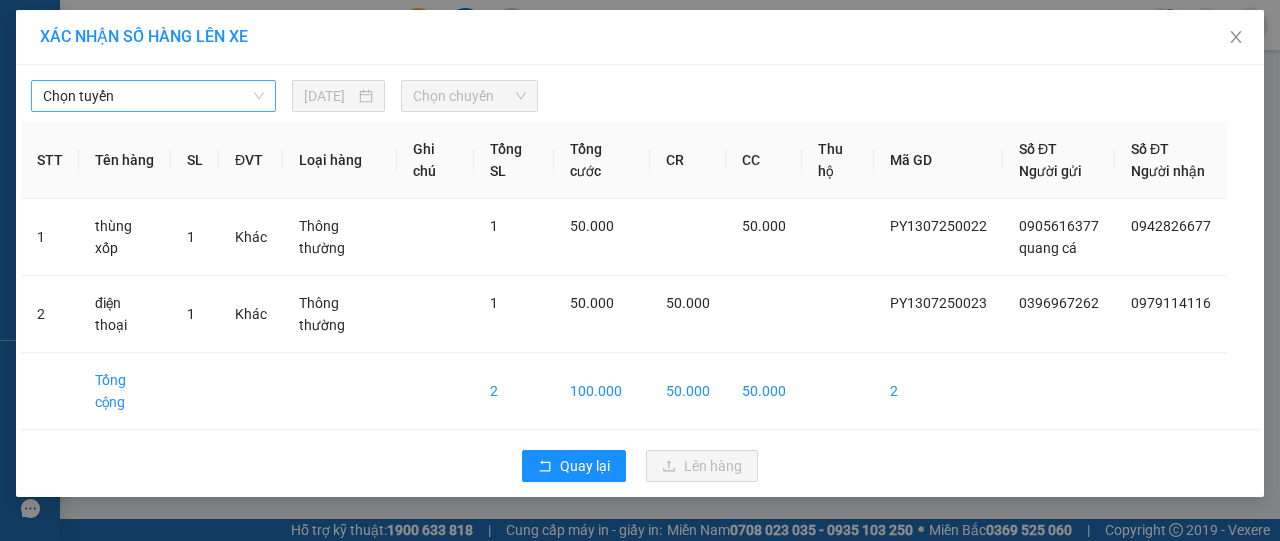 click on "Chọn tuyến" at bounding box center (153, 96) 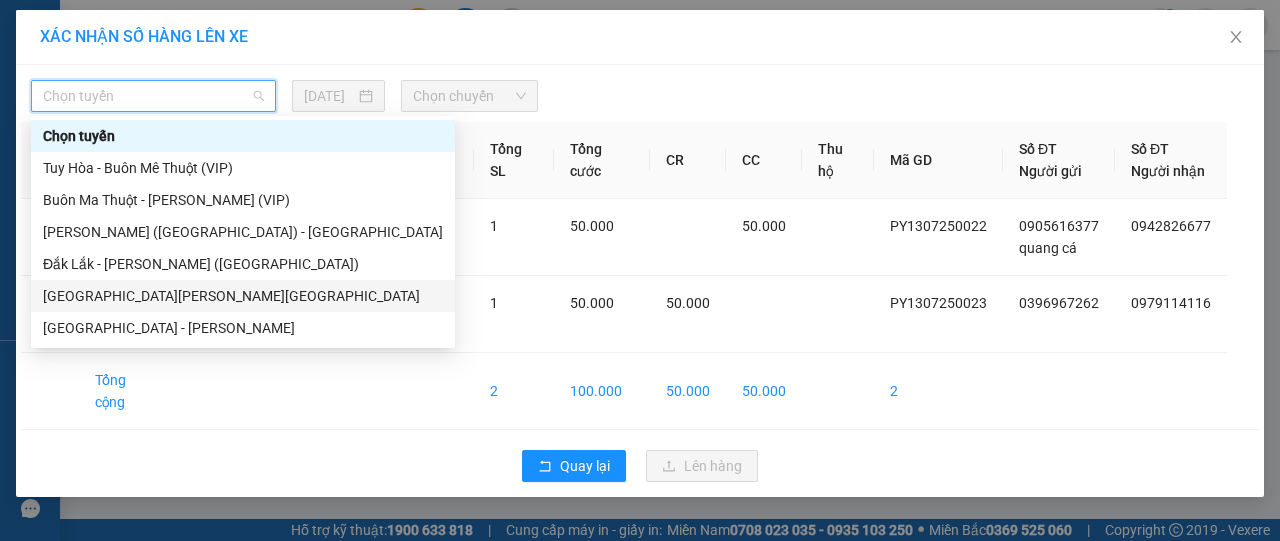 click on "[GEOGRAPHIC_DATA][PERSON_NAME][GEOGRAPHIC_DATA]" at bounding box center [243, 296] 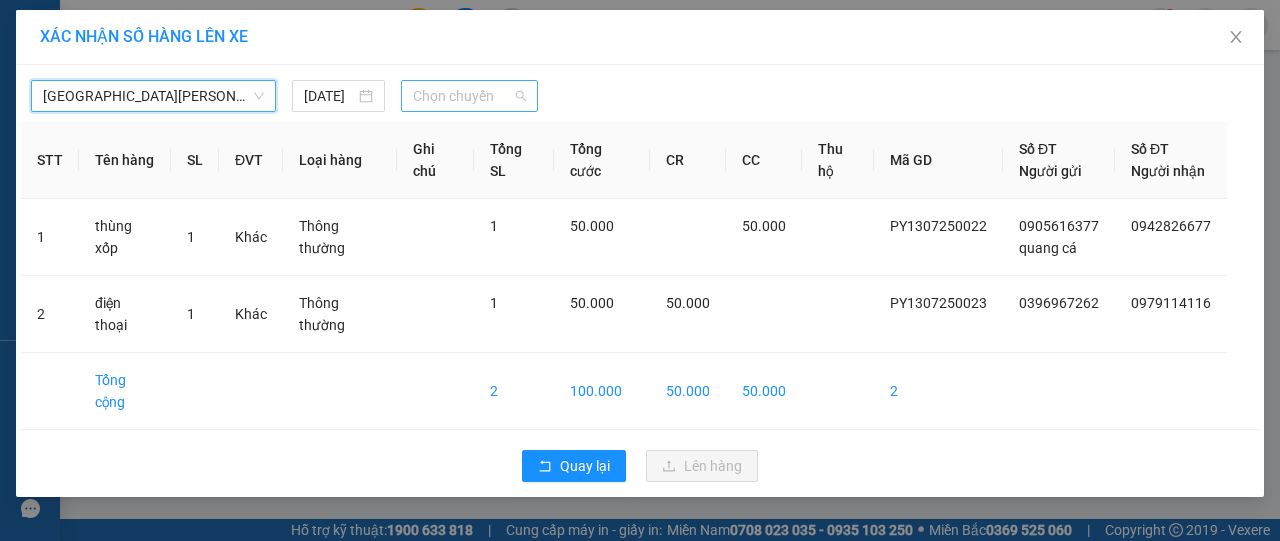 click on "Chọn chuyến" at bounding box center (469, 96) 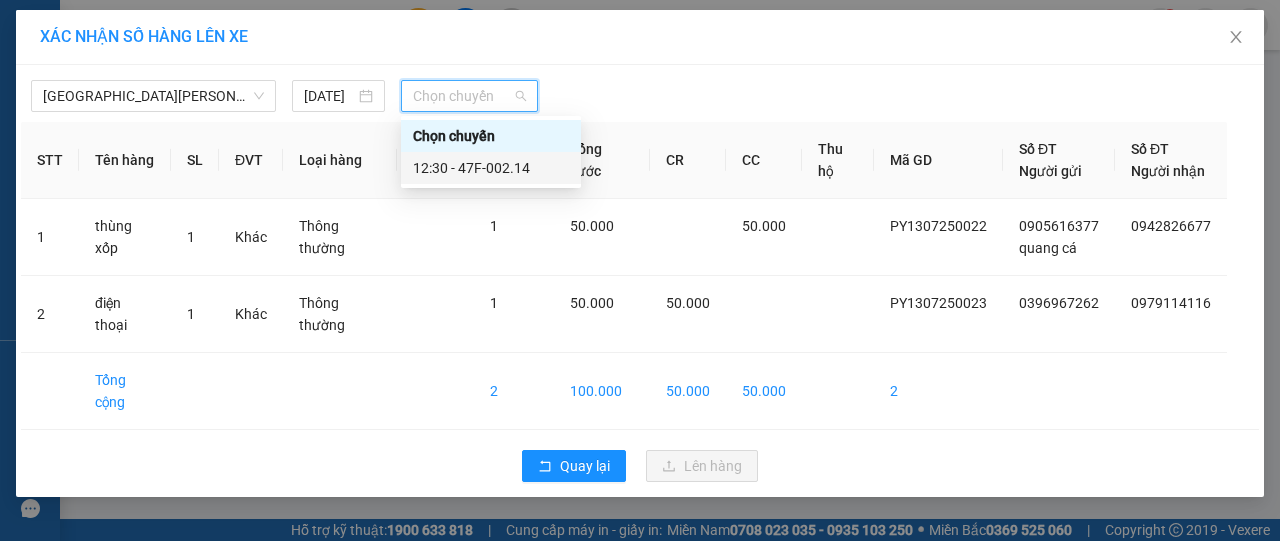click on "12:30     - 47F-002.14" at bounding box center [491, 168] 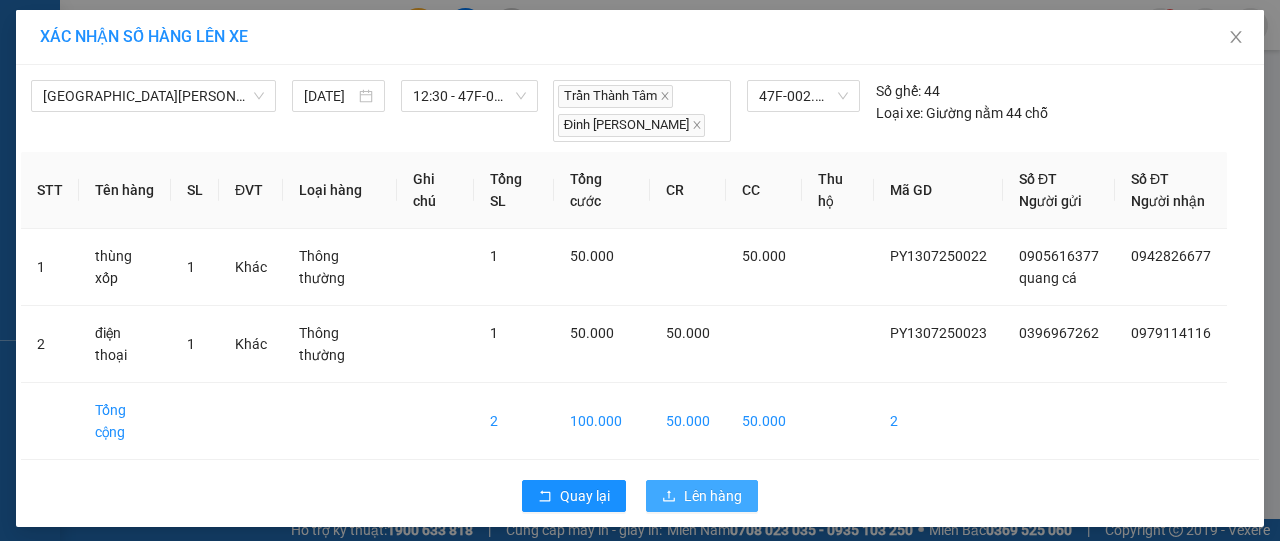 click on "Lên hàng" at bounding box center [713, 496] 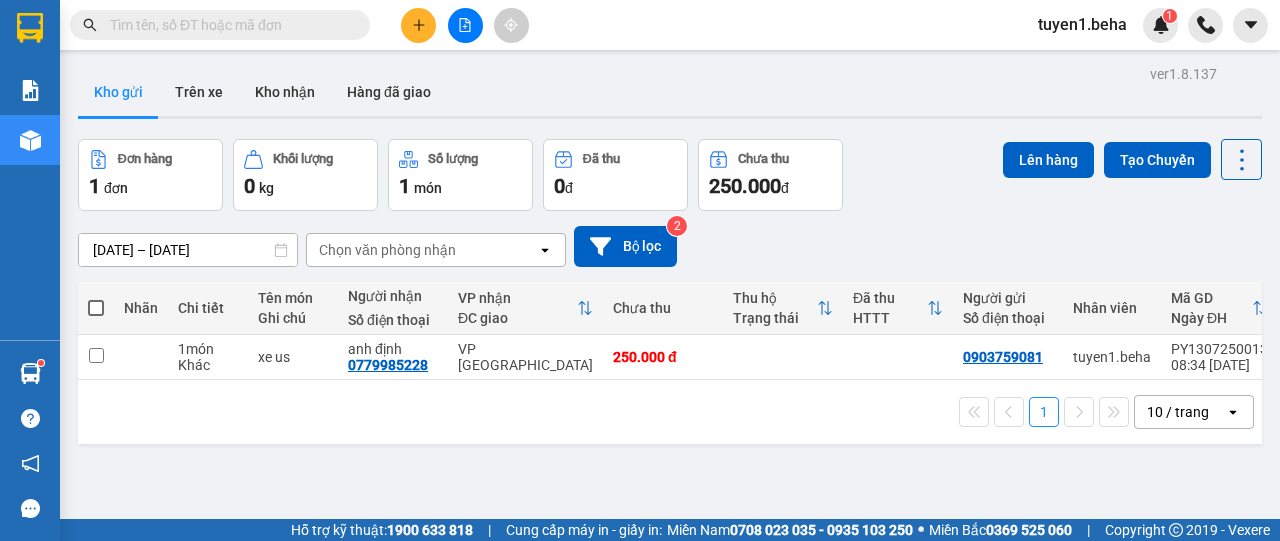 click at bounding box center [228, 25] 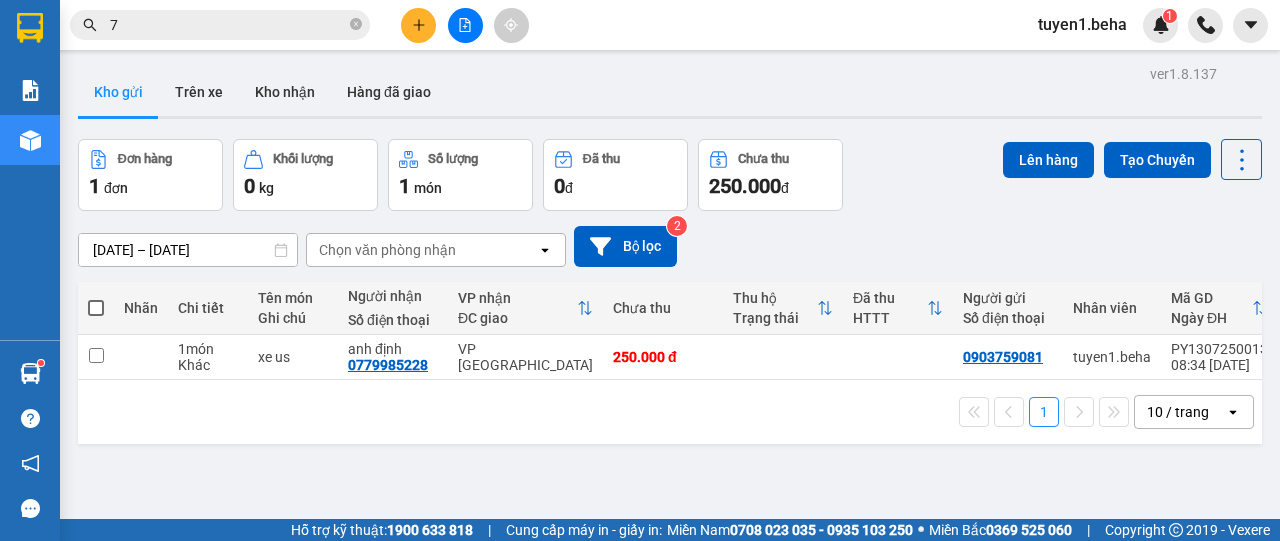 type on "79" 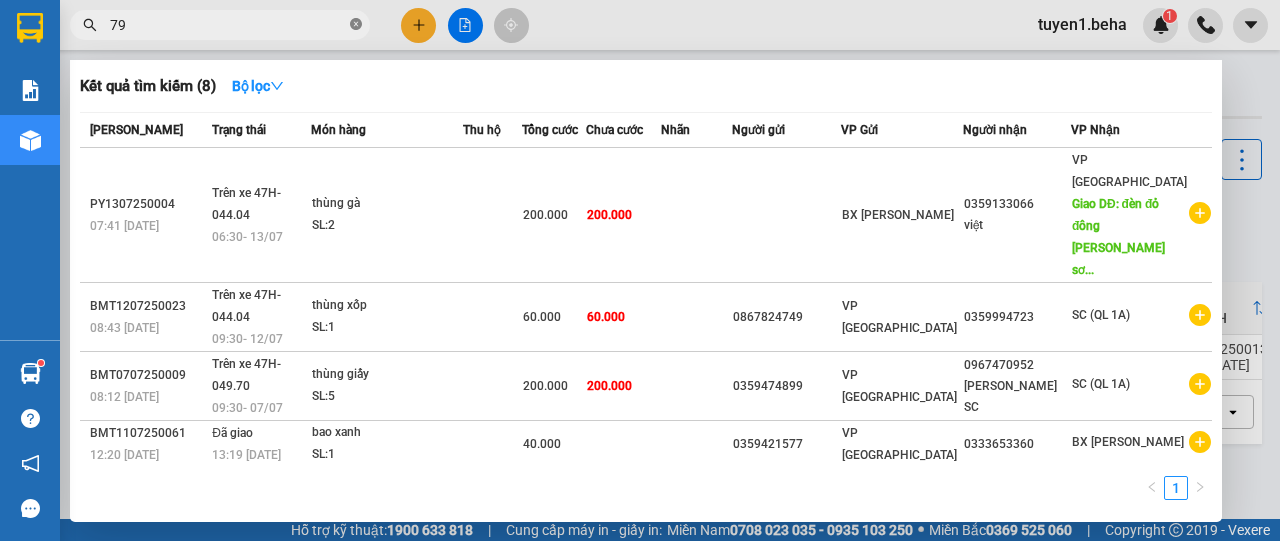 click 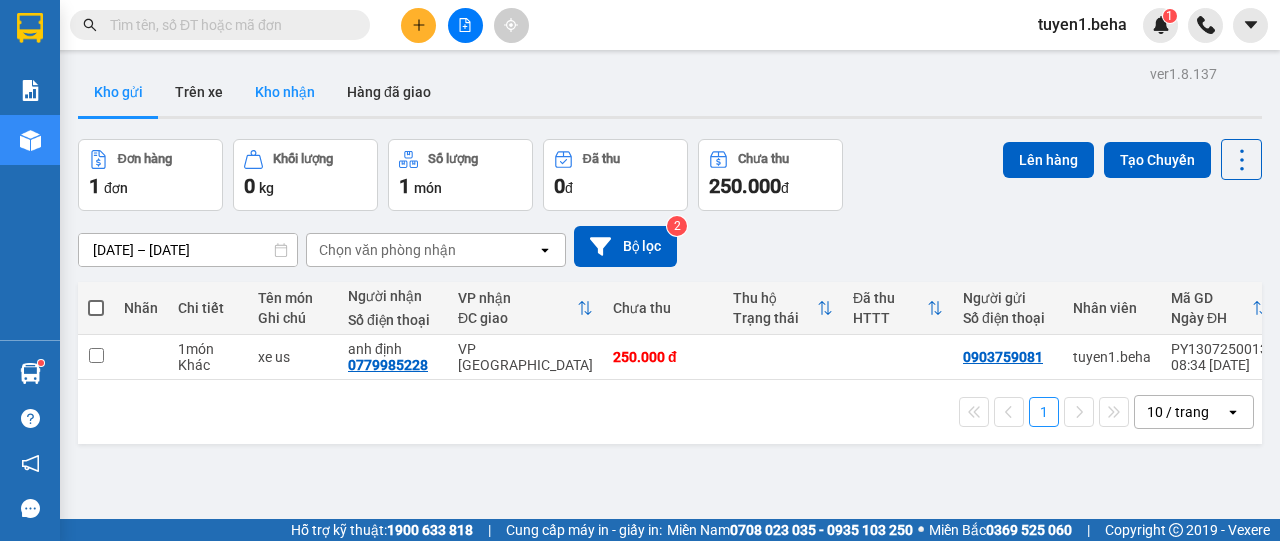 click on "Kho nhận" at bounding box center (285, 92) 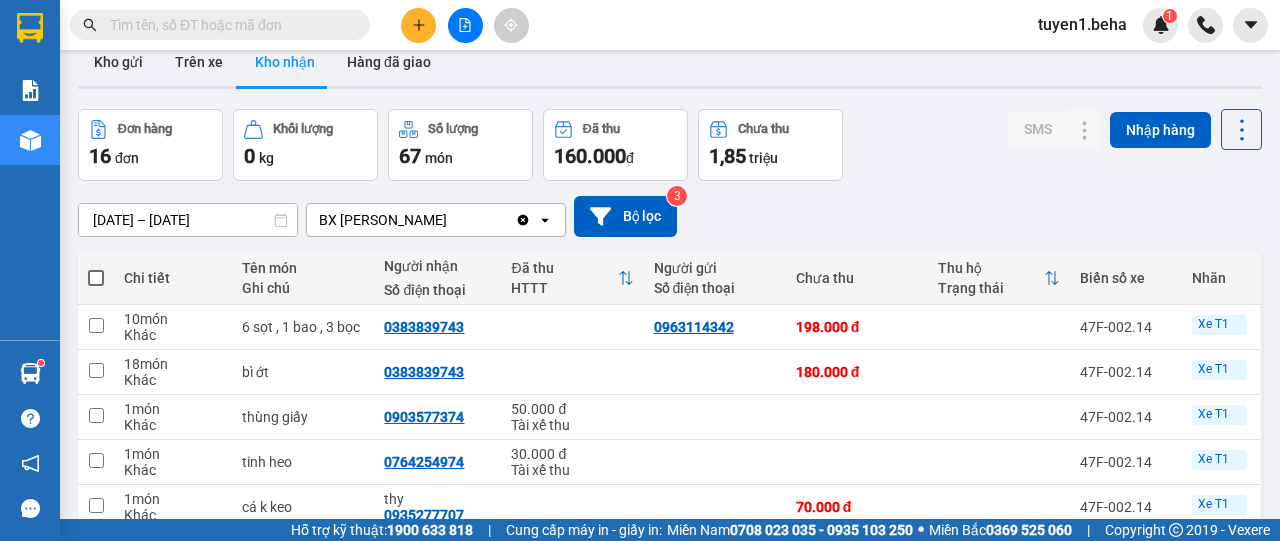 scroll, scrollTop: 0, scrollLeft: 0, axis: both 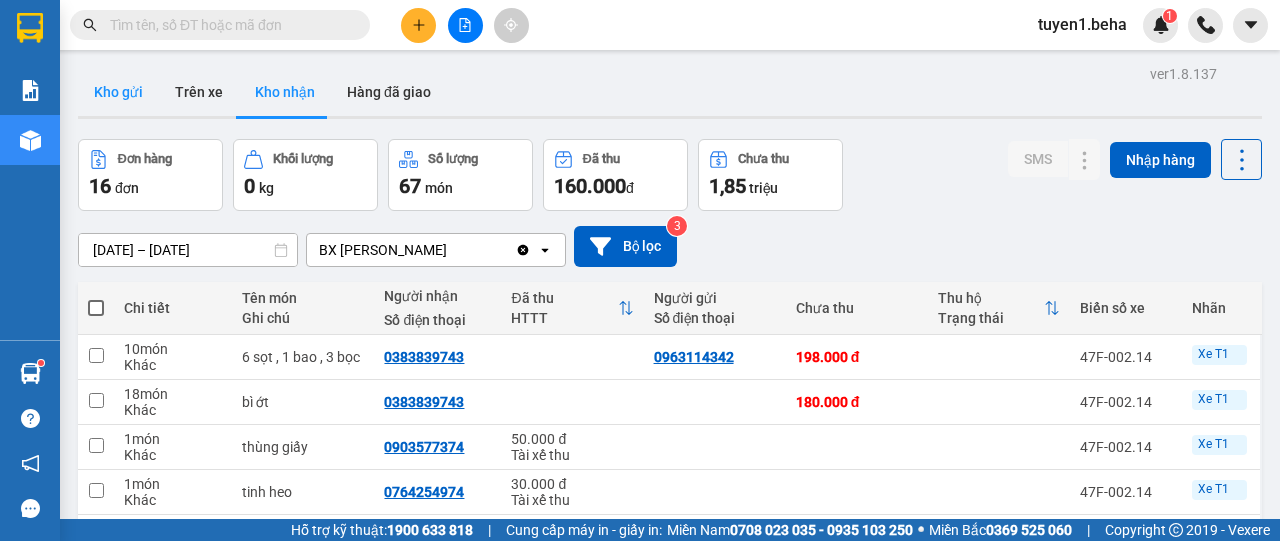 click on "Kho gửi" at bounding box center [118, 92] 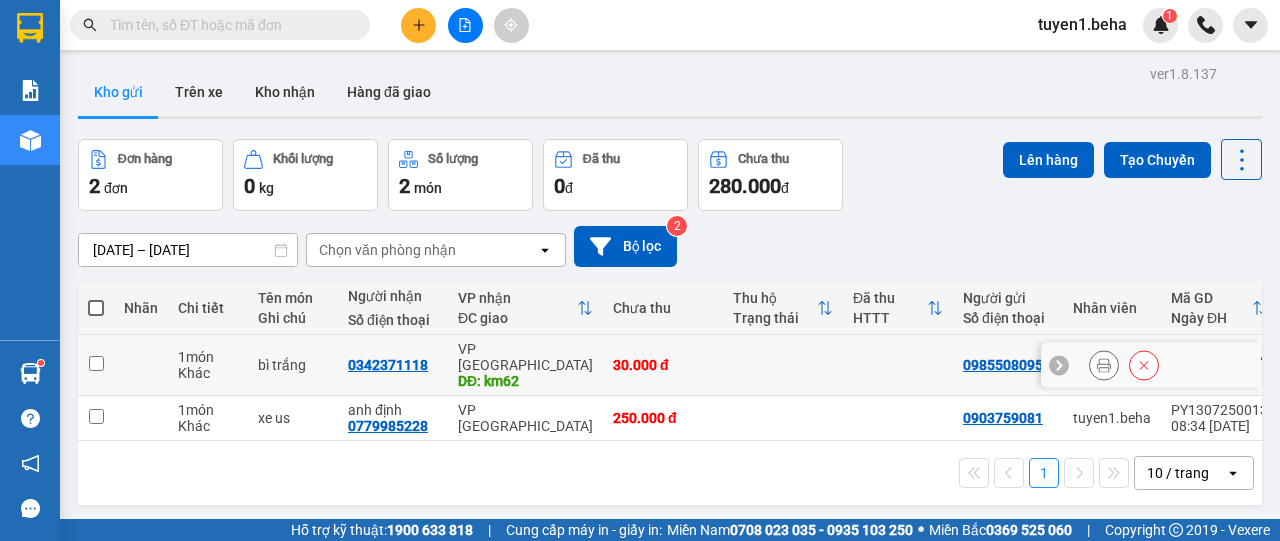 click at bounding box center (96, 363) 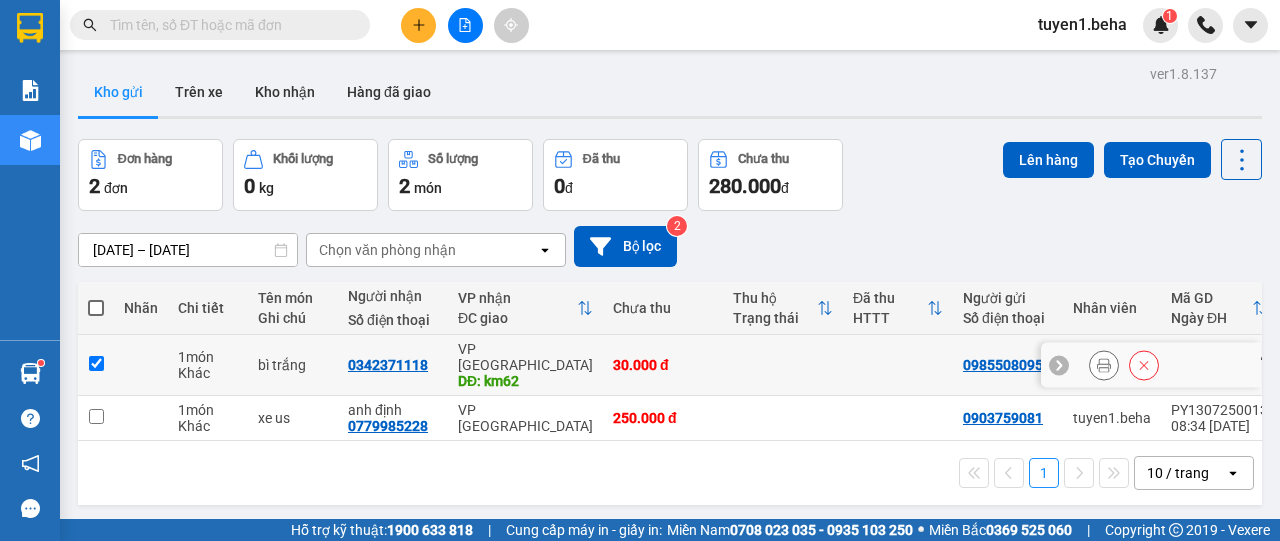 checkbox on "true" 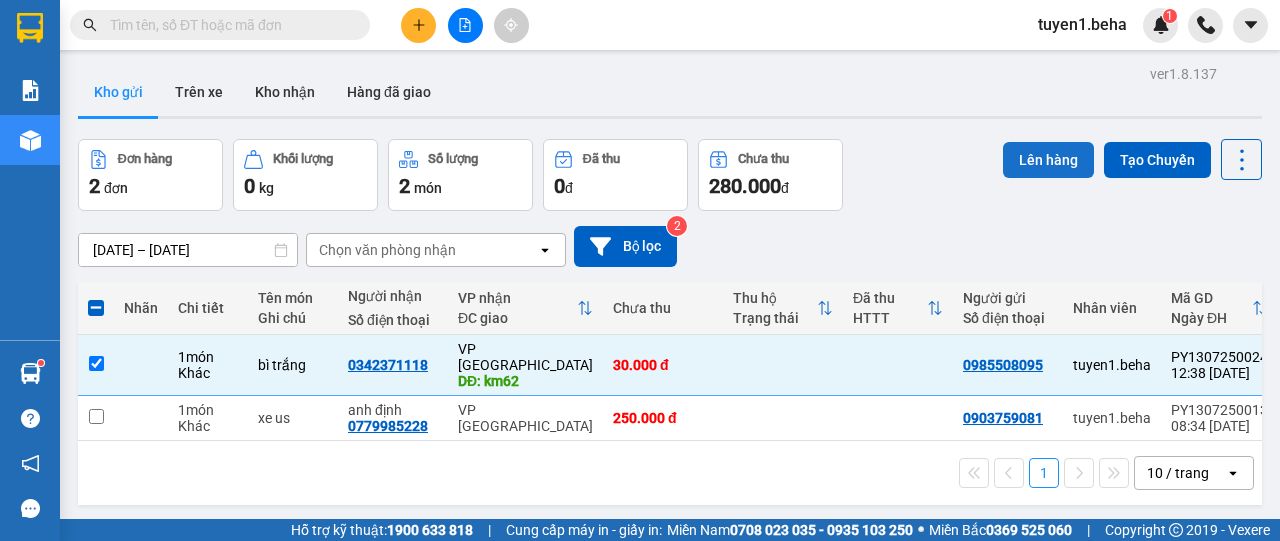 click on "Lên hàng" at bounding box center [1048, 160] 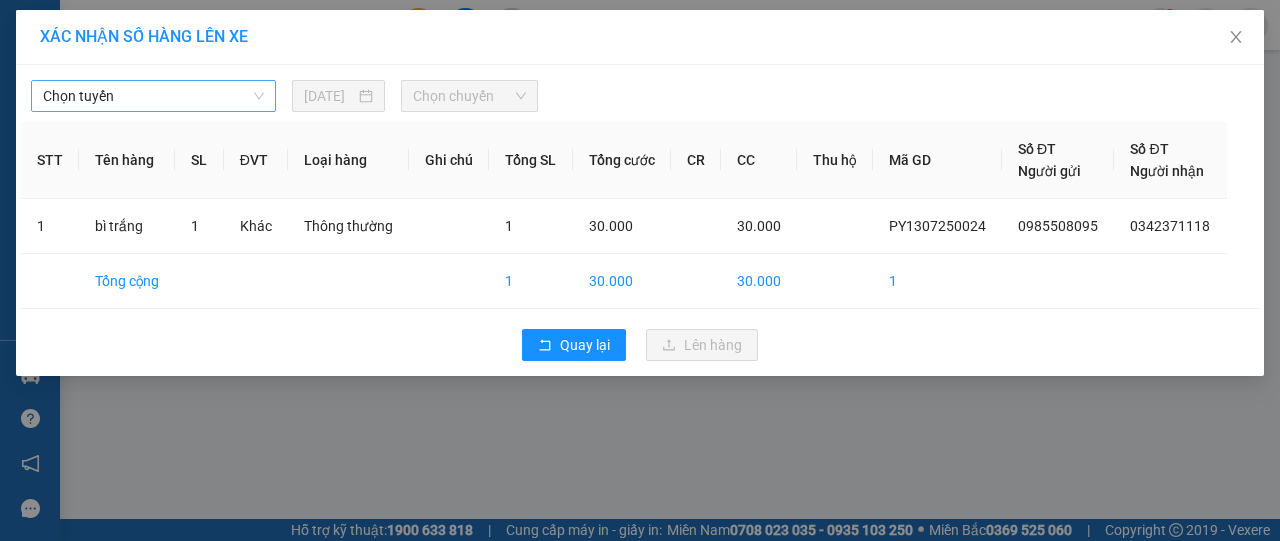 click on "Chọn tuyến" at bounding box center (153, 96) 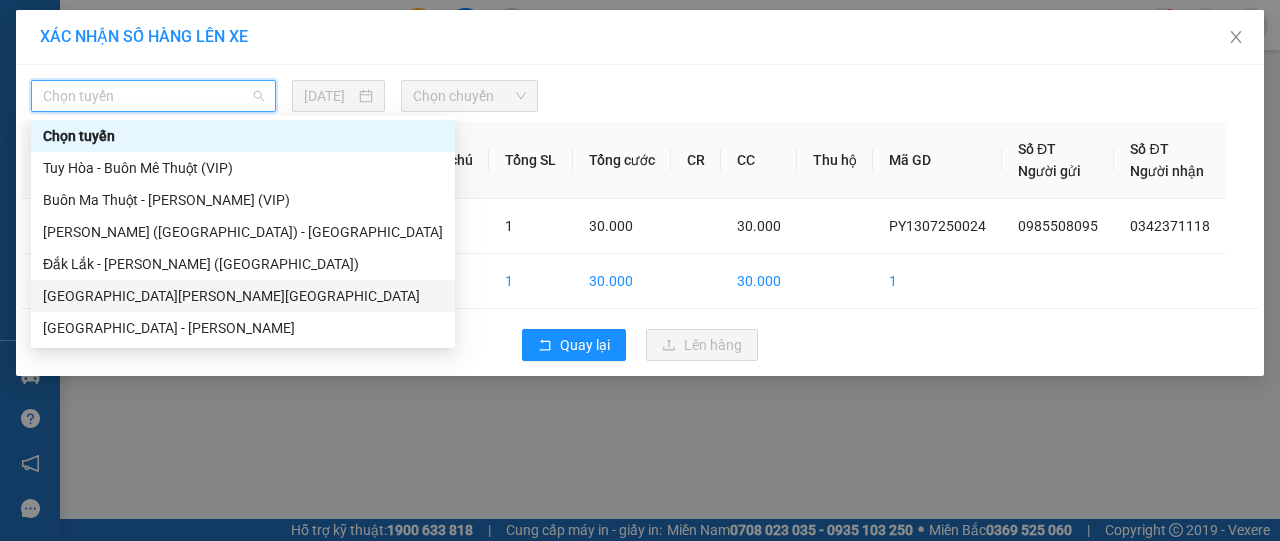 click on "[GEOGRAPHIC_DATA][PERSON_NAME][GEOGRAPHIC_DATA]" at bounding box center [243, 296] 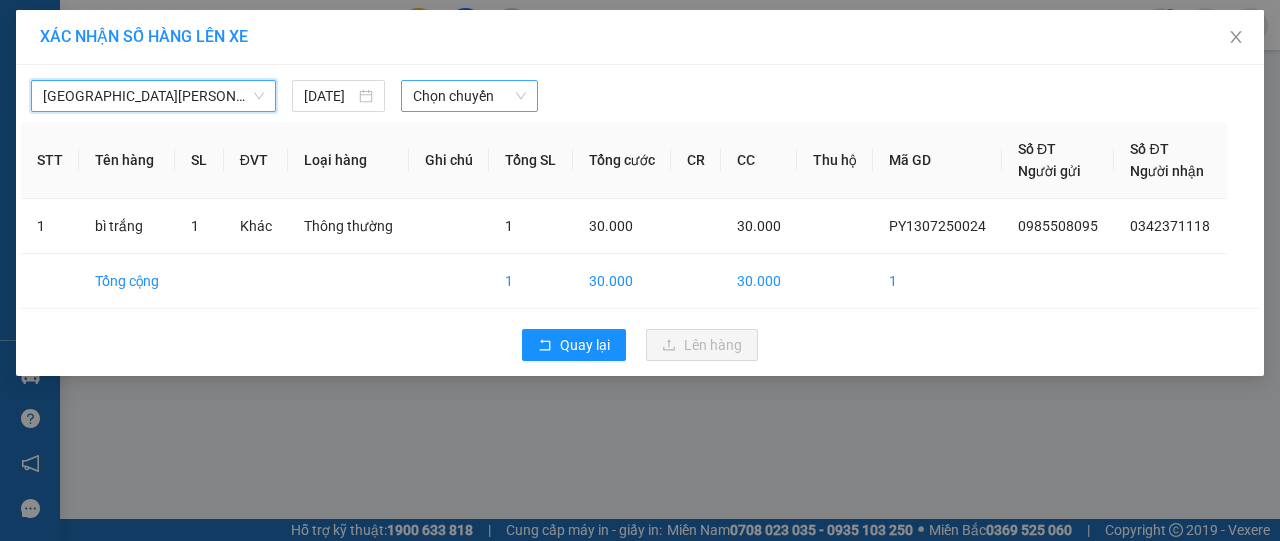 click on "Chọn chuyến" at bounding box center [469, 96] 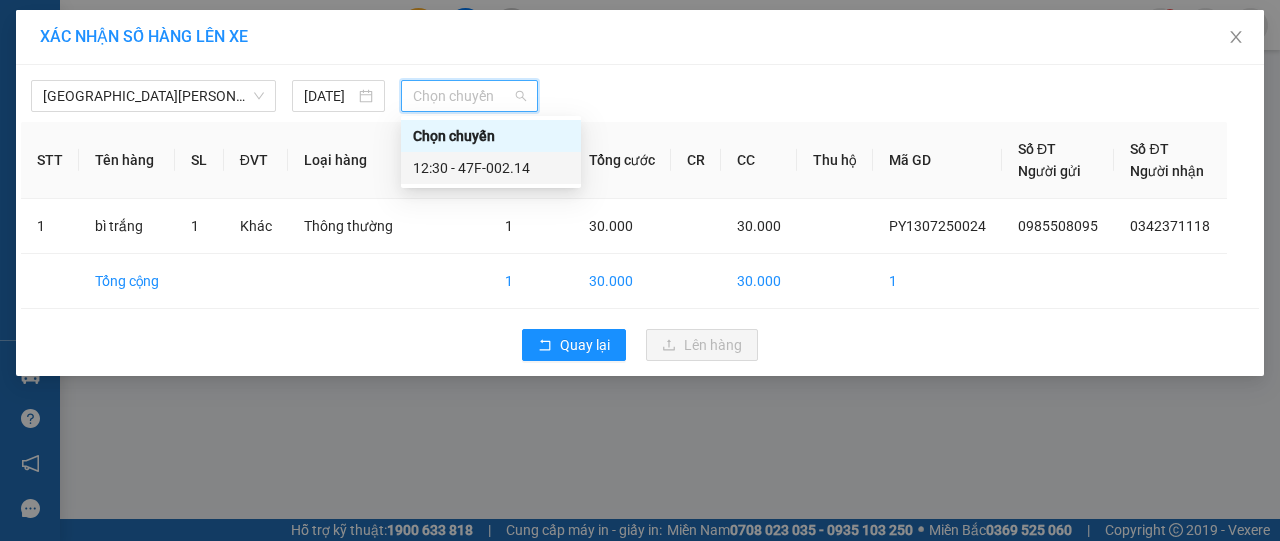 click on "12:30     - 47F-002.14" at bounding box center [491, 168] 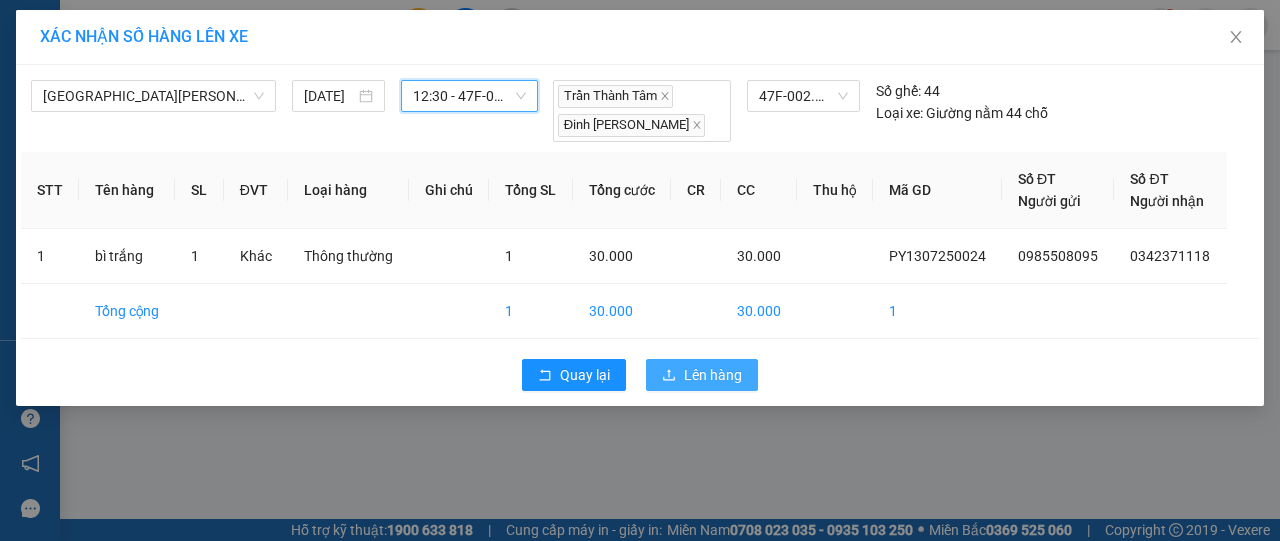 click on "Lên hàng" at bounding box center [713, 375] 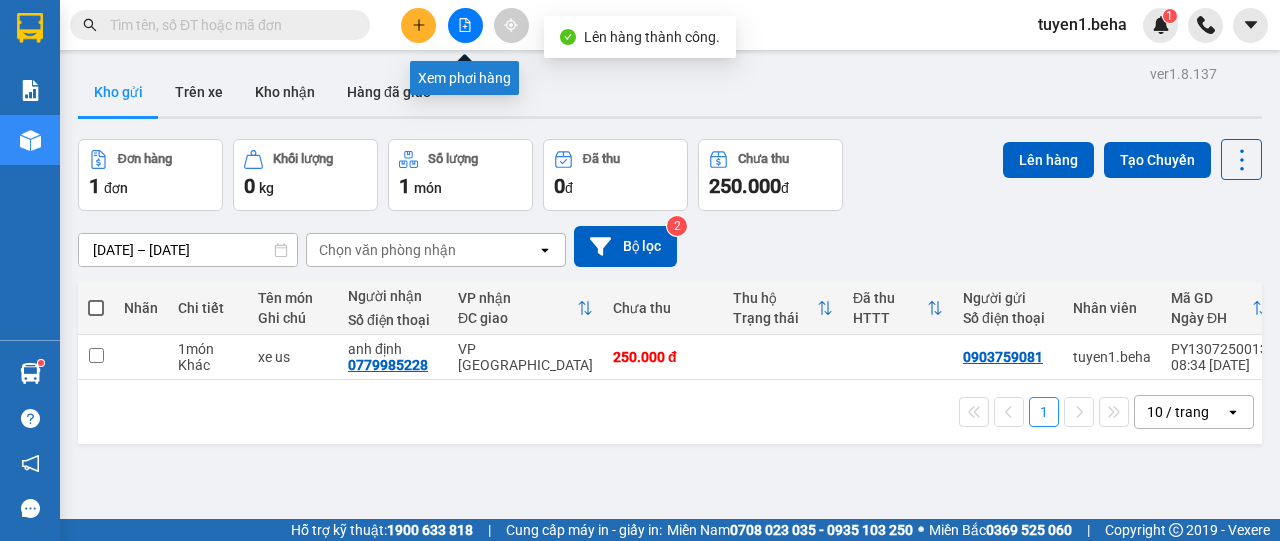 click 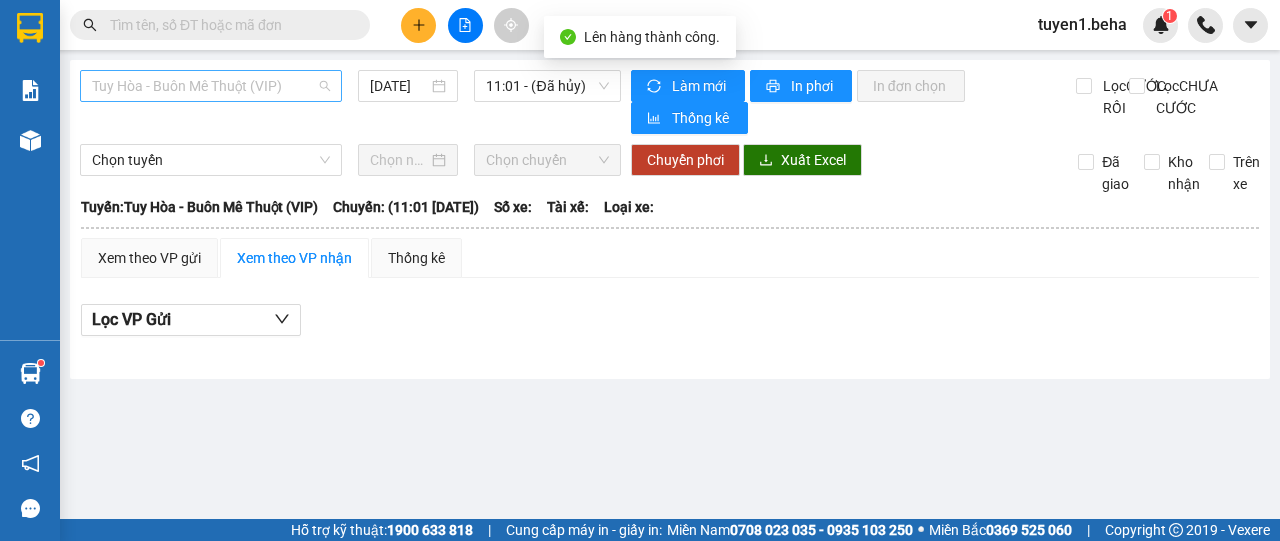 click on "Tuy Hòa - Buôn Mê Thuột (VIP)" at bounding box center [211, 86] 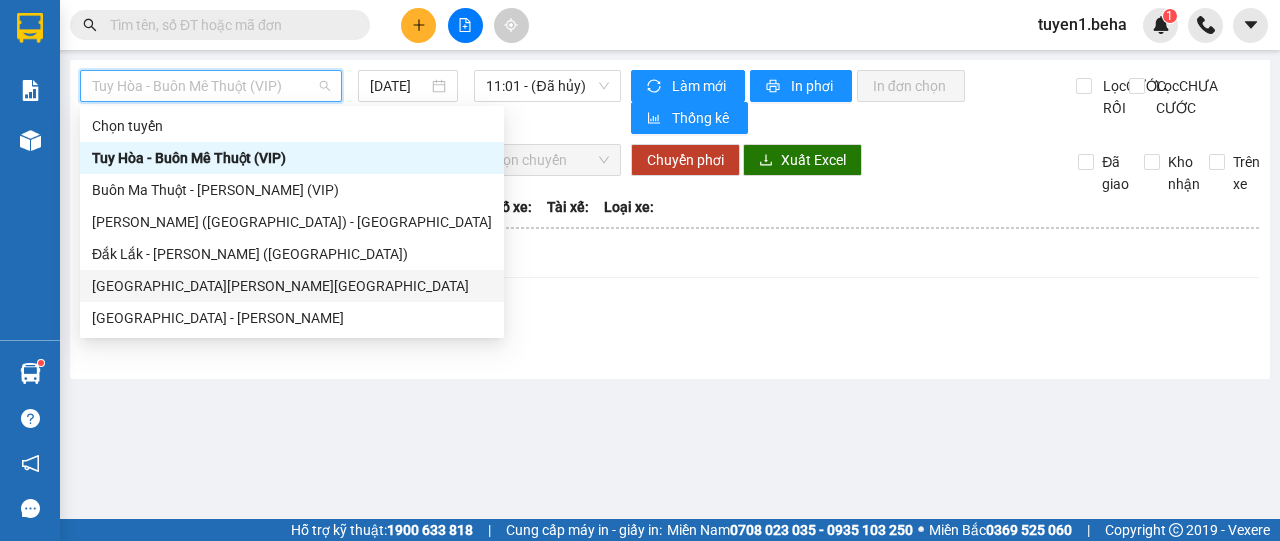 click on "[GEOGRAPHIC_DATA][PERSON_NAME][GEOGRAPHIC_DATA]" at bounding box center [292, 286] 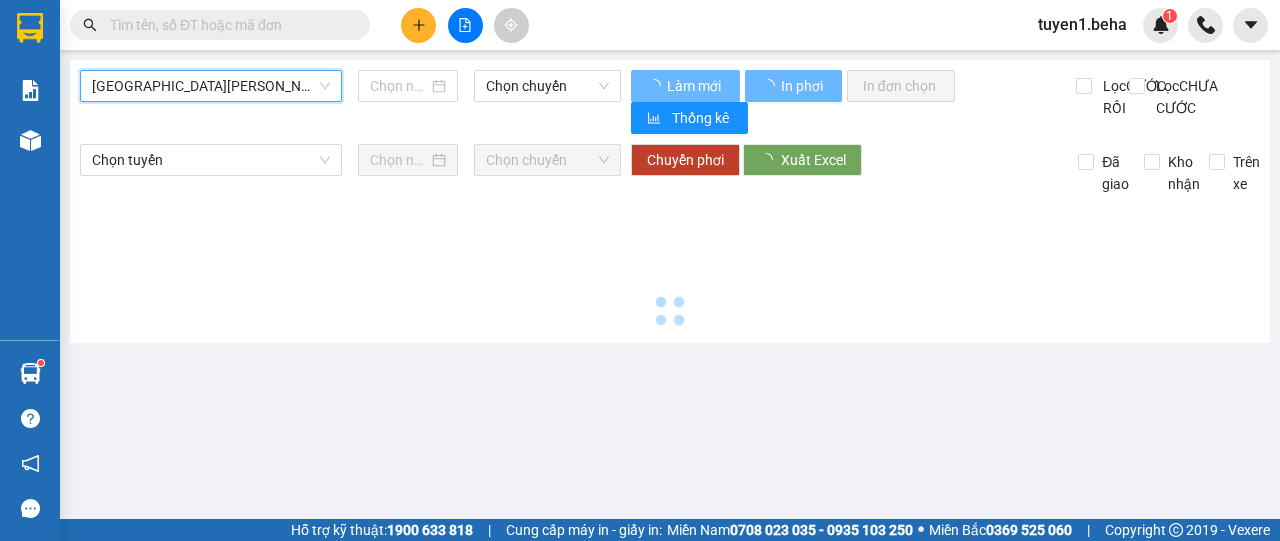 type on "[DATE]" 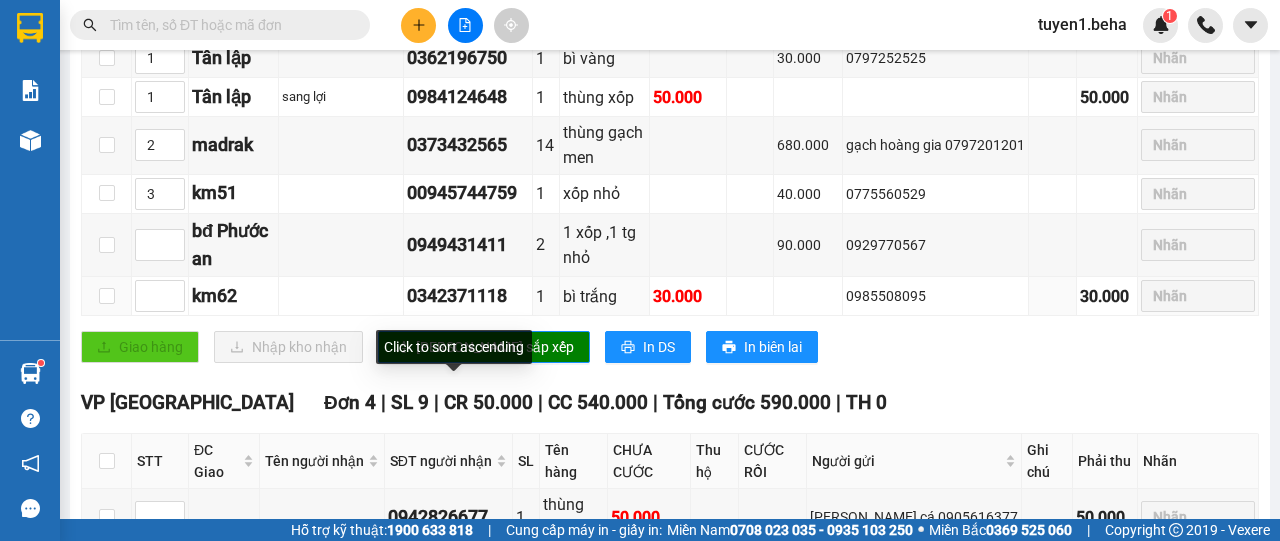 scroll, scrollTop: 400, scrollLeft: 0, axis: vertical 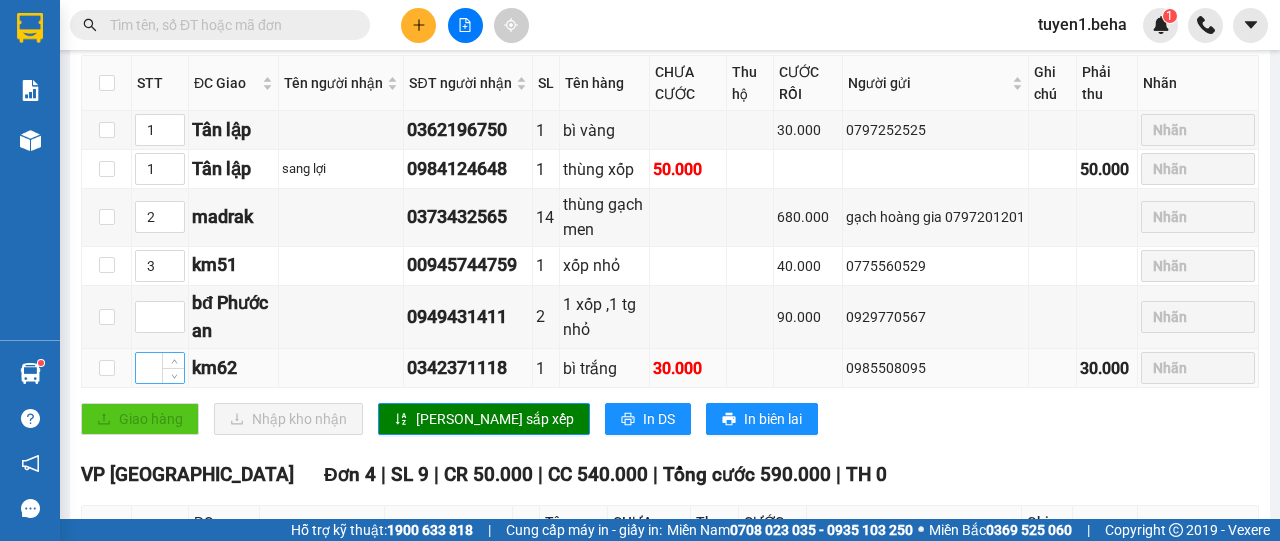 click at bounding box center [160, 368] 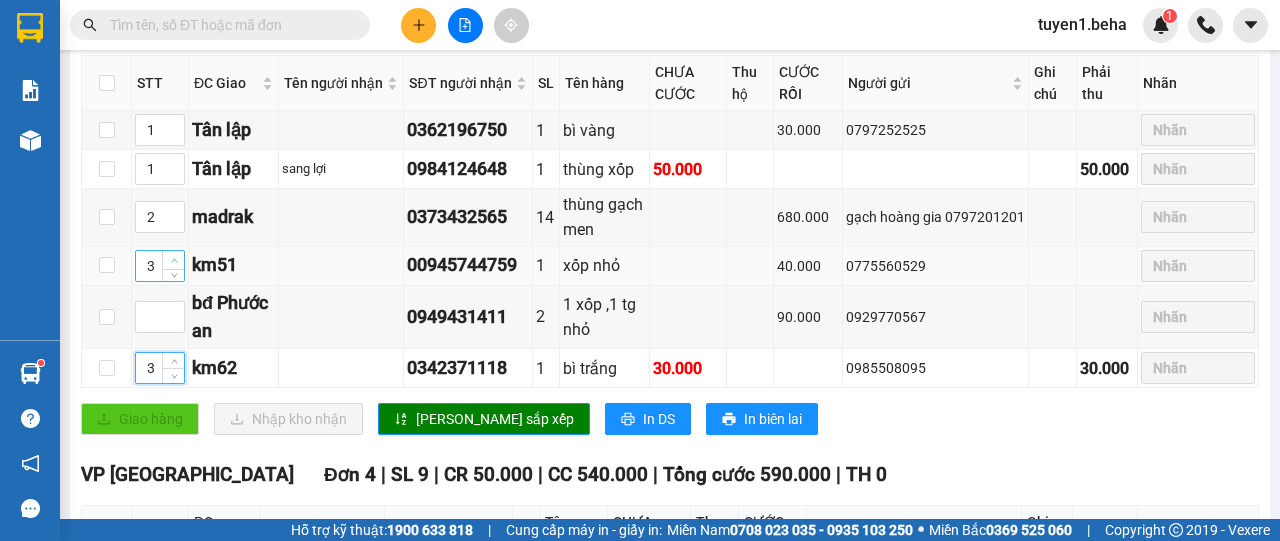type on "3" 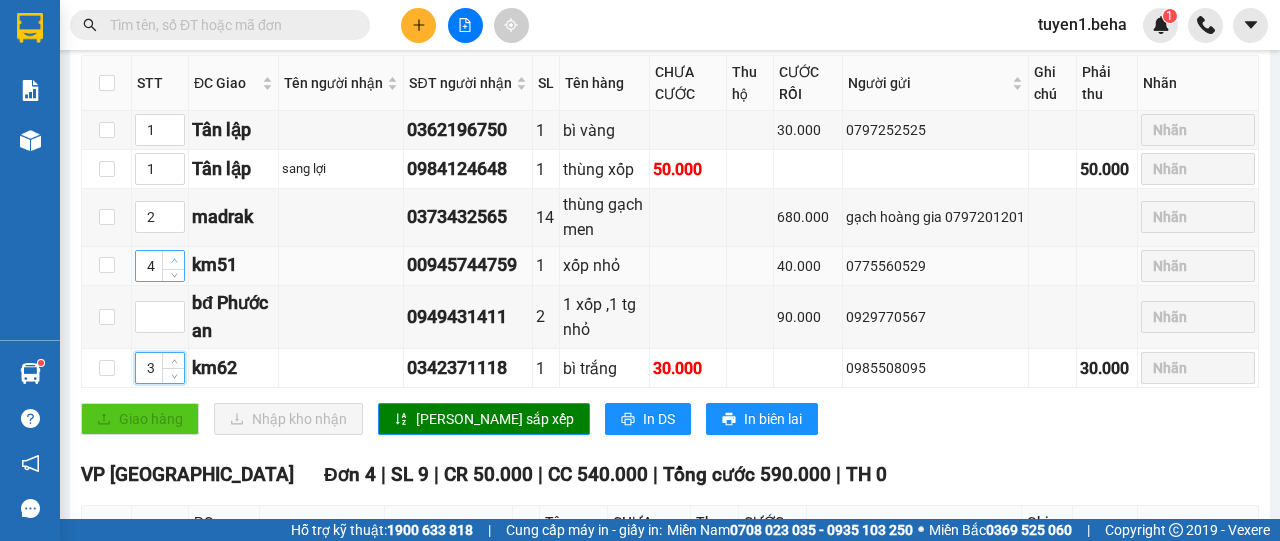 click at bounding box center [174, 261] 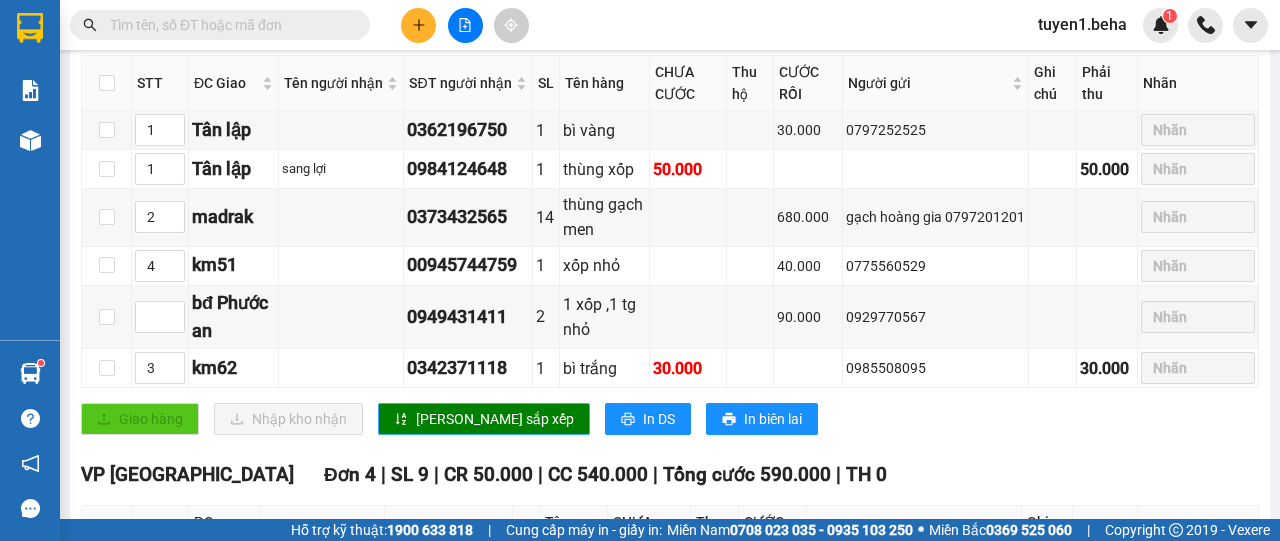 click on "[PERSON_NAME] sắp xếp" at bounding box center [495, 419] 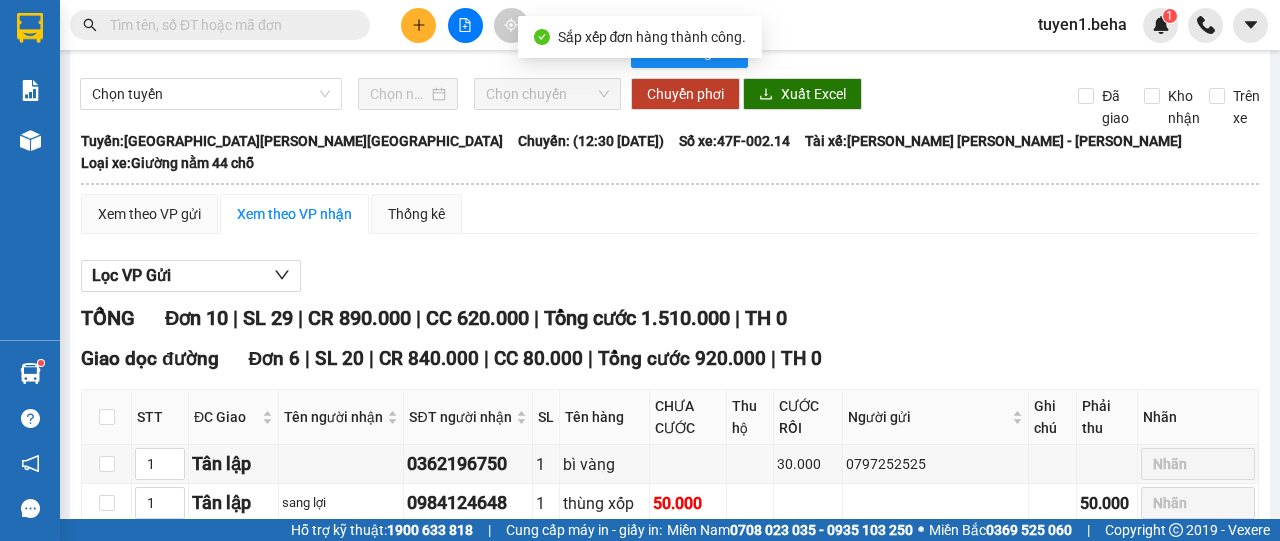 scroll, scrollTop: 0, scrollLeft: 0, axis: both 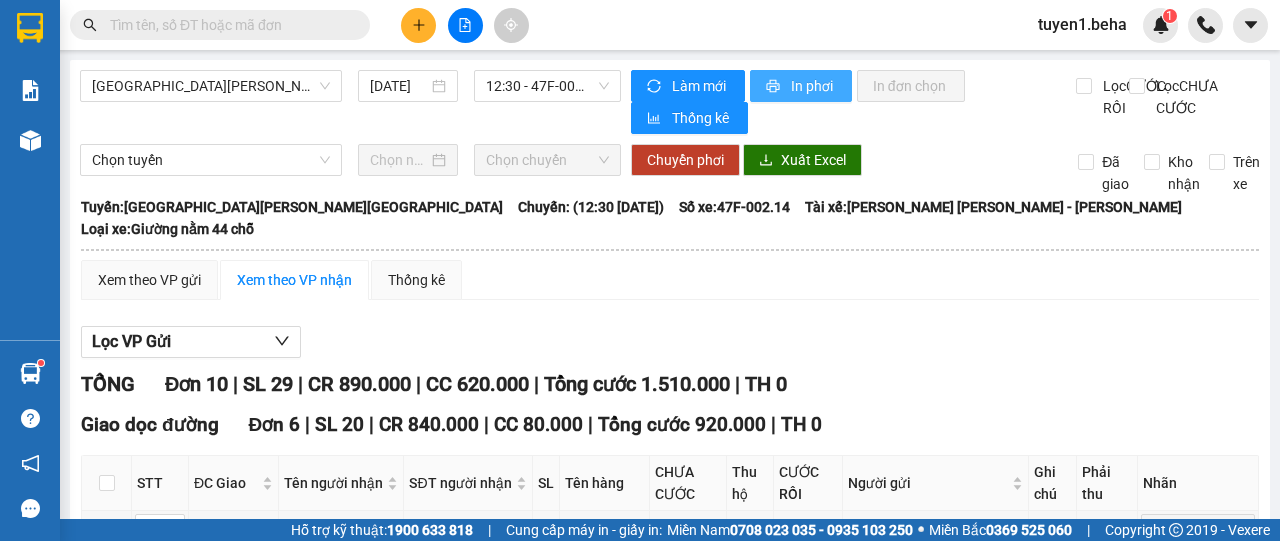 click on "In phơi" at bounding box center [801, 86] 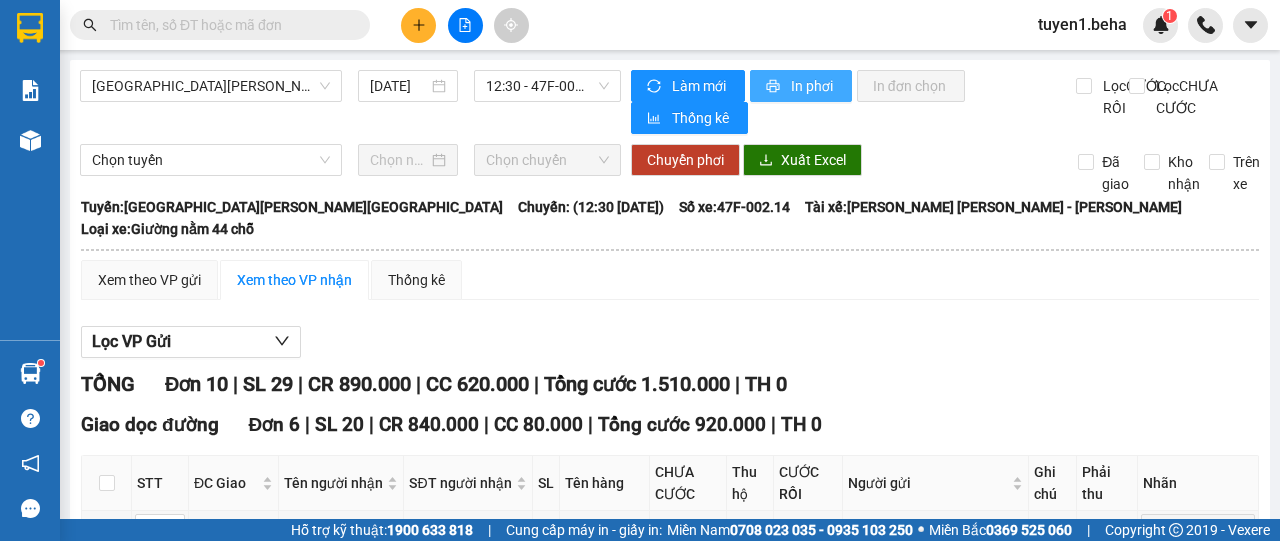 scroll, scrollTop: 0, scrollLeft: 0, axis: both 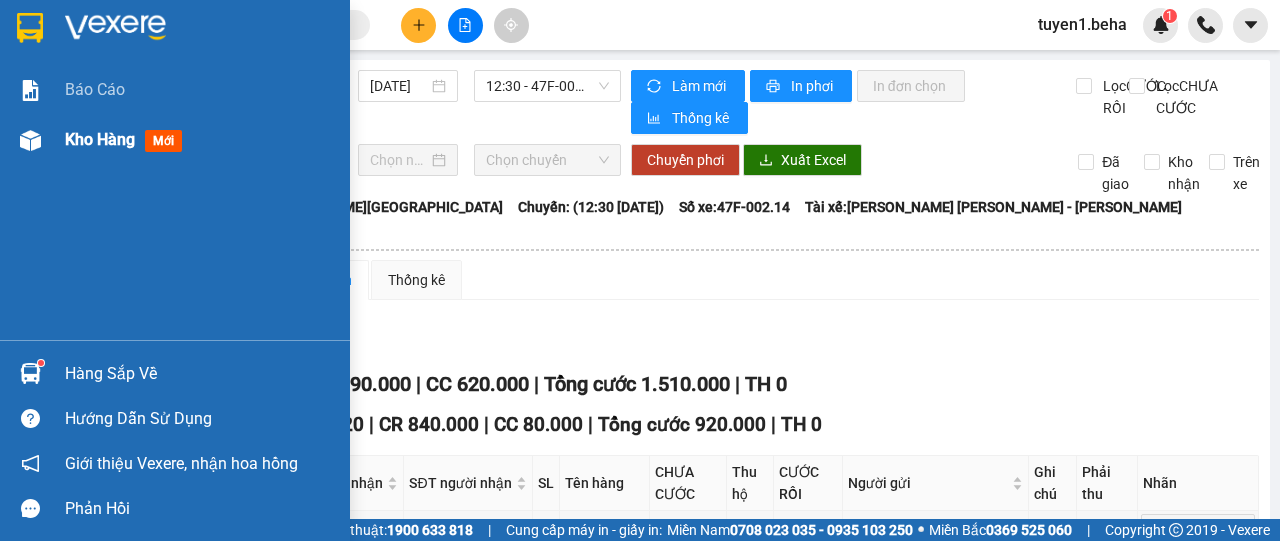 click on "Kho hàng" at bounding box center [100, 139] 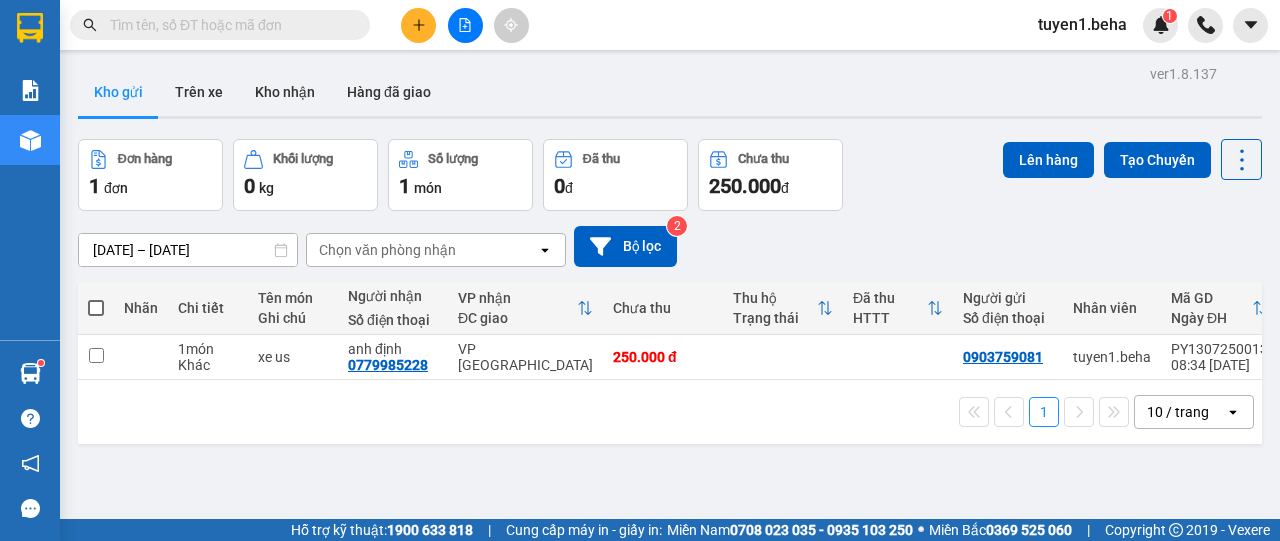 click on "ver  1.8.137 Kho gửi Trên xe [PERSON_NAME] Hàng đã [PERSON_NAME] hàng 1 đơn [PERSON_NAME] 0 kg Số [PERSON_NAME] 1 món Đã thu 0  [PERSON_NAME] thu 250.000  đ Lên hàng Tạo Chuyến [DATE] – [DATE] Press the down arrow key to interact with the calendar and select a date. Press the escape button to close the calendar. Selected date range is from [DATE] to [DATE]. Chọn văn [PERSON_NAME] open Bộ lọc 2 [PERSON_NAME] [PERSON_NAME] Tên món Ghi chú Người [PERSON_NAME] Số điện thoại [PERSON_NAME] ĐC [PERSON_NAME] thu Thu [PERSON_NAME] thái Đã thu HTTT Người gửi Số điện thoại [PERSON_NAME] Mã [PERSON_NAME] ĐH 1  món Khác xe us  [PERSON_NAME] định 0779985228 VP [GEOGRAPHIC_DATA] 250.000 đ 0903759081 tuyen1.beha PY1307250013 08:34 [DATE] 1 10 / trang open Đang tải dữ liệu" at bounding box center [670, 330] 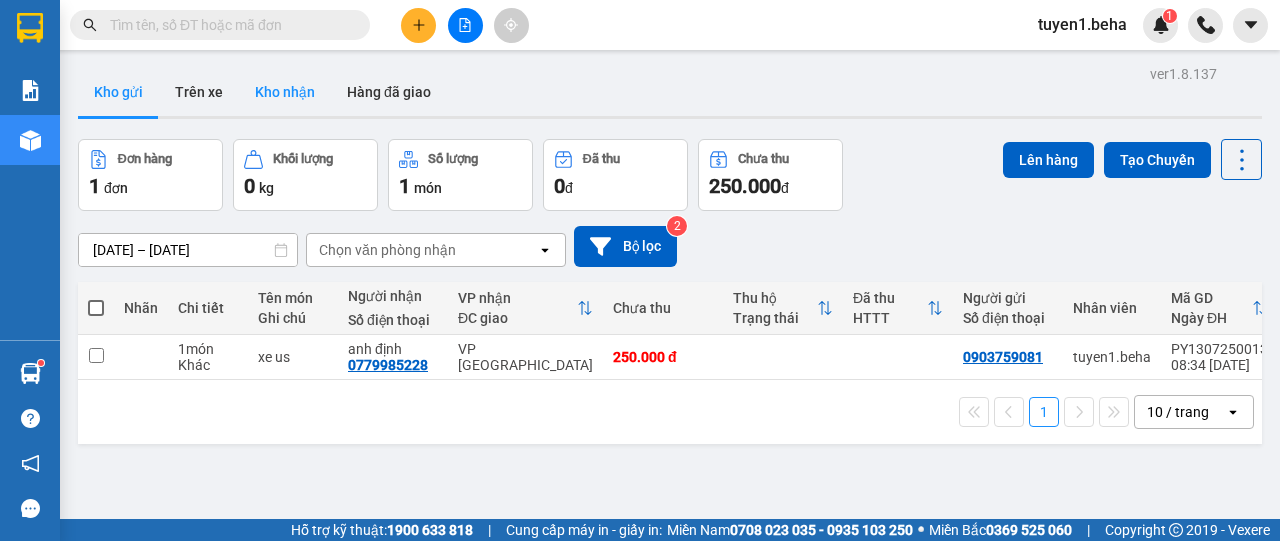 click on "Kho nhận" at bounding box center [285, 92] 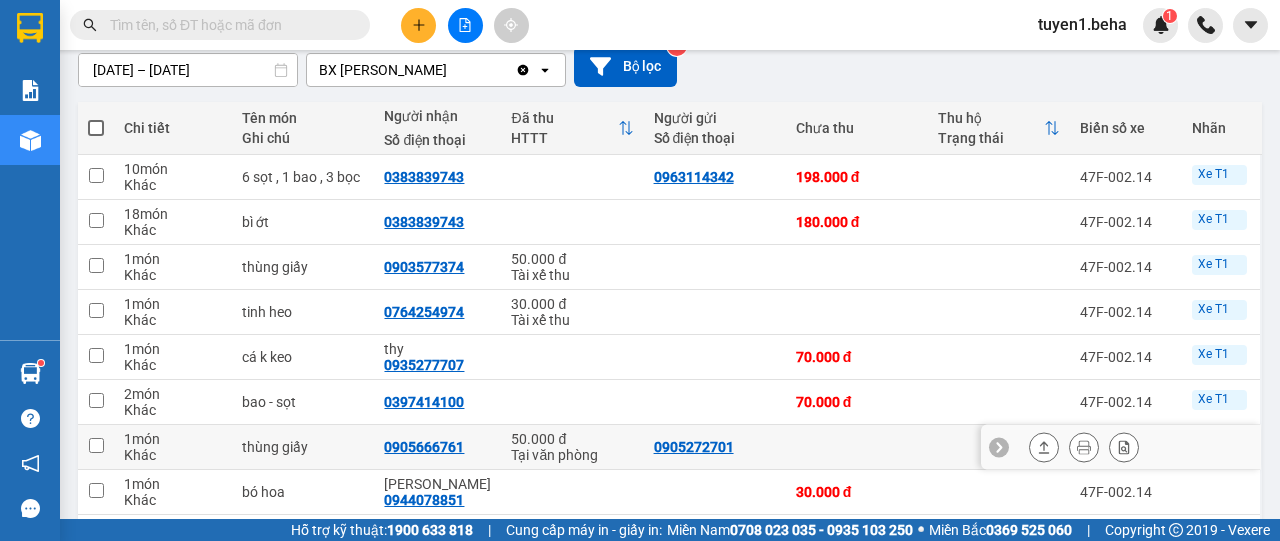 scroll, scrollTop: 200, scrollLeft: 0, axis: vertical 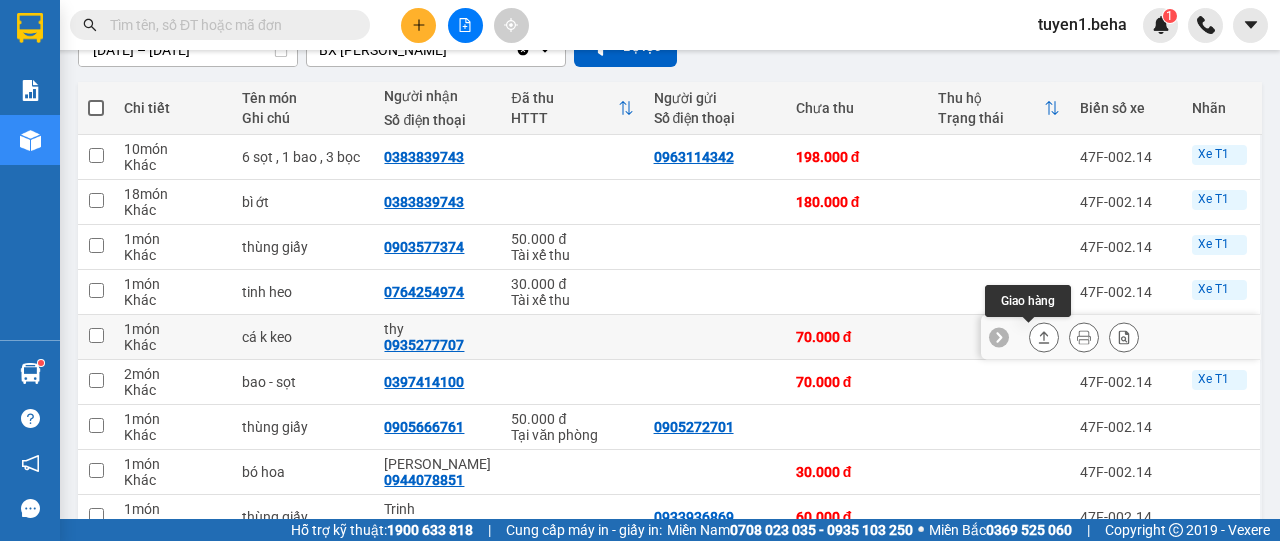 click 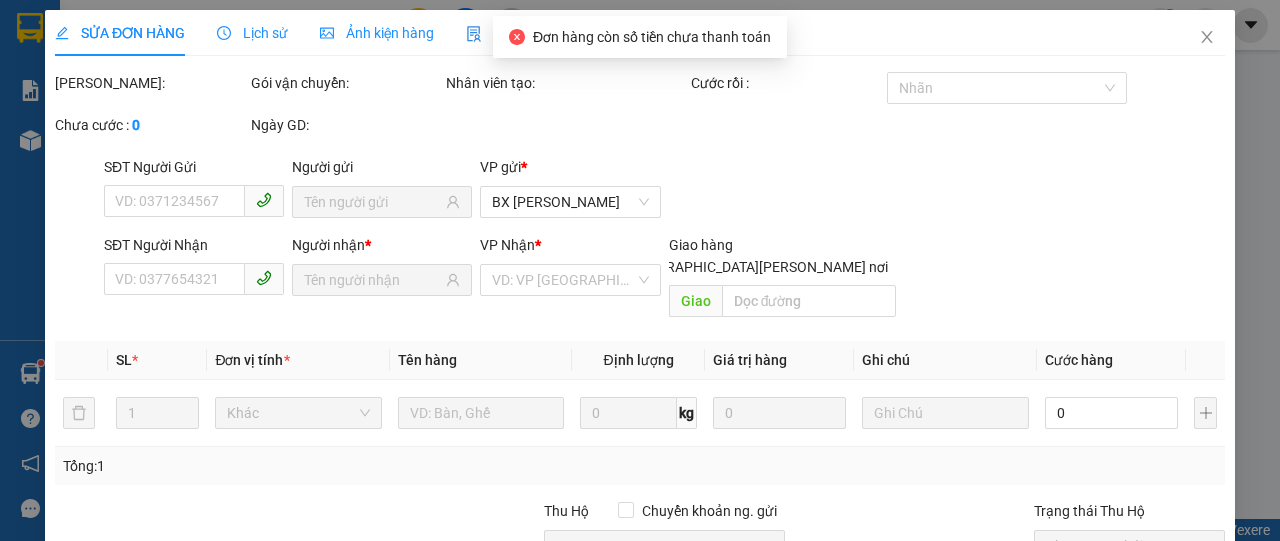 scroll, scrollTop: 0, scrollLeft: 0, axis: both 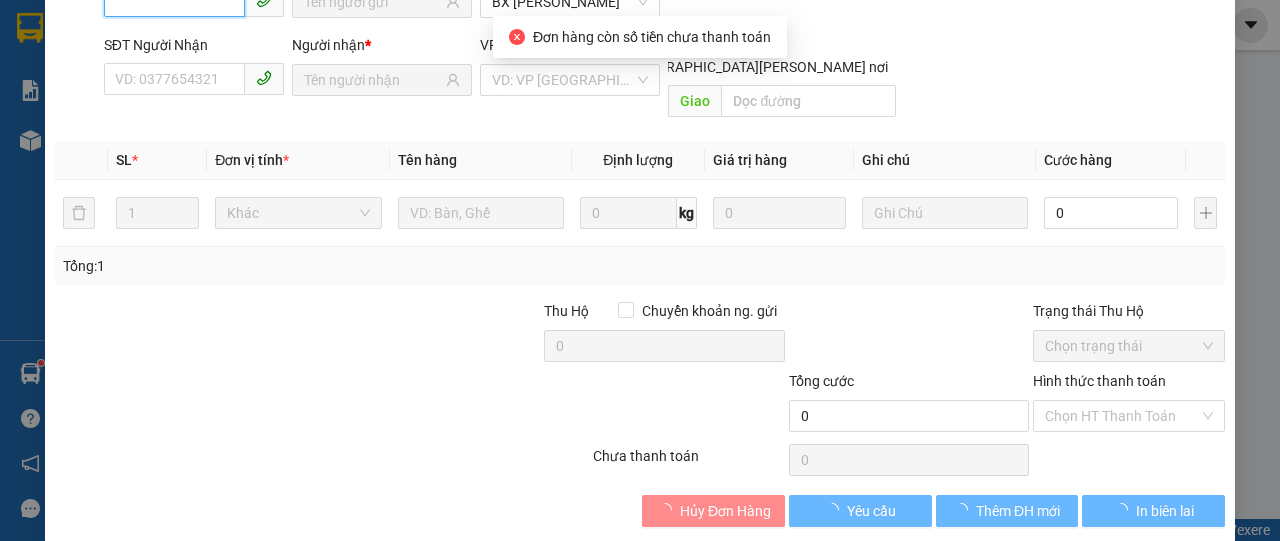 type on "0935277707" 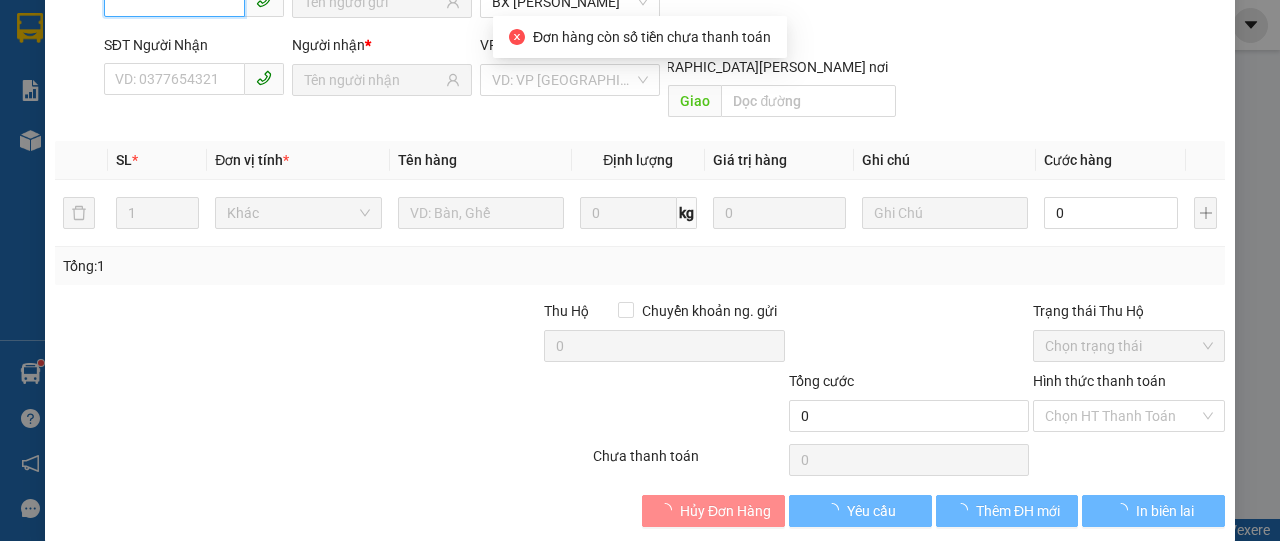 type on "thy" 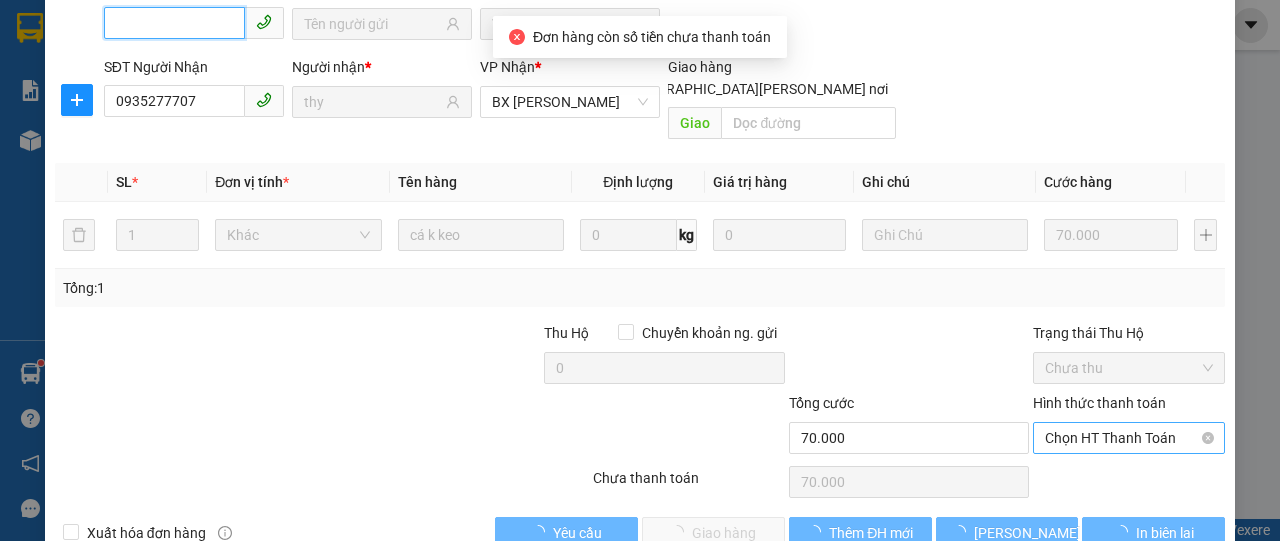 scroll, scrollTop: 222, scrollLeft: 0, axis: vertical 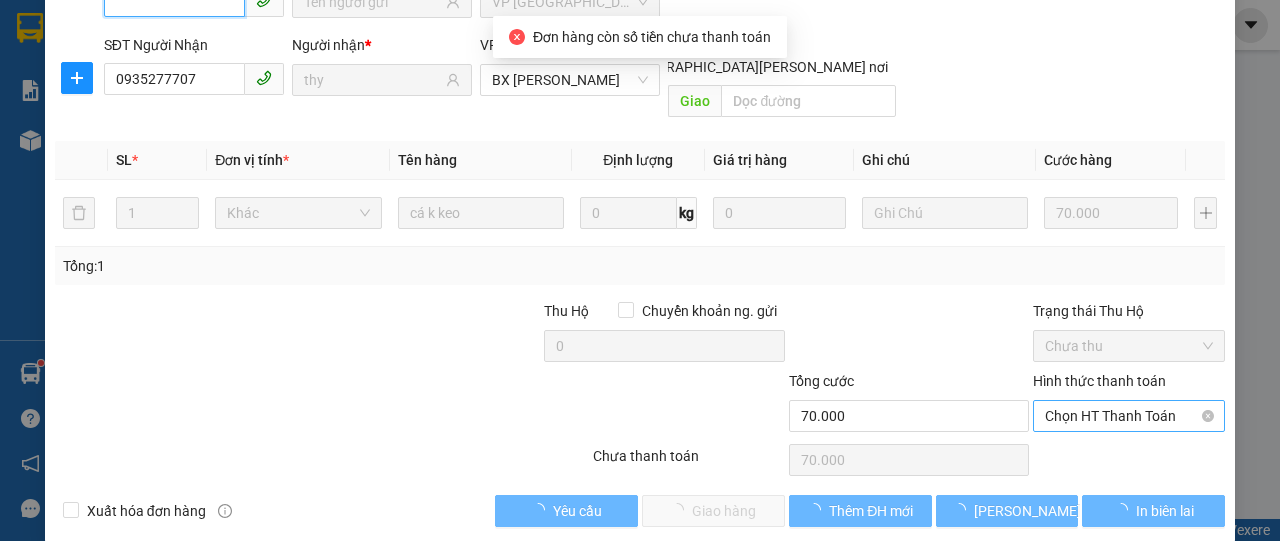 click on "Chọn HT Thanh Toán" at bounding box center [1129, 416] 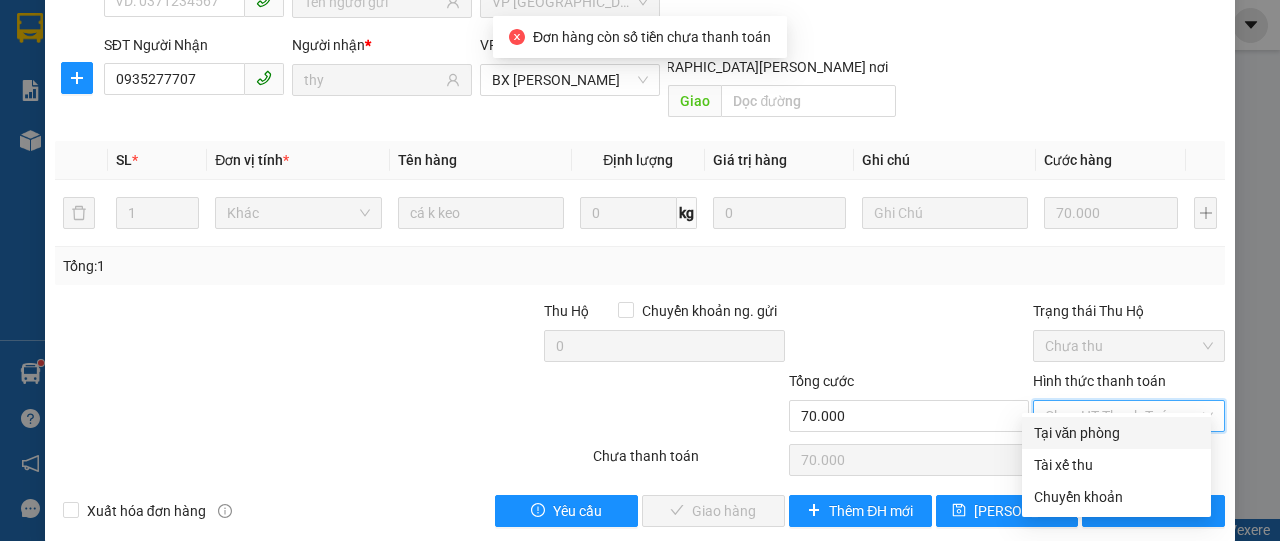 drag, startPoint x: 1054, startPoint y: 430, endPoint x: 885, endPoint y: 427, distance: 169.02663 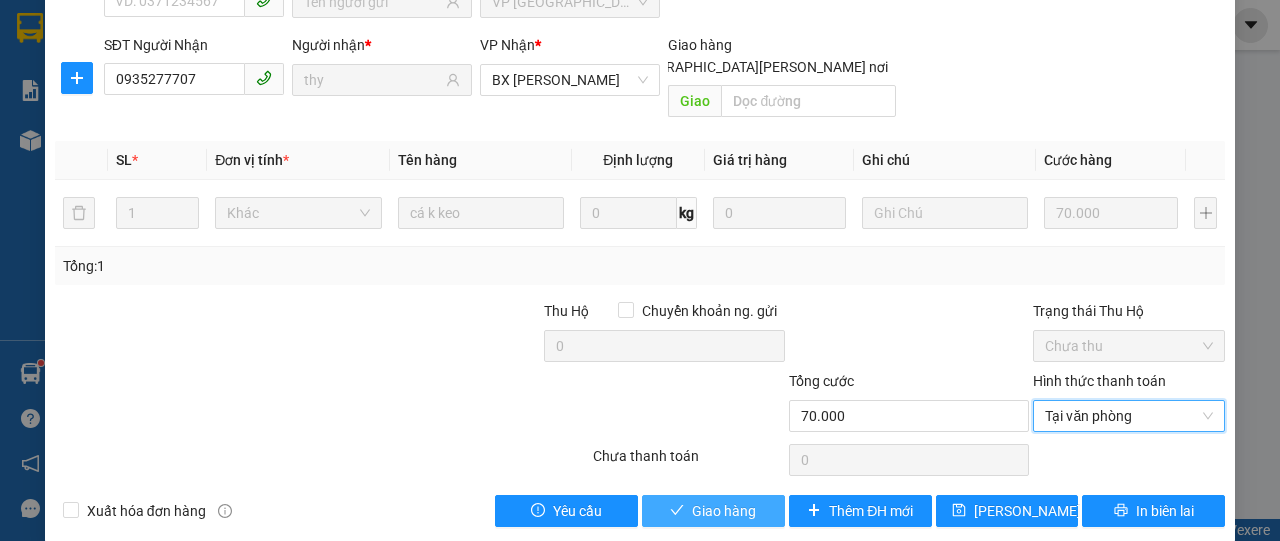click on "Giao hàng" at bounding box center [724, 511] 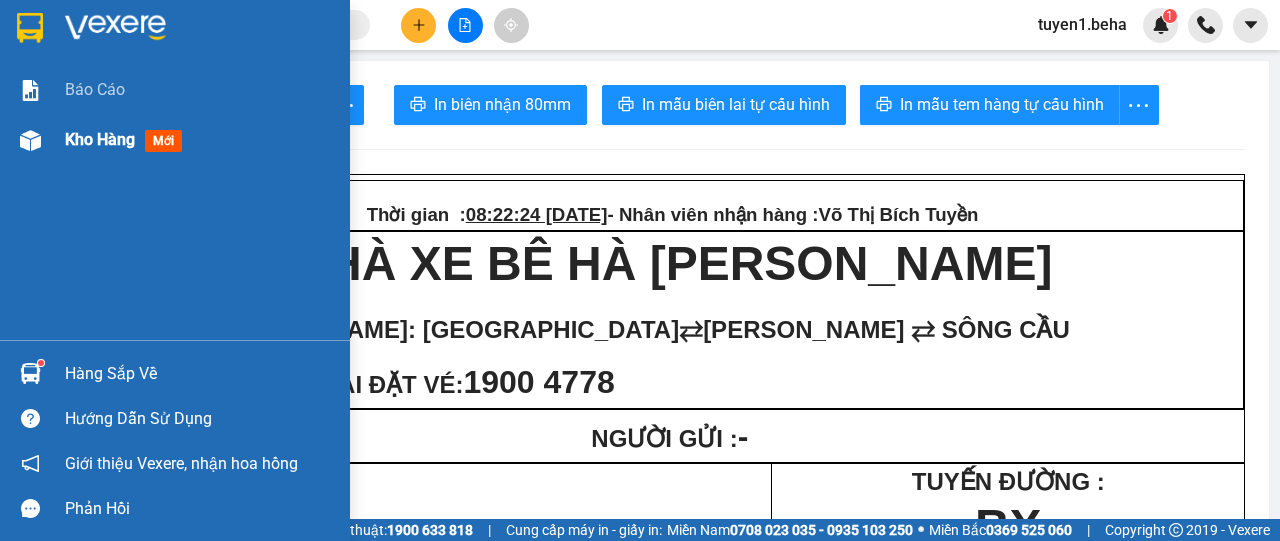 click on "Kho hàng" at bounding box center [100, 139] 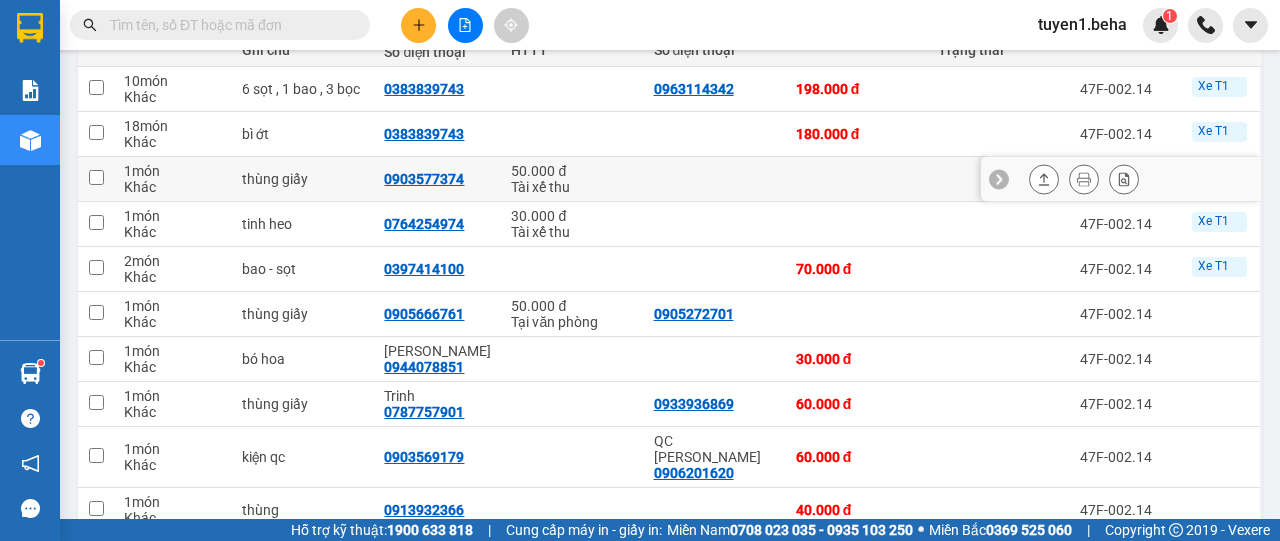 scroll, scrollTop: 300, scrollLeft: 0, axis: vertical 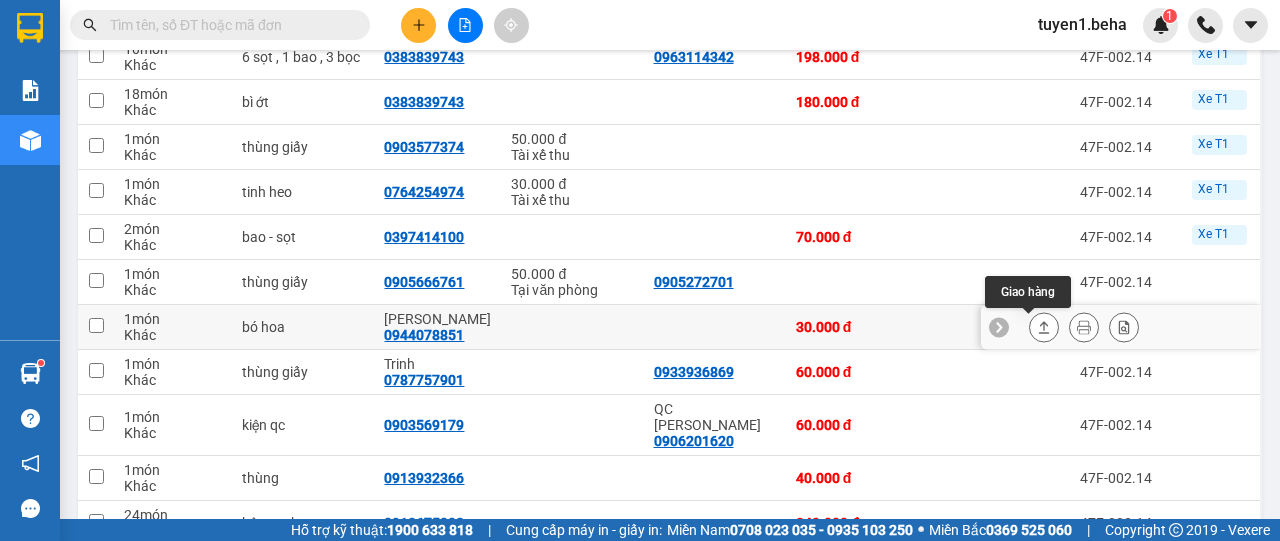 click at bounding box center [1044, 327] 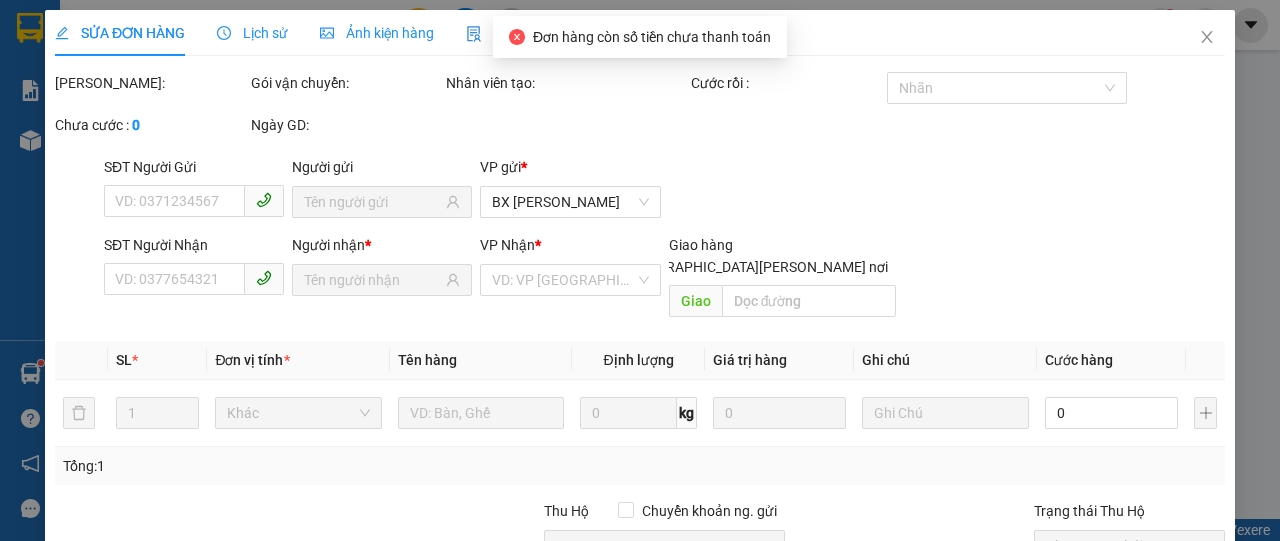 scroll, scrollTop: 0, scrollLeft: 0, axis: both 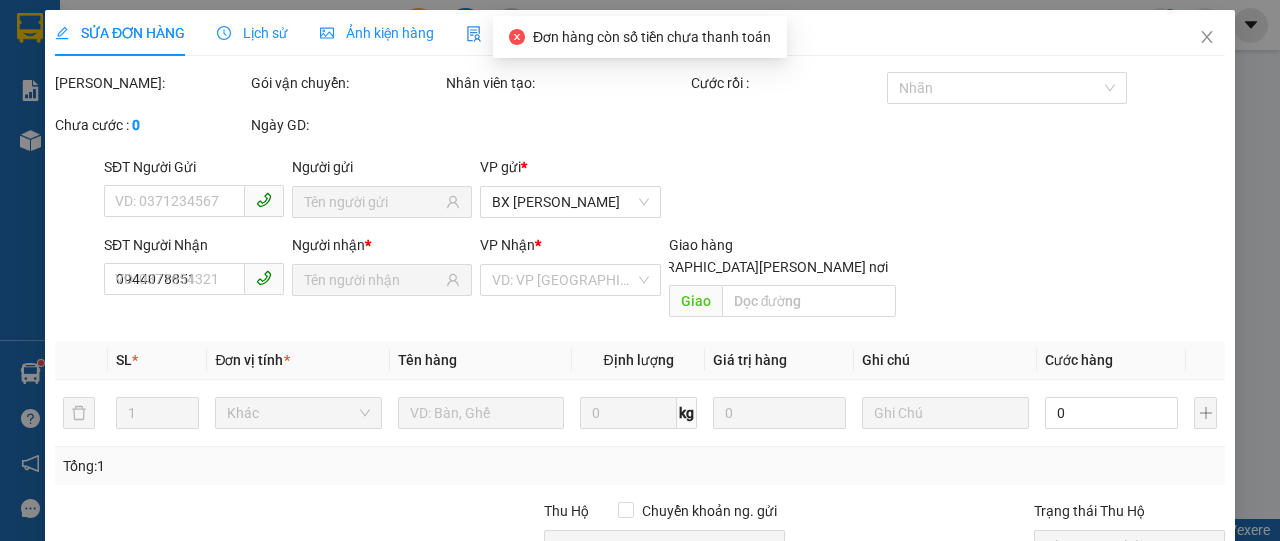 type on "[PERSON_NAME]" 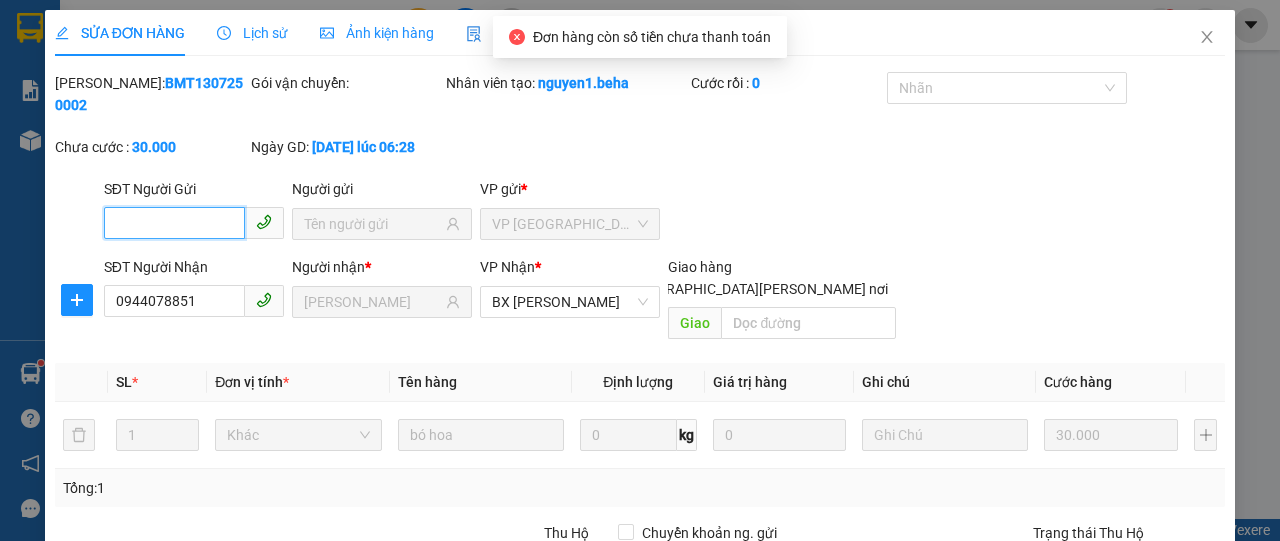 scroll, scrollTop: 191, scrollLeft: 0, axis: vertical 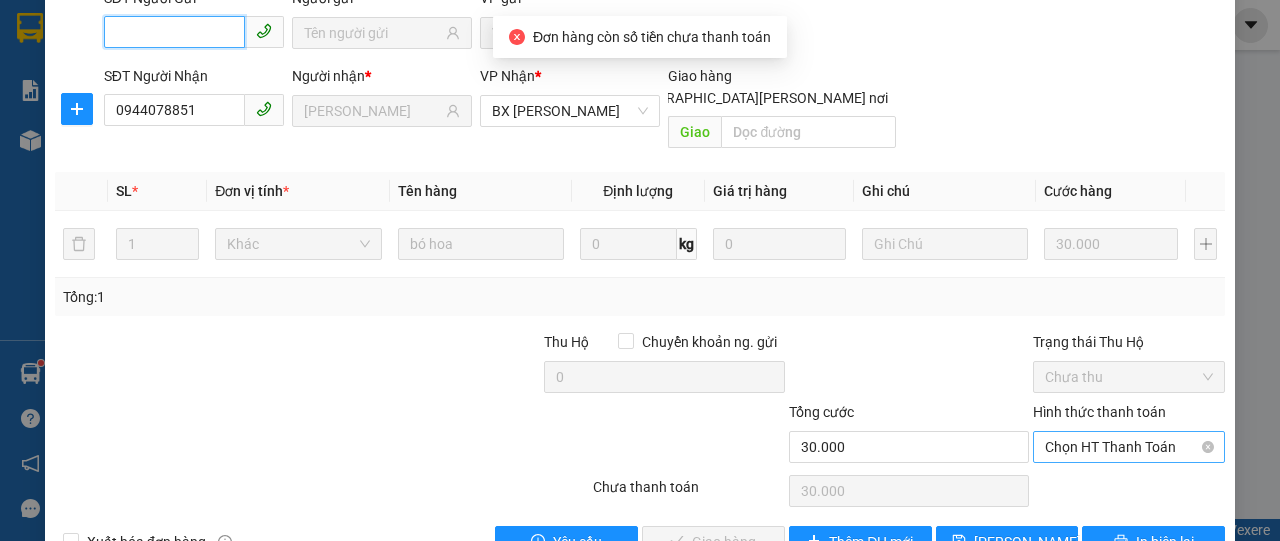 click on "Chọn HT Thanh Toán" at bounding box center (1129, 447) 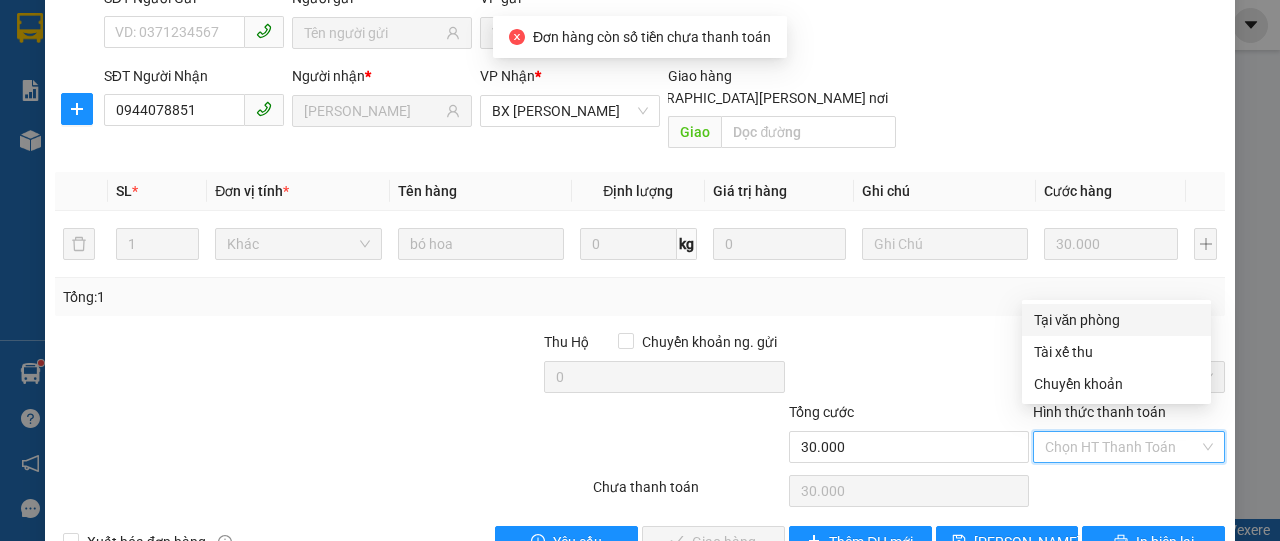 drag, startPoint x: 1070, startPoint y: 318, endPoint x: 1041, endPoint y: 345, distance: 39.623226 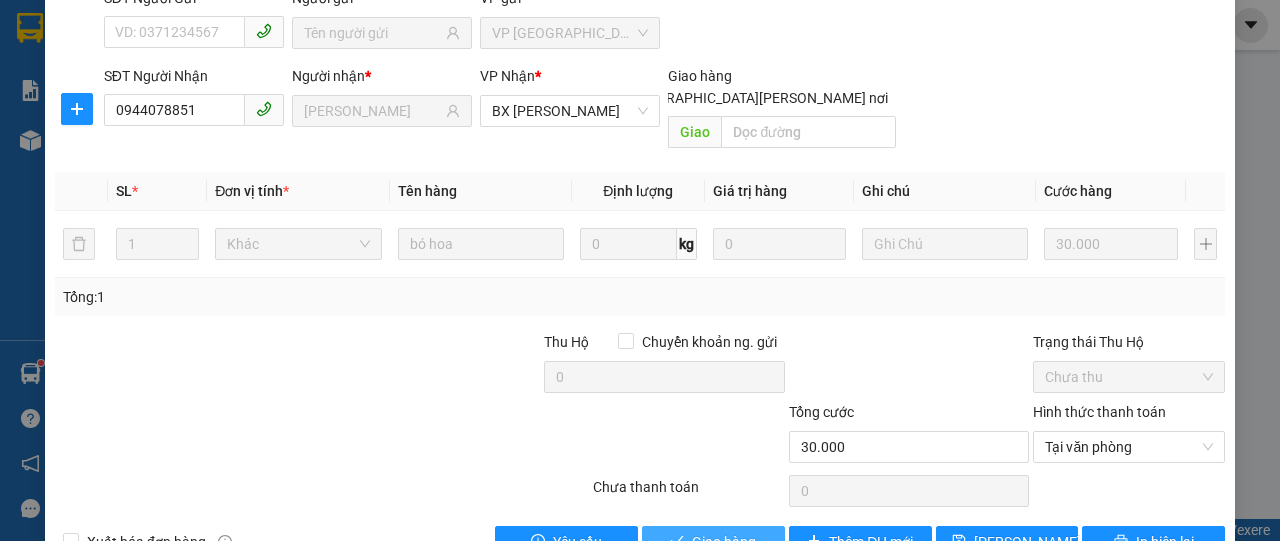 drag, startPoint x: 737, startPoint y: 509, endPoint x: 745, endPoint y: 473, distance: 36.878178 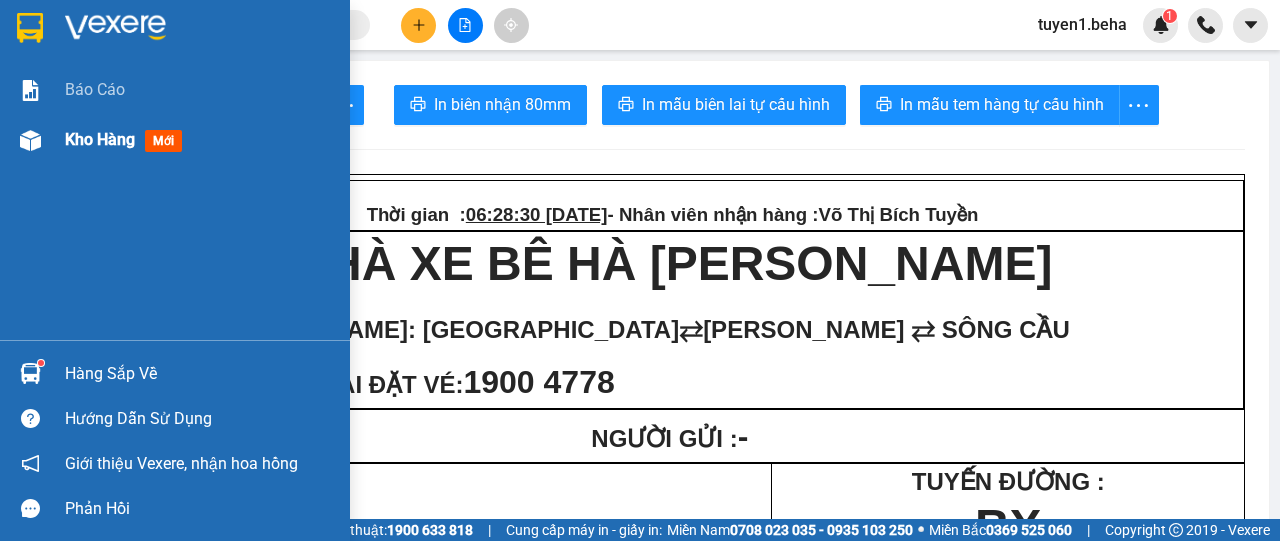 click on "Kho hàng" at bounding box center (100, 139) 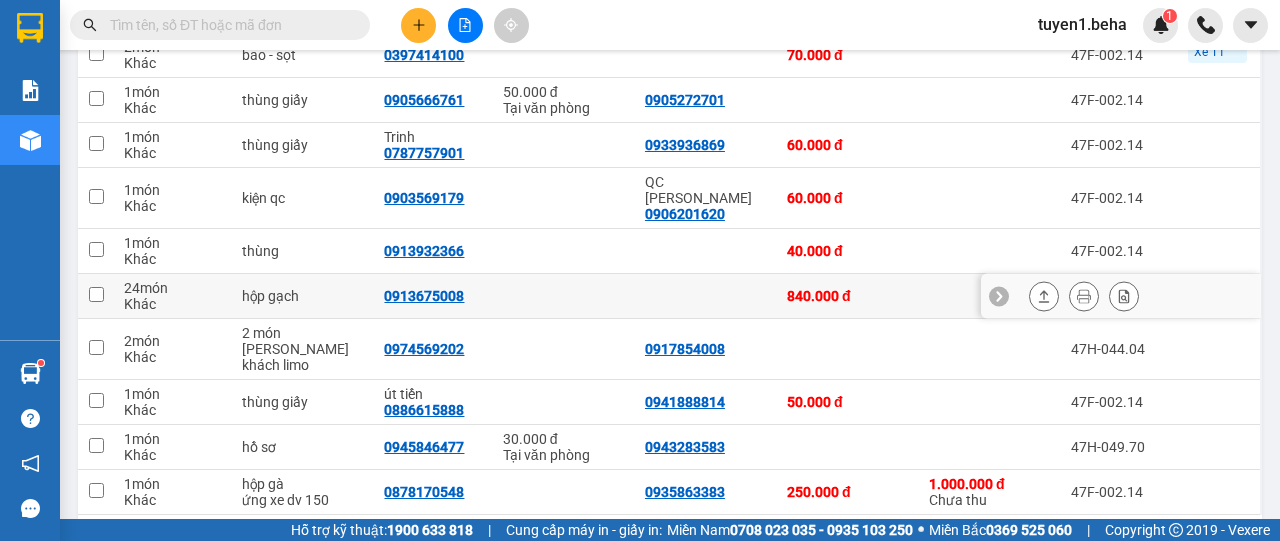 scroll, scrollTop: 500, scrollLeft: 0, axis: vertical 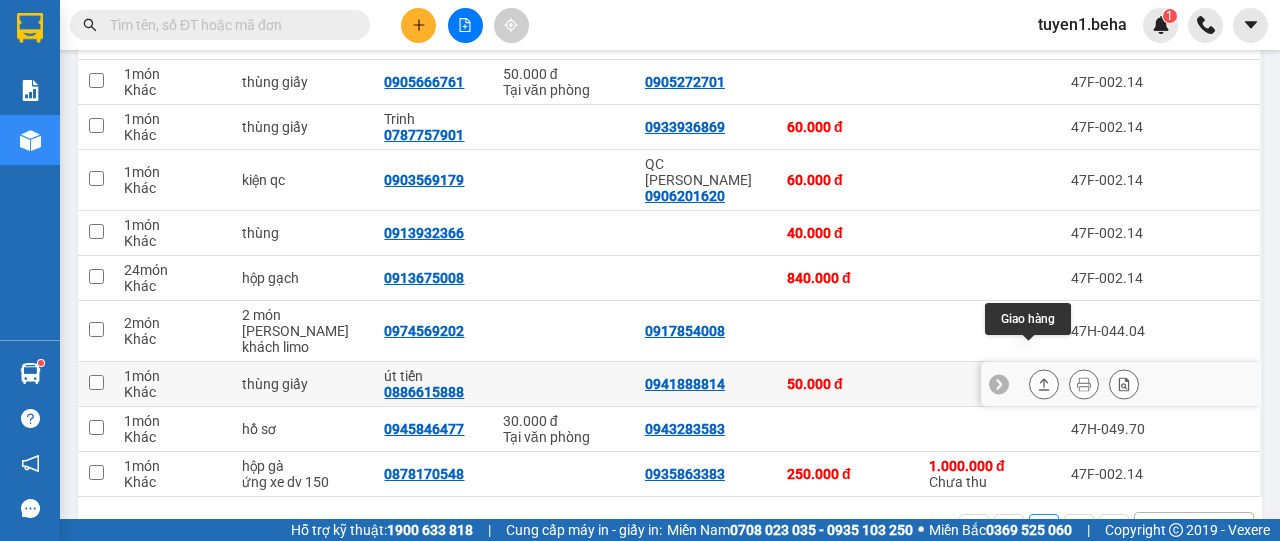 click 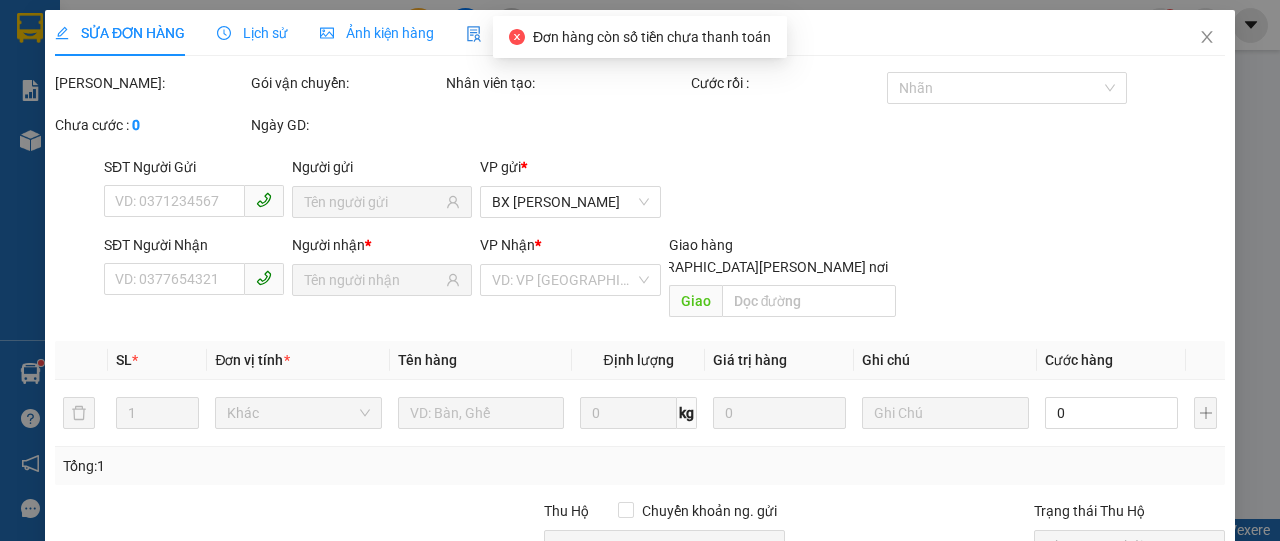 scroll, scrollTop: 0, scrollLeft: 0, axis: both 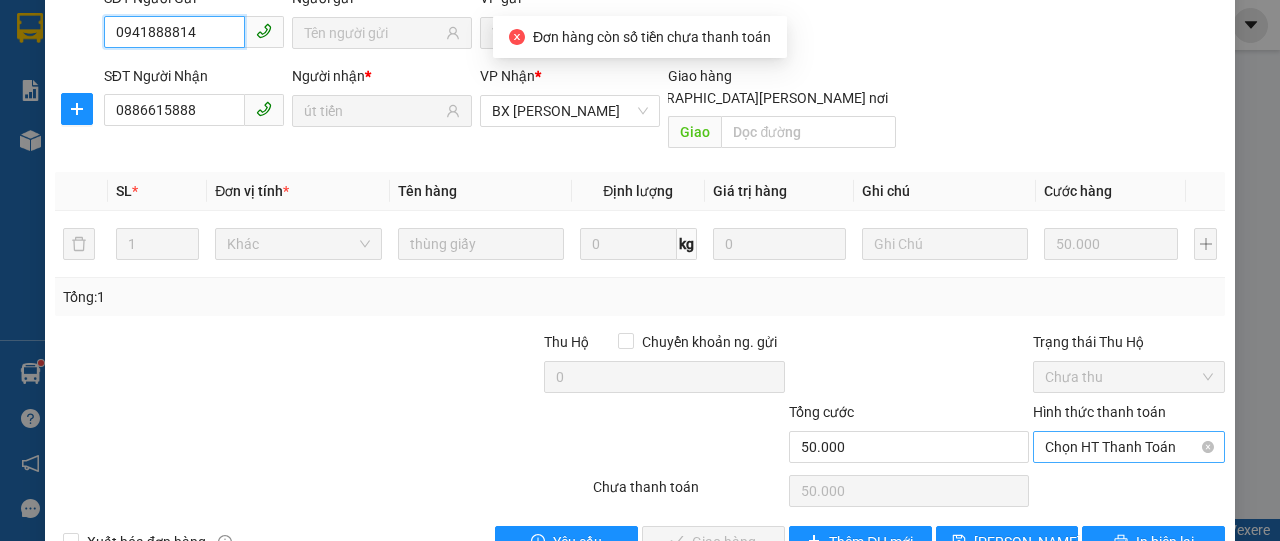 click on "Chọn HT Thanh Toán" at bounding box center (1129, 447) 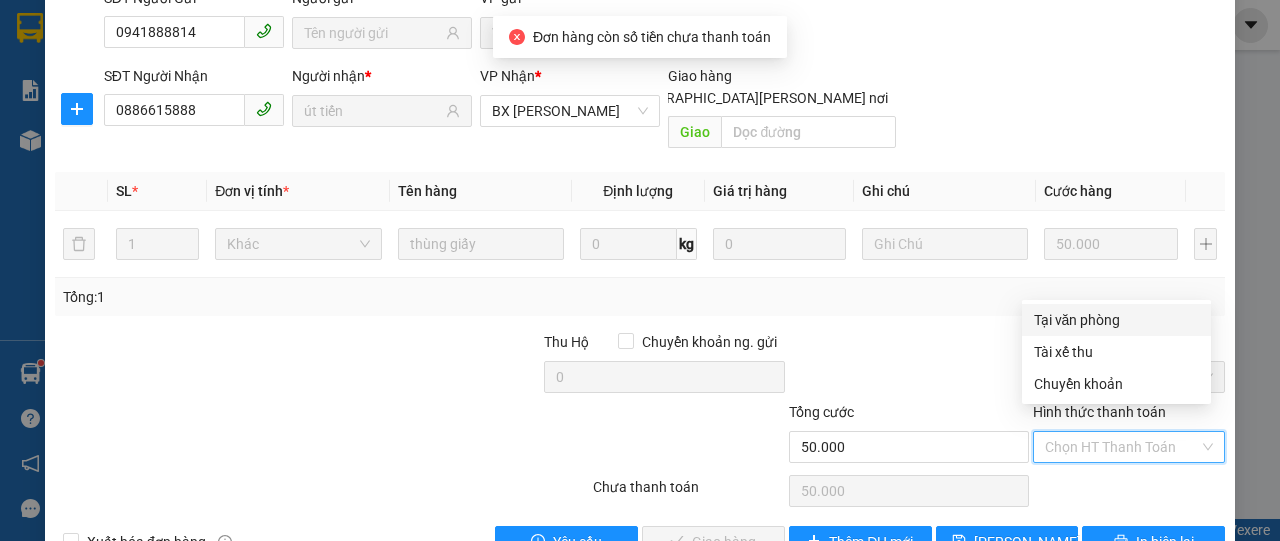 click on "Tại văn phòng" at bounding box center [1116, 320] 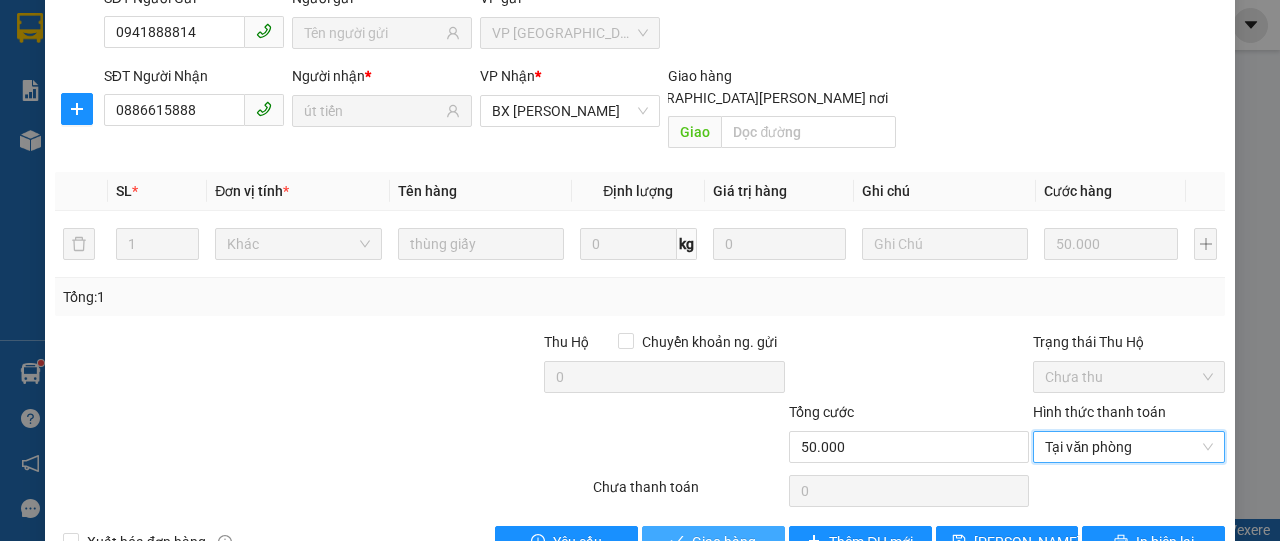 click on "Giao hàng" at bounding box center (724, 542) 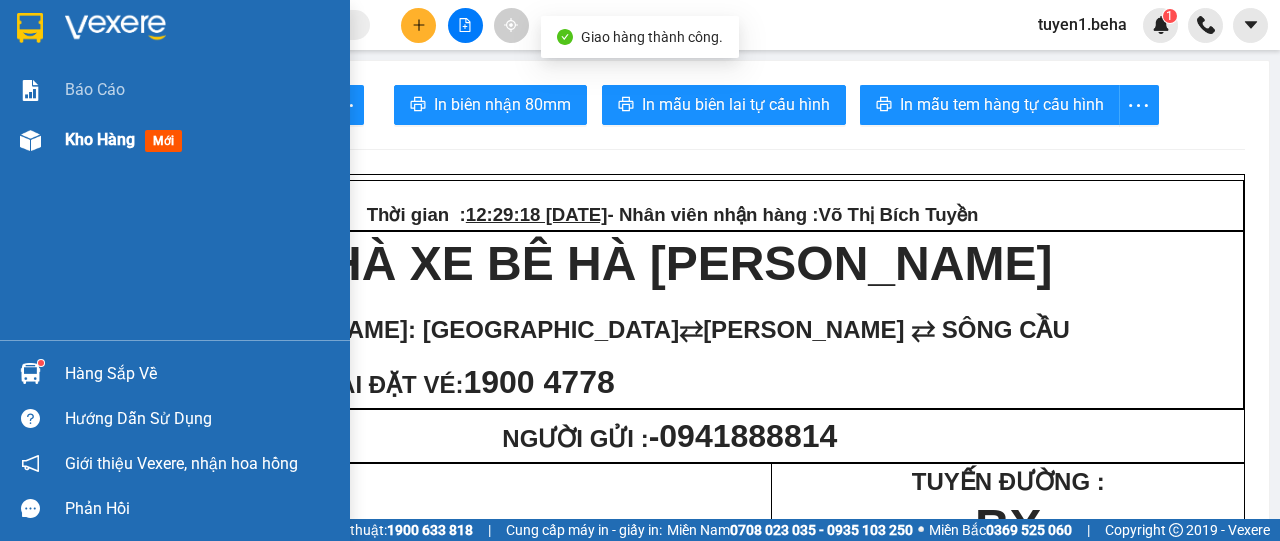 click on "Kho hàng" at bounding box center [100, 139] 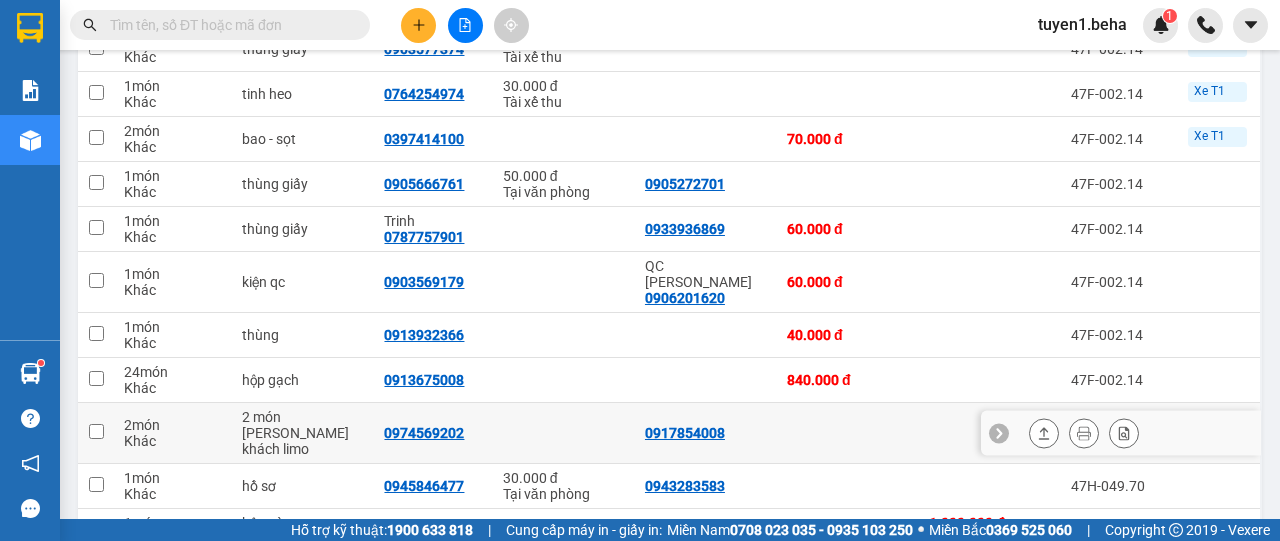 scroll, scrollTop: 286, scrollLeft: 0, axis: vertical 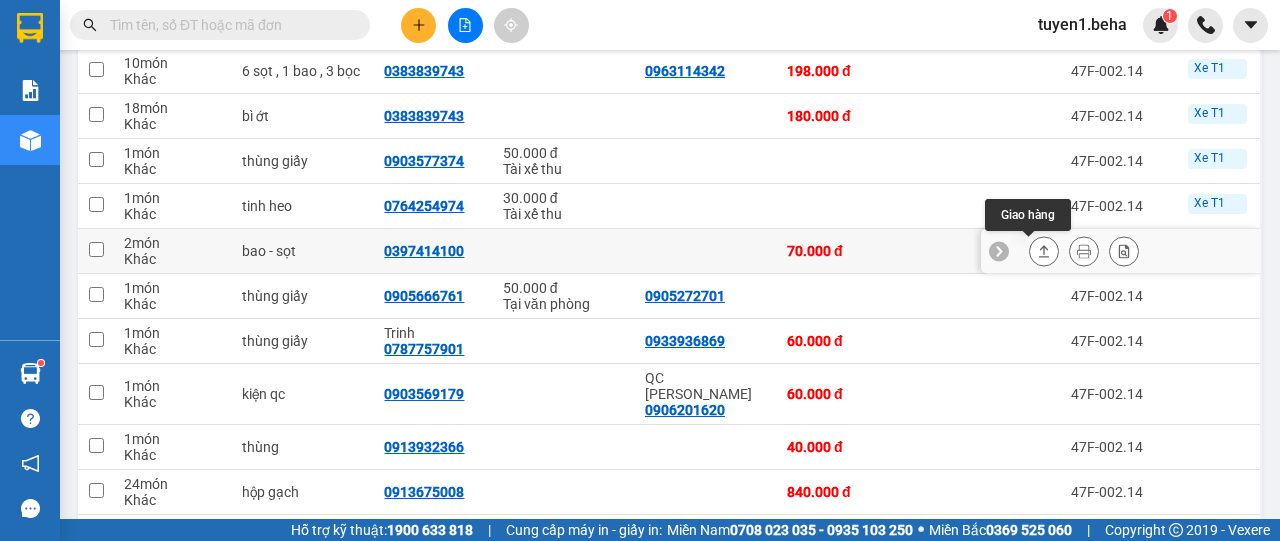 click 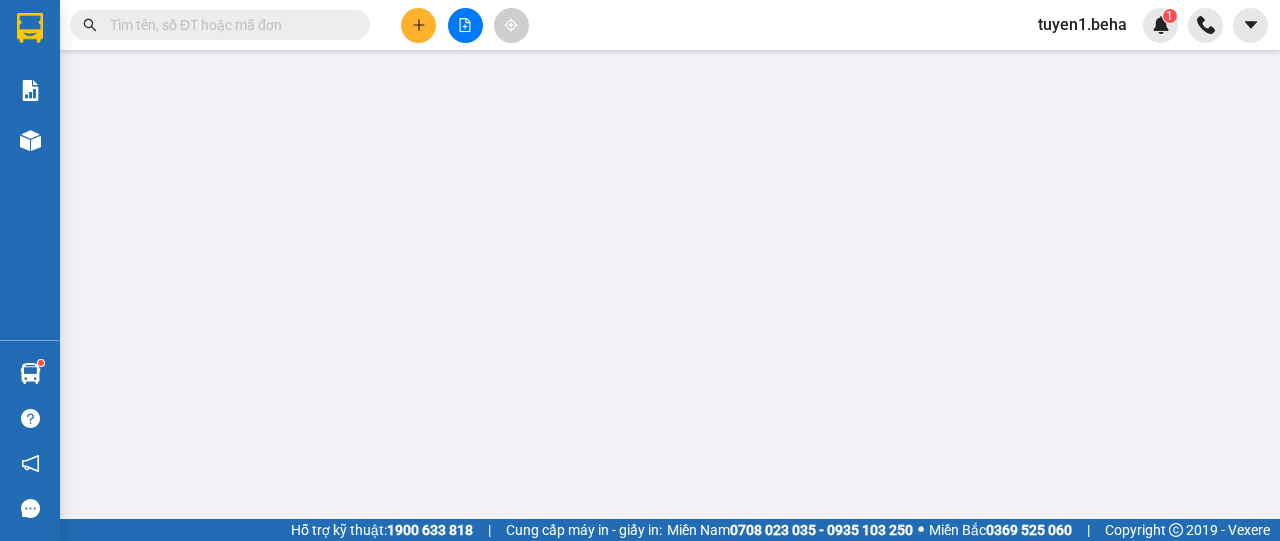 scroll, scrollTop: 0, scrollLeft: 0, axis: both 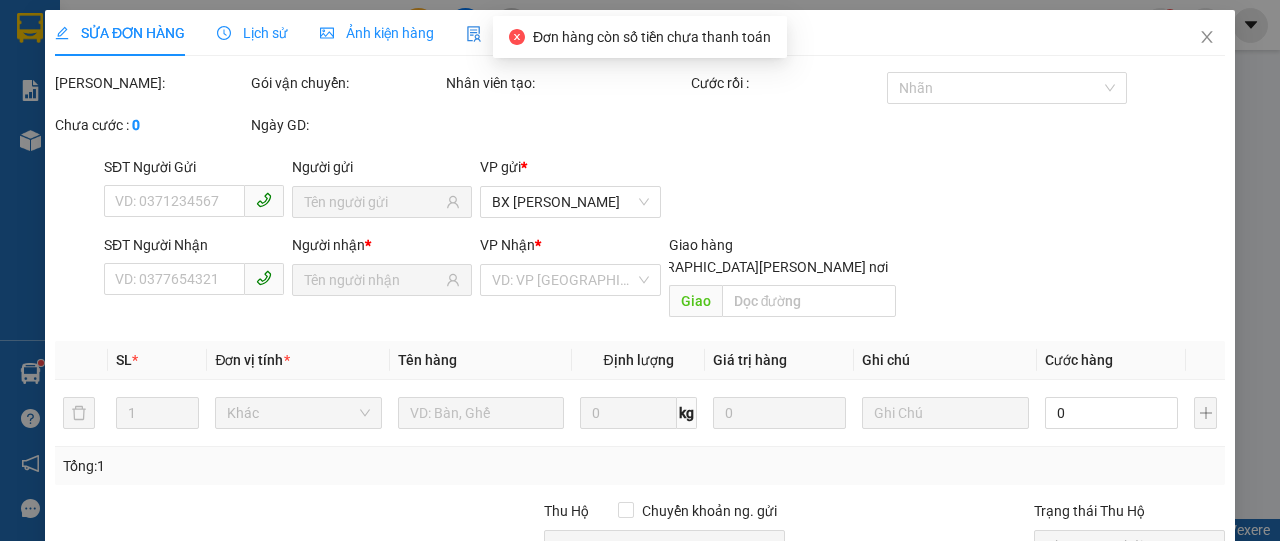 type on "0397414100" 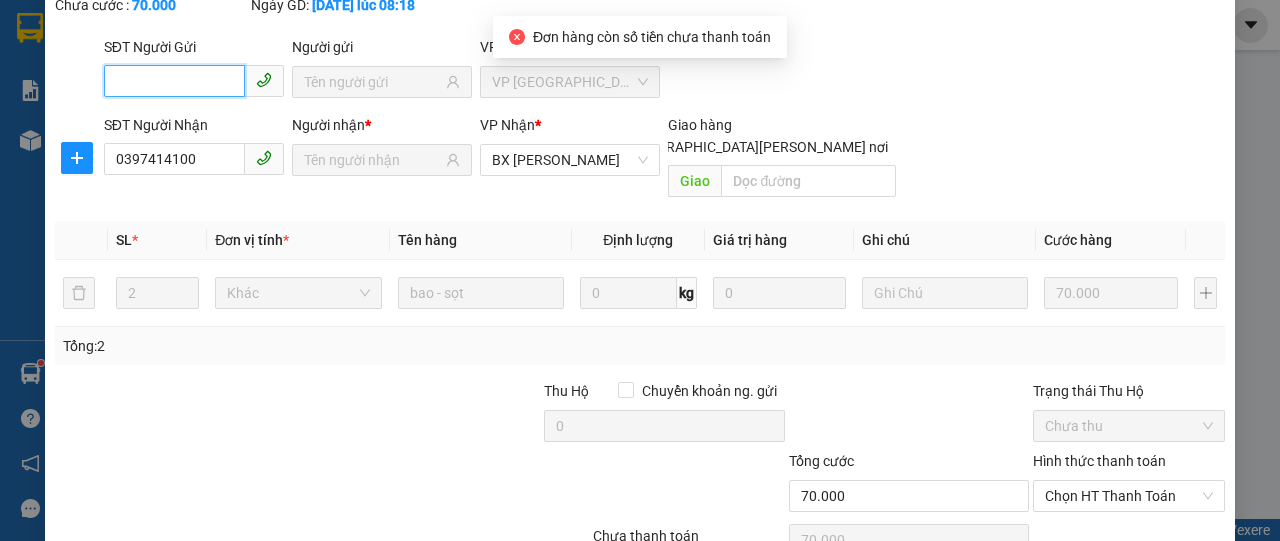 scroll, scrollTop: 199, scrollLeft: 0, axis: vertical 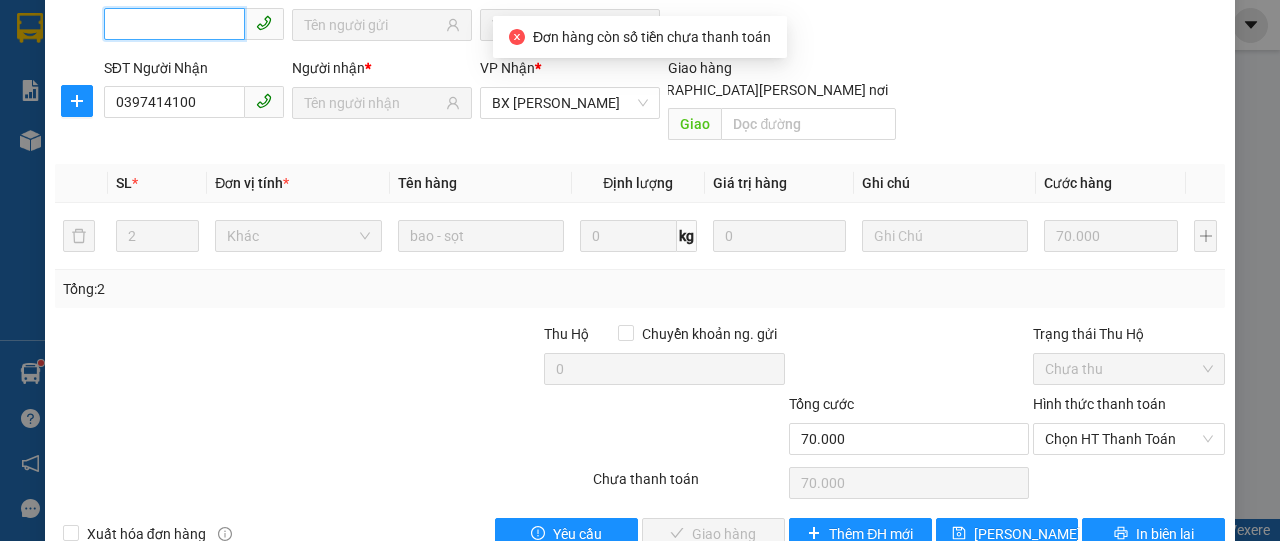 drag, startPoint x: 1082, startPoint y: 413, endPoint x: 1087, endPoint y: 395, distance: 18.681541 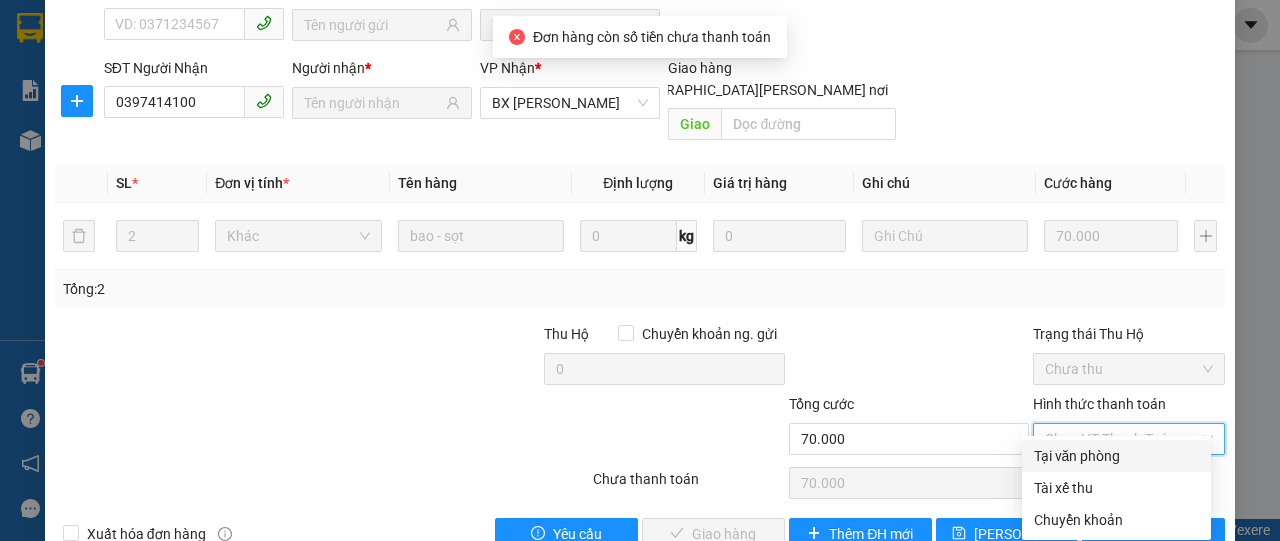 click on "Tại văn phòng" at bounding box center (1116, 456) 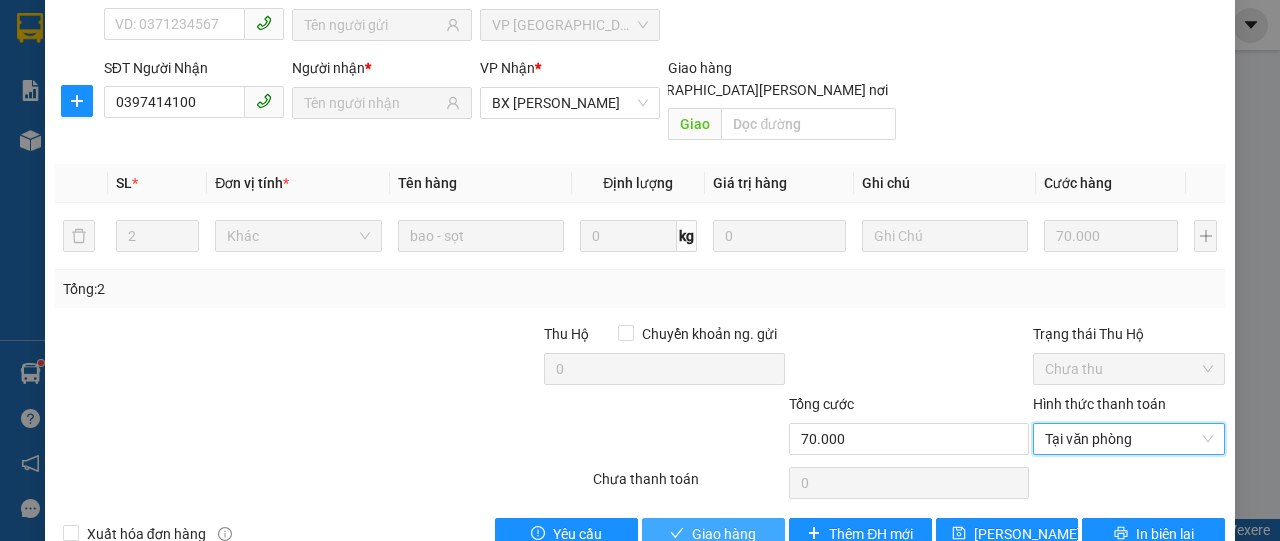 drag, startPoint x: 710, startPoint y: 509, endPoint x: 676, endPoint y: 403, distance: 111.31936 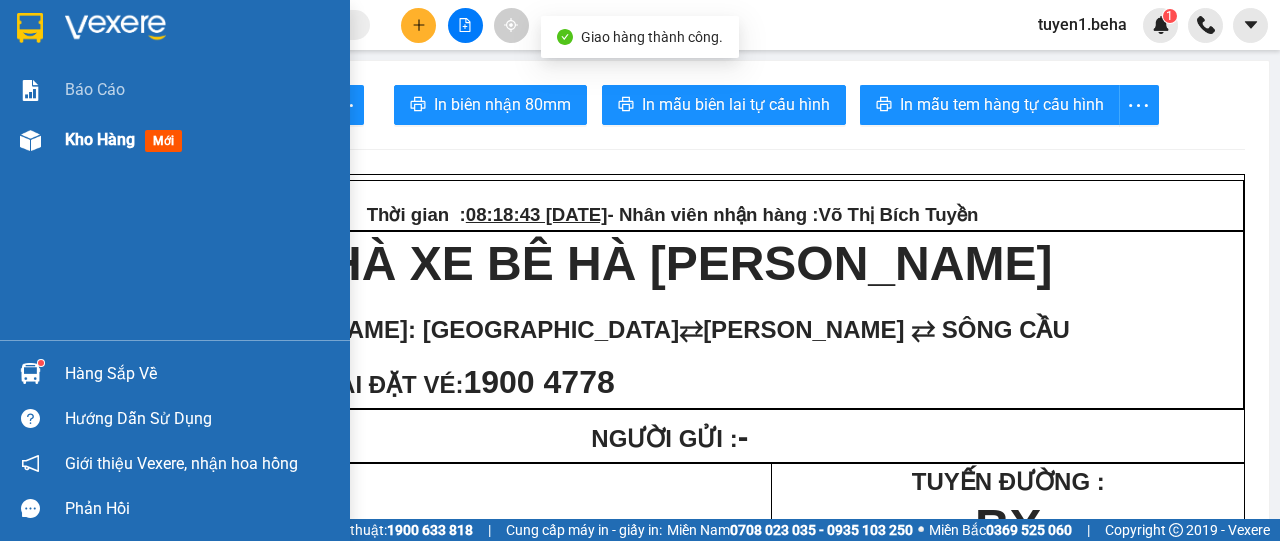 click on "Kho hàng" at bounding box center (100, 139) 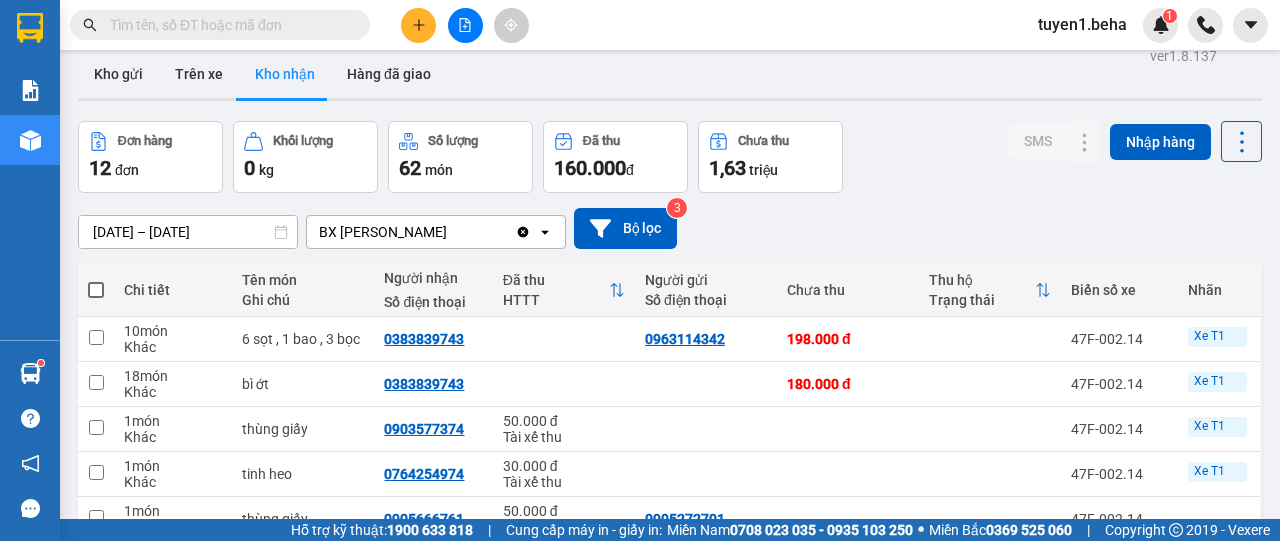 scroll, scrollTop: 0, scrollLeft: 0, axis: both 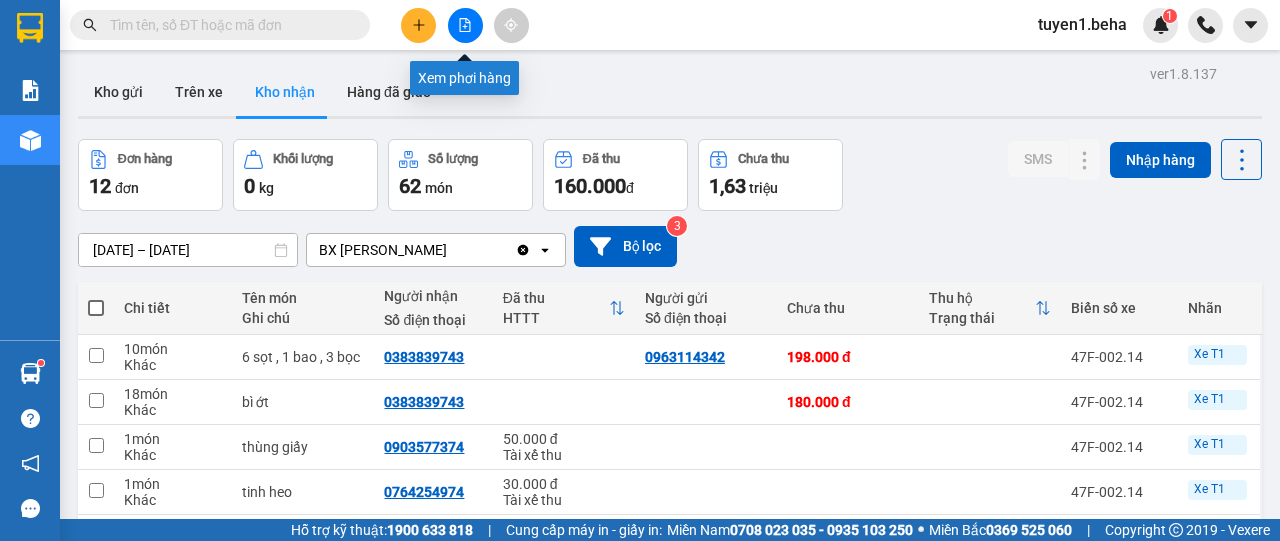 click at bounding box center (465, 25) 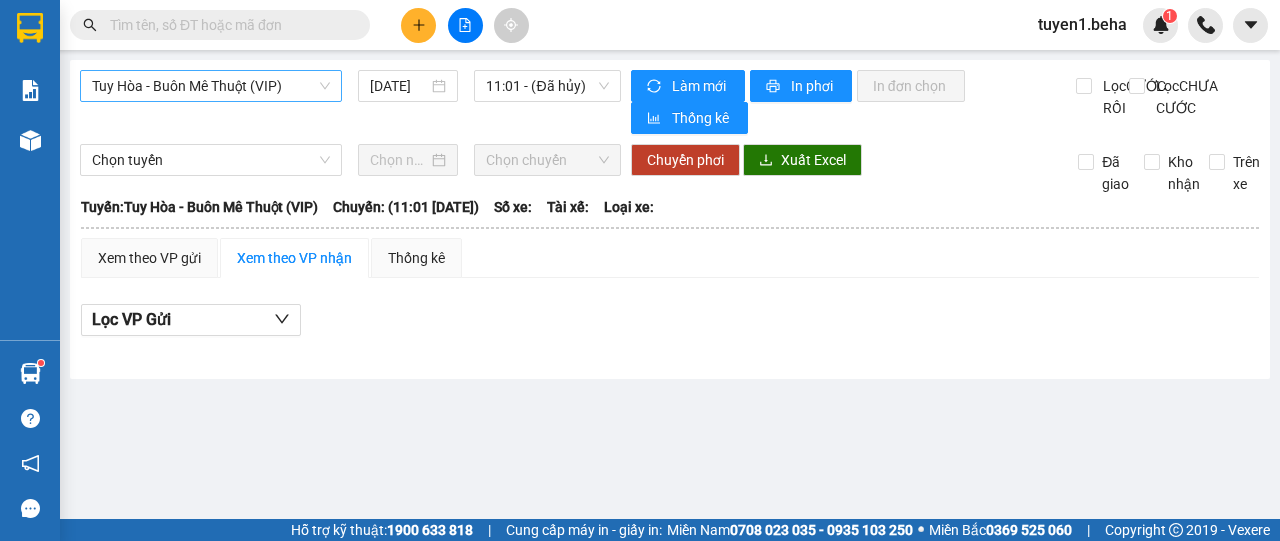 click on "Tuy Hòa - Buôn Mê Thuột (VIP)" at bounding box center (211, 86) 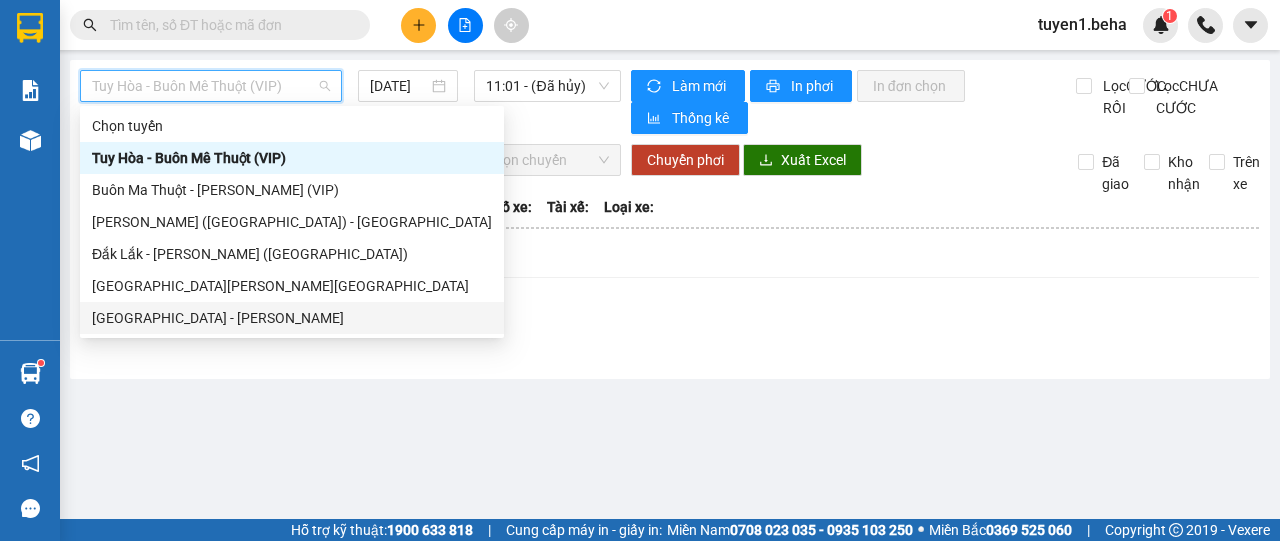 click on "[GEOGRAPHIC_DATA] - [PERSON_NAME]" at bounding box center [292, 318] 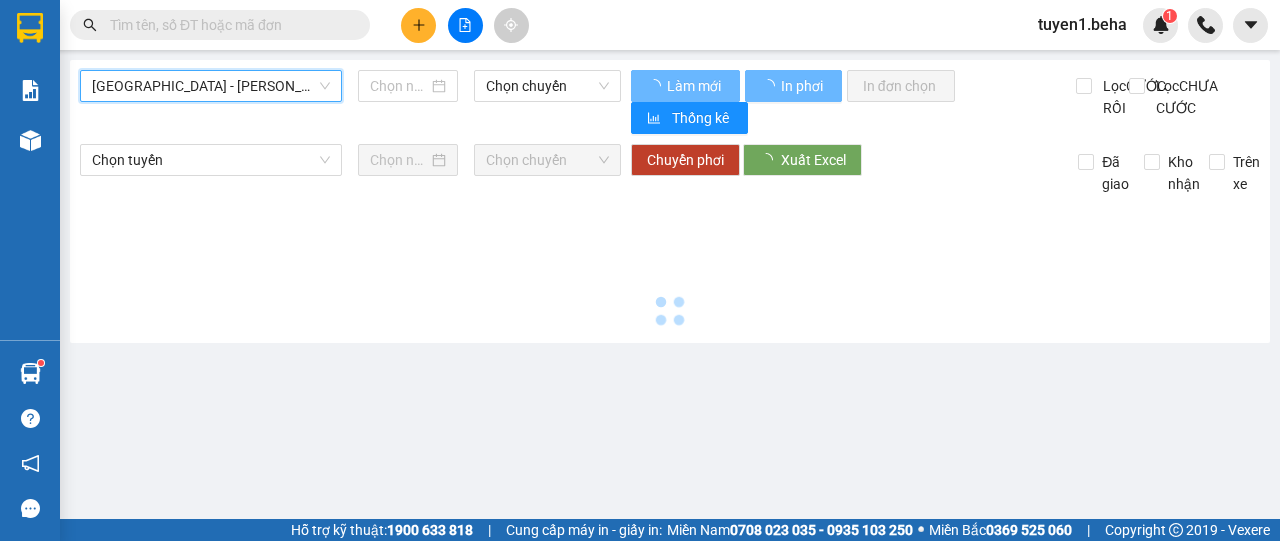 type on "[DATE]" 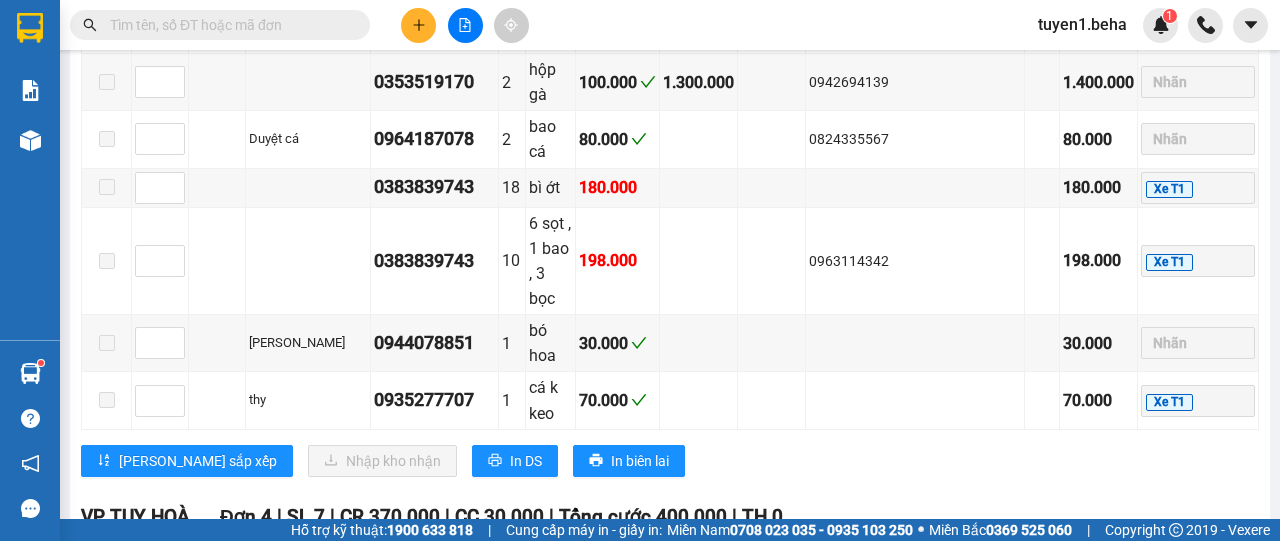 scroll, scrollTop: 2526, scrollLeft: 0, axis: vertical 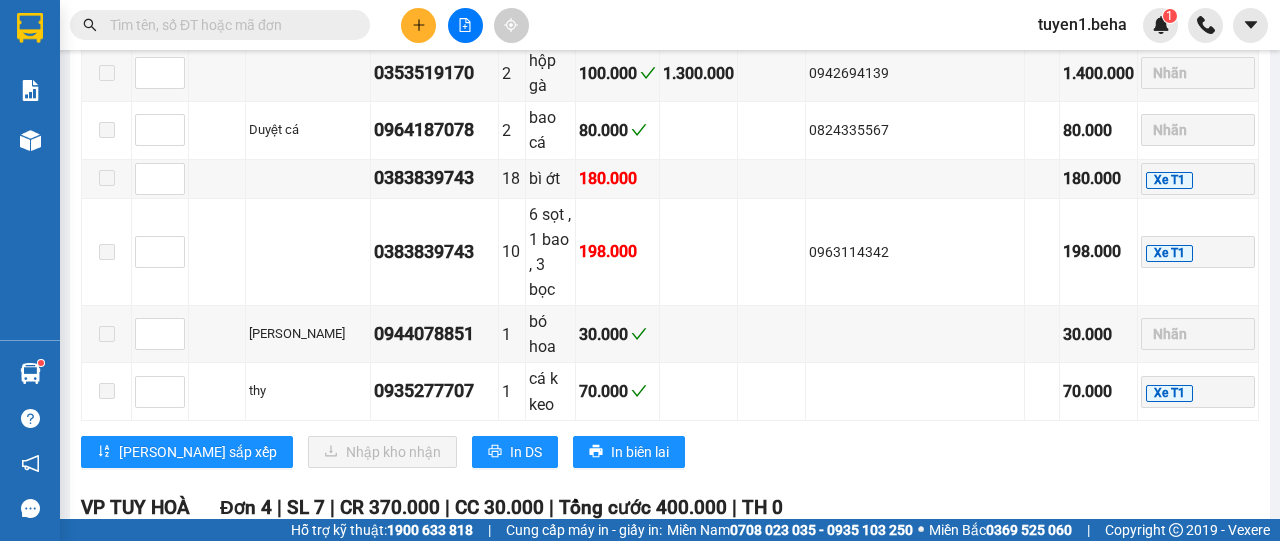 click at bounding box center (226, 612) 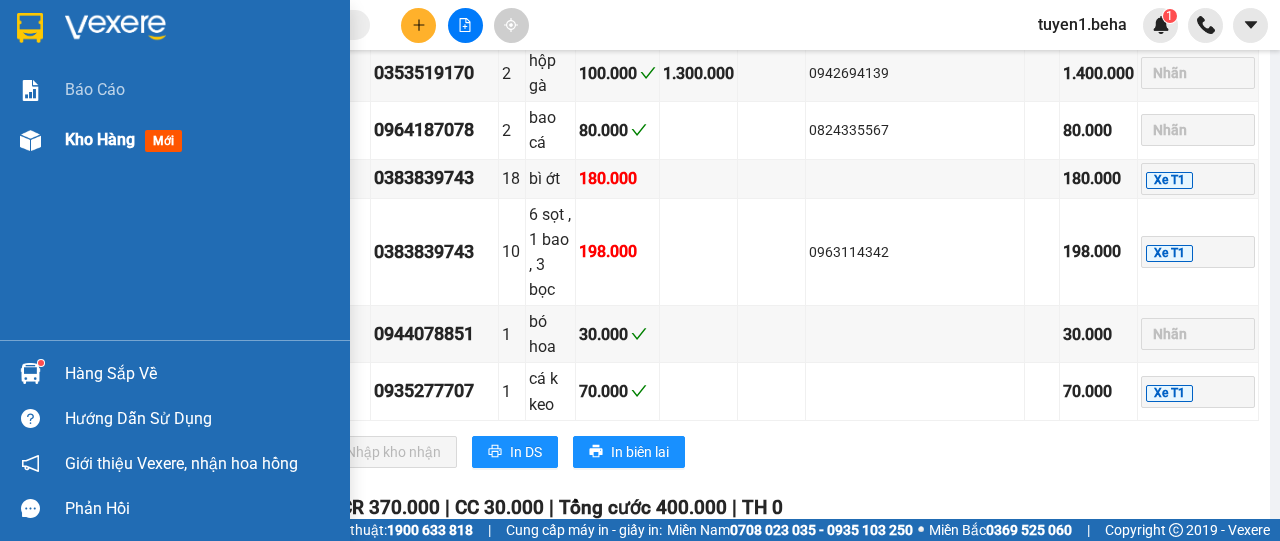 click on "Kho hàng" at bounding box center (100, 139) 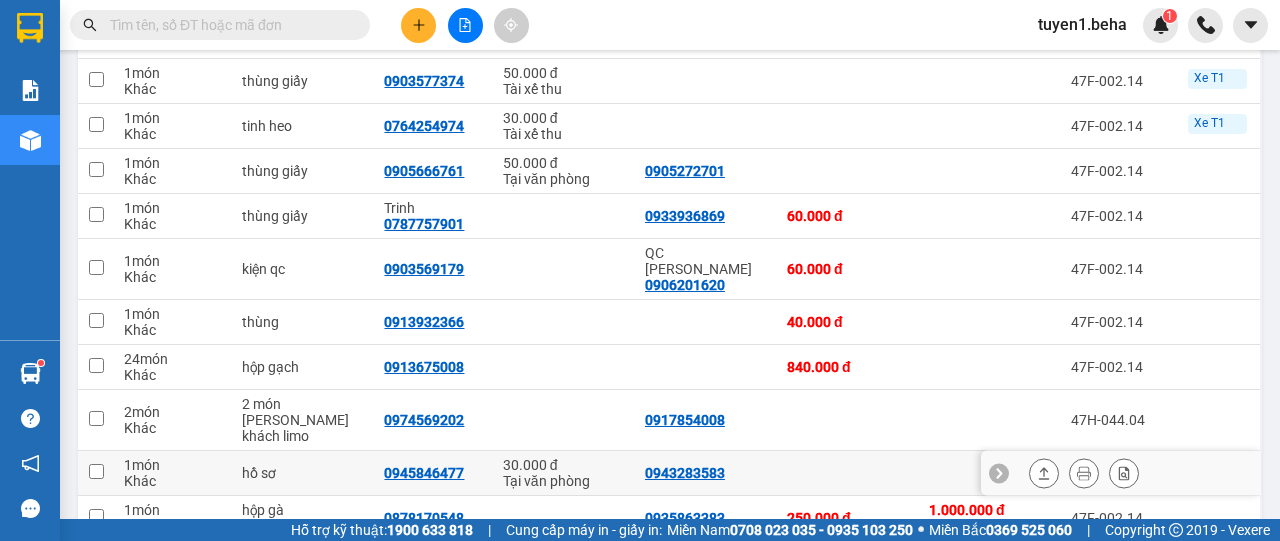 scroll, scrollTop: 240, scrollLeft: 0, axis: vertical 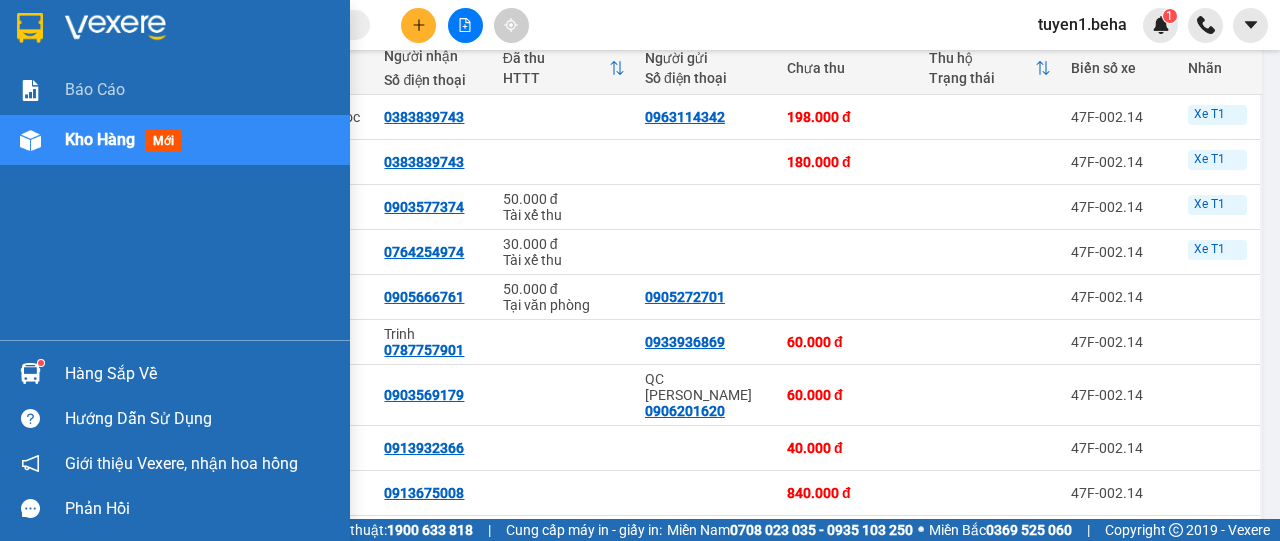 click on "Báo cáo     Kho hàng mới" at bounding box center [175, 202] 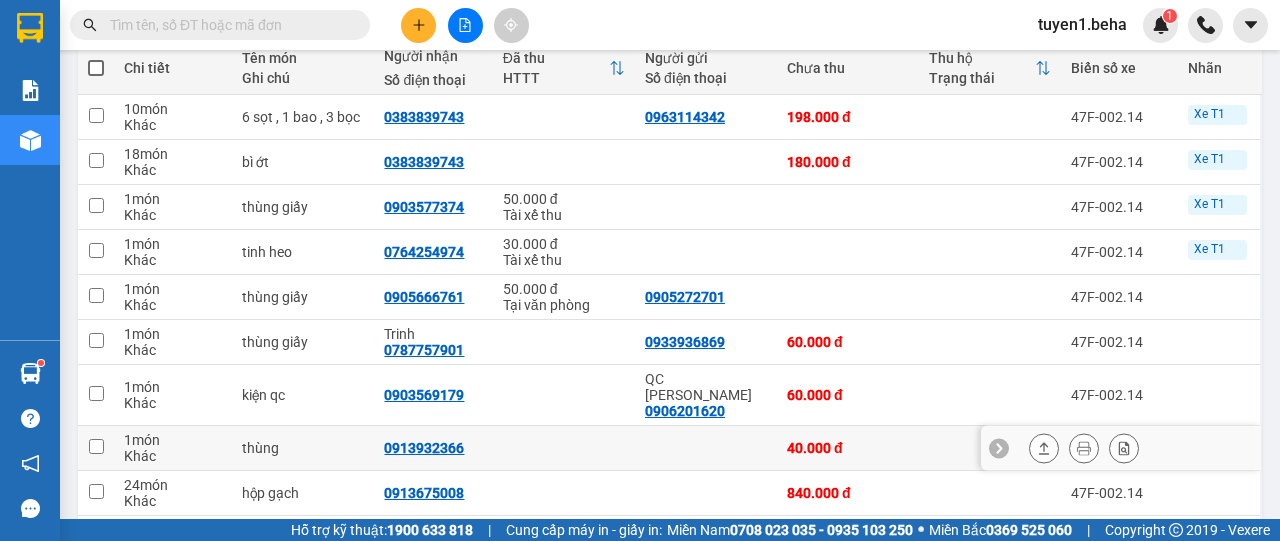 scroll, scrollTop: 140, scrollLeft: 0, axis: vertical 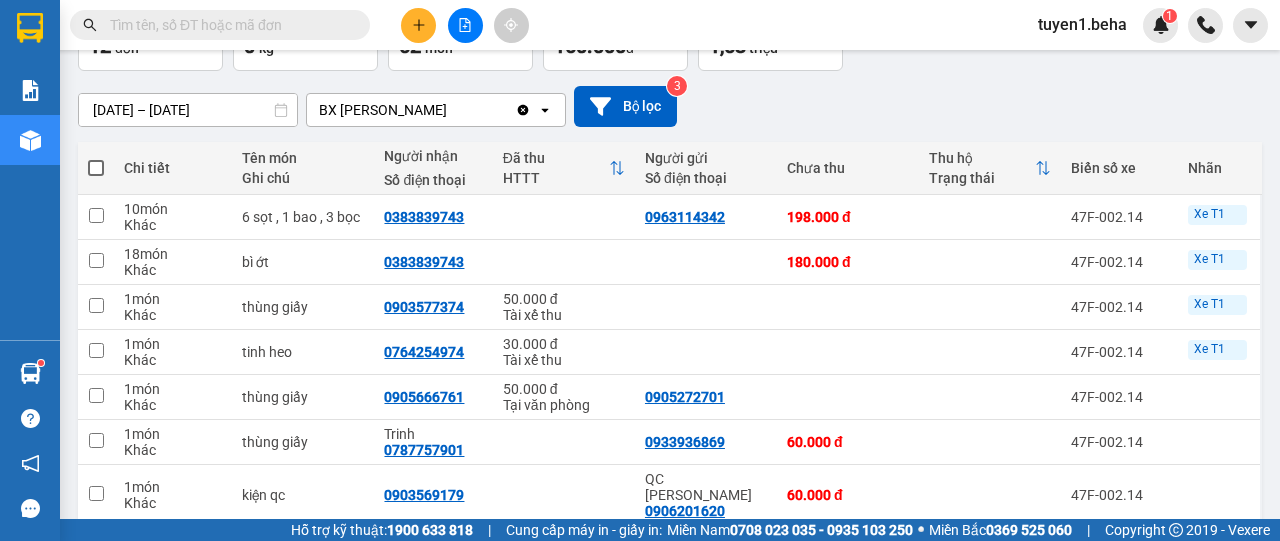 click on "Chi tiết" at bounding box center [173, 168] 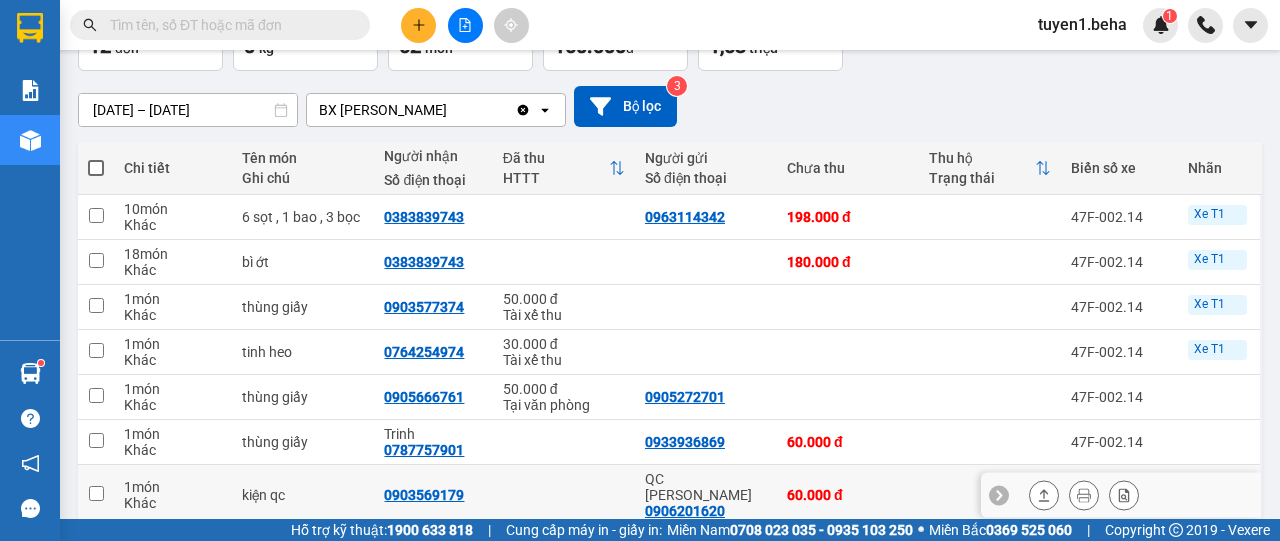 click on "1  món" at bounding box center [173, 487] 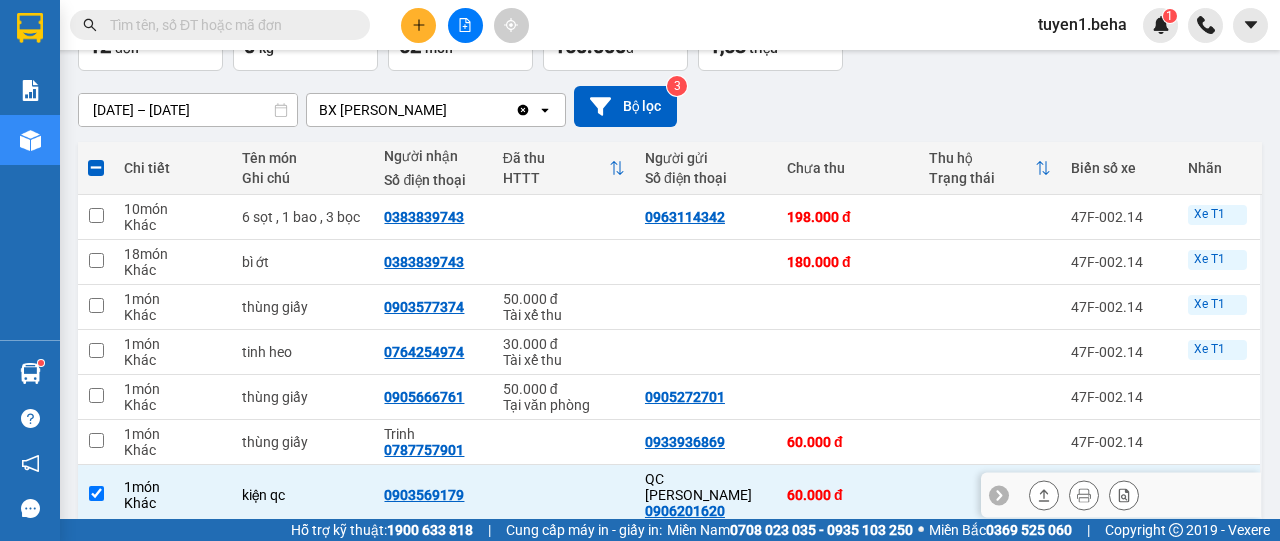 click on "kiện qc" at bounding box center (303, 495) 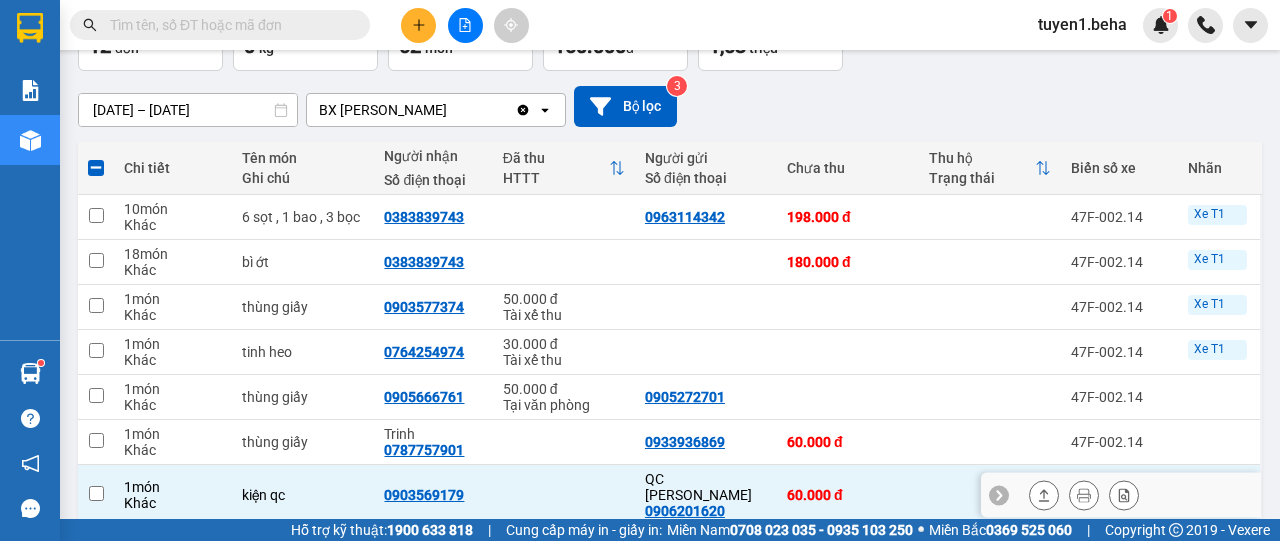 checkbox on "false" 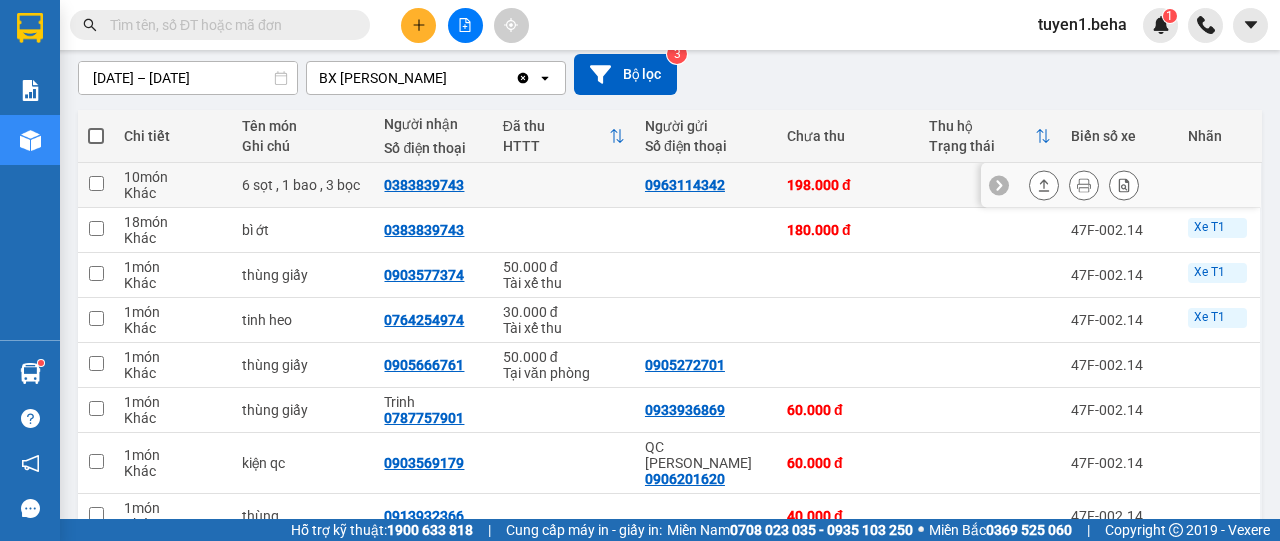 scroll, scrollTop: 140, scrollLeft: 0, axis: vertical 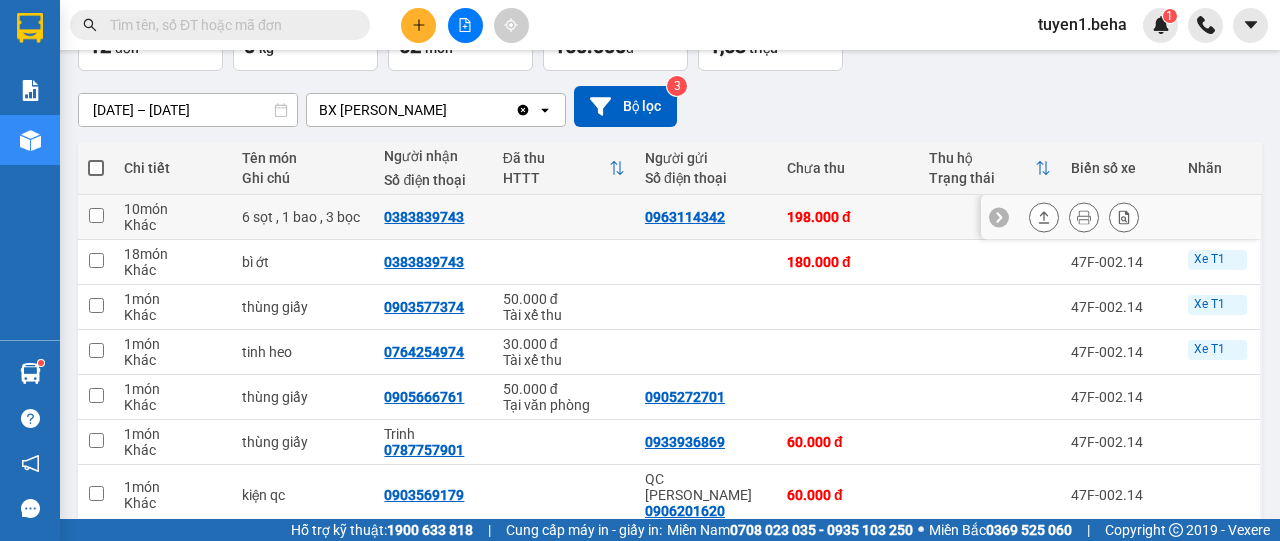 click on "Khác" at bounding box center [173, 225] 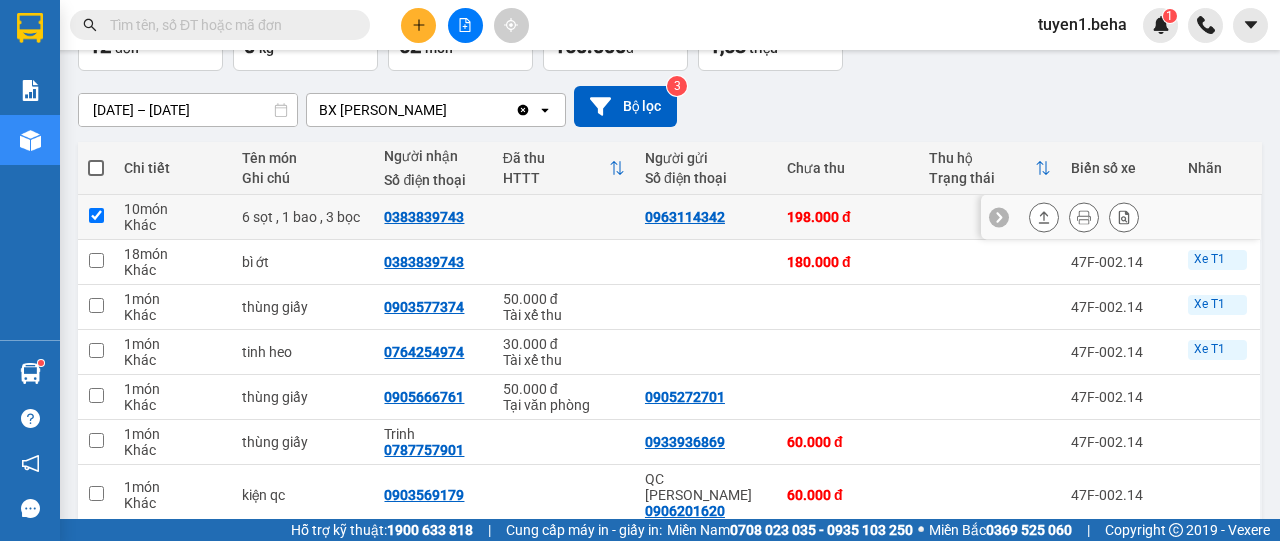 checkbox on "true" 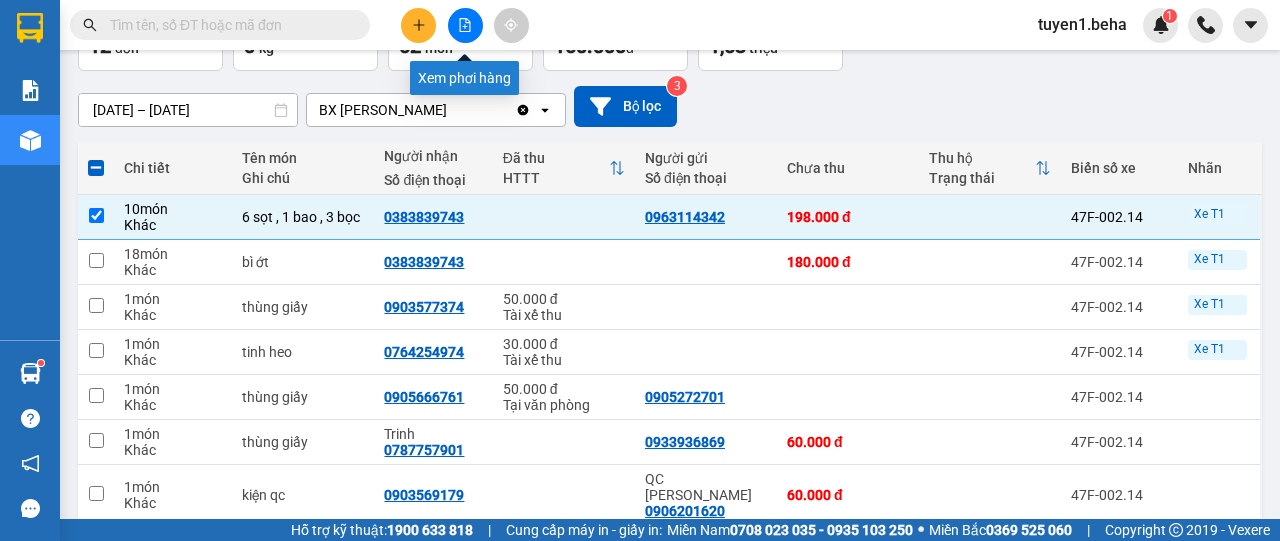 click at bounding box center [465, 25] 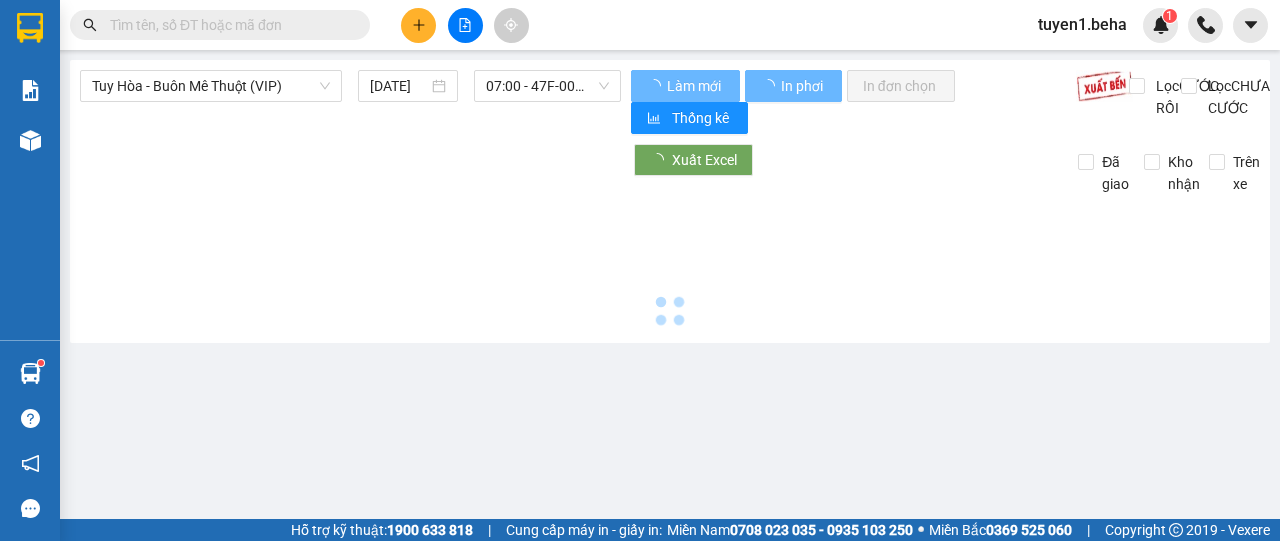 scroll, scrollTop: 0, scrollLeft: 0, axis: both 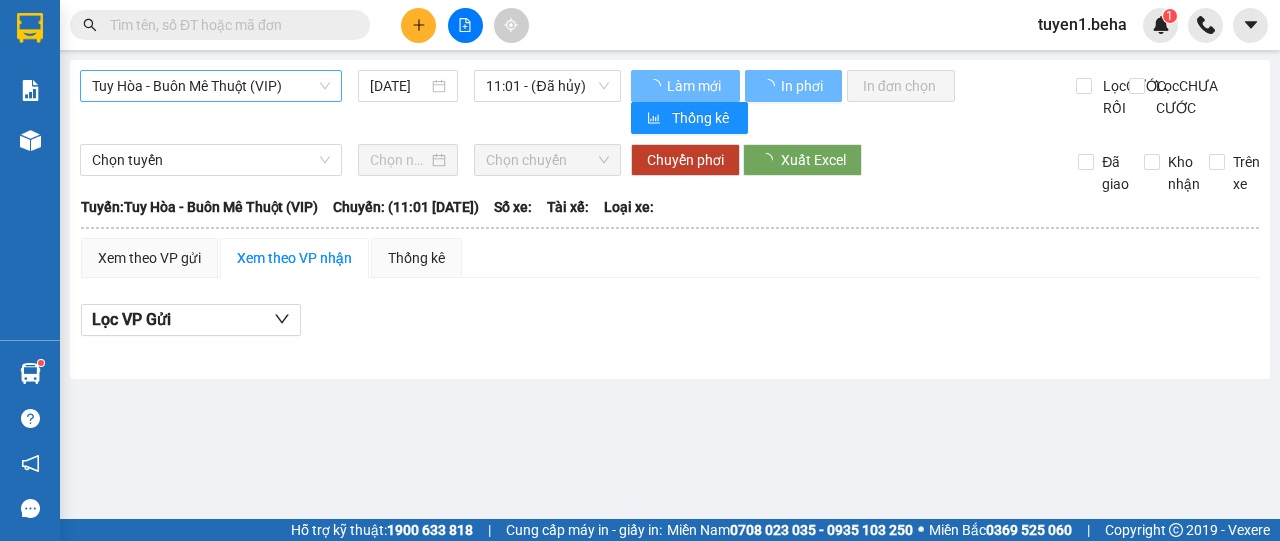 click on "Tuy Hòa - Buôn Mê Thuột (VIP)" at bounding box center (211, 86) 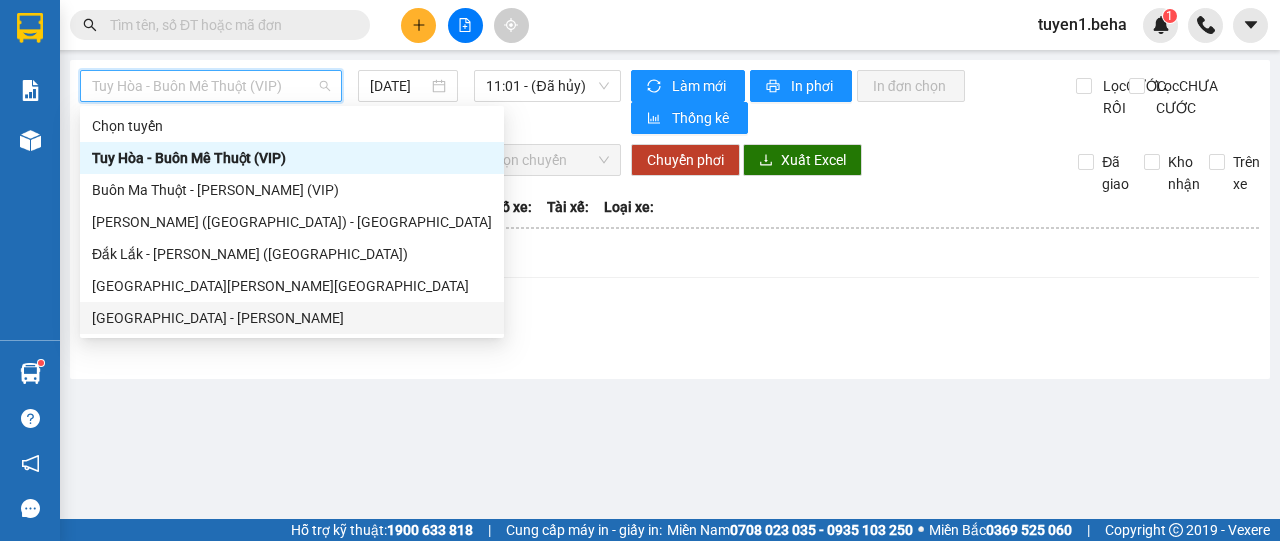 click on "[GEOGRAPHIC_DATA] - [PERSON_NAME]" at bounding box center (292, 318) 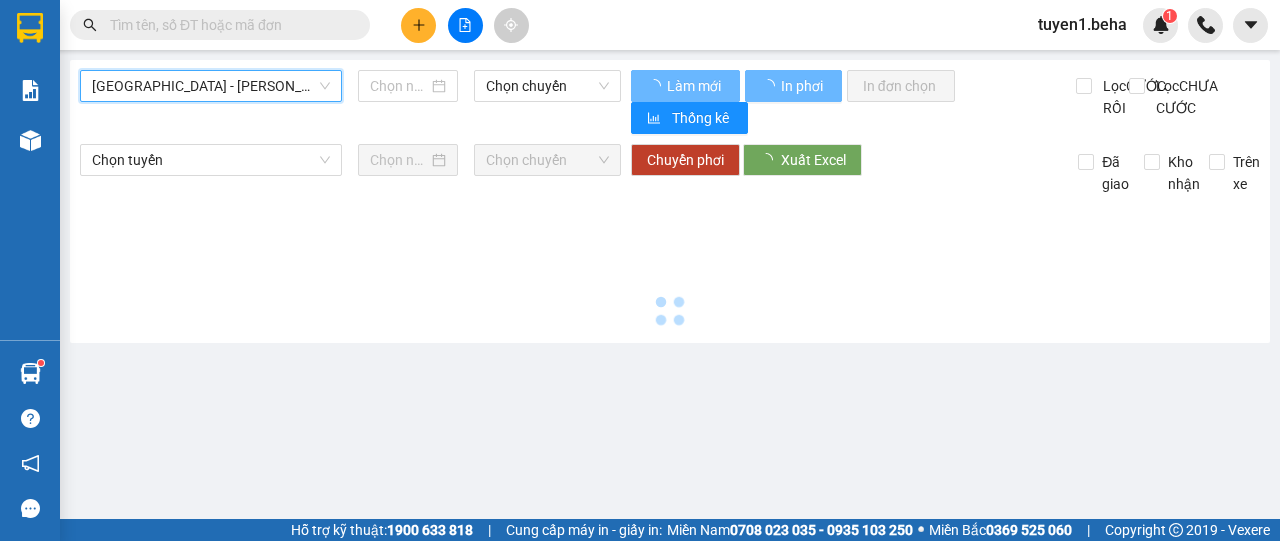 type on "[DATE]" 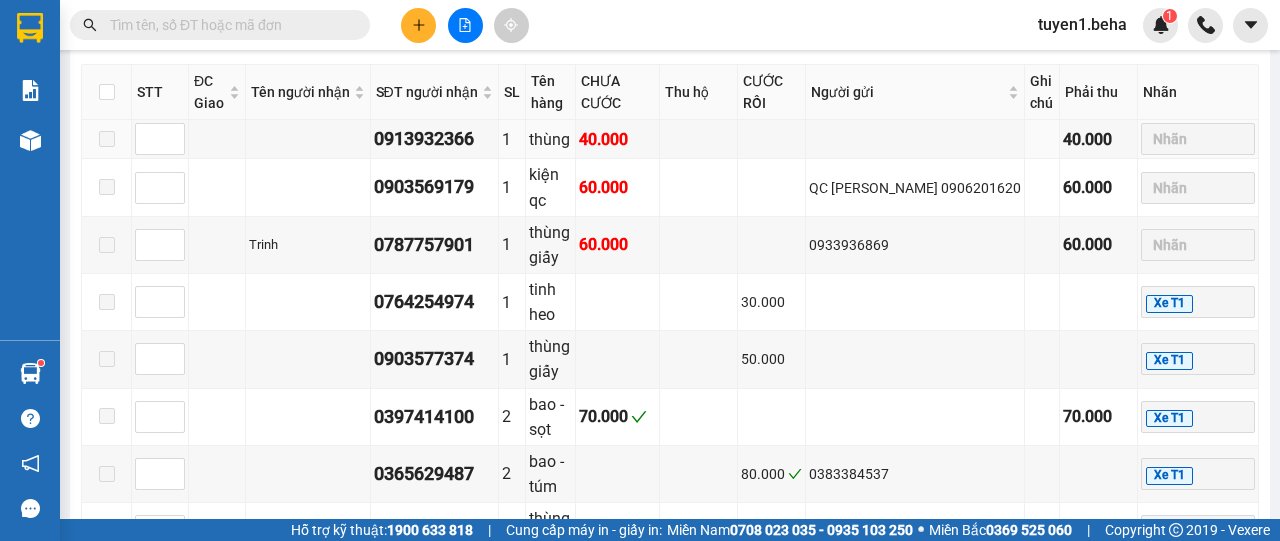 scroll, scrollTop: 1900, scrollLeft: 0, axis: vertical 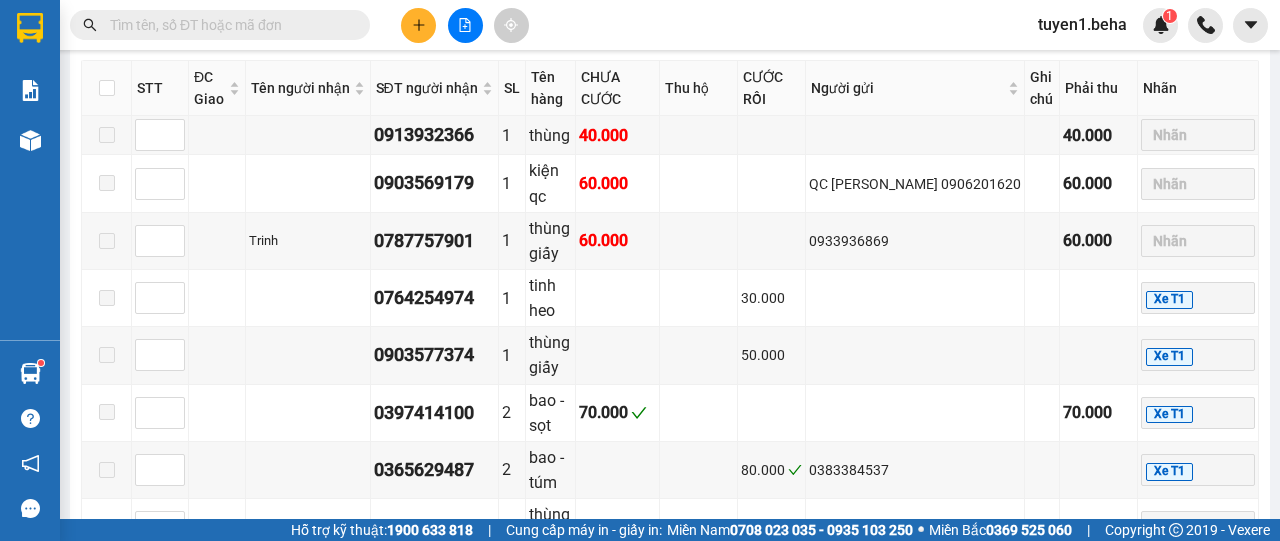 click at bounding box center (107, 632) 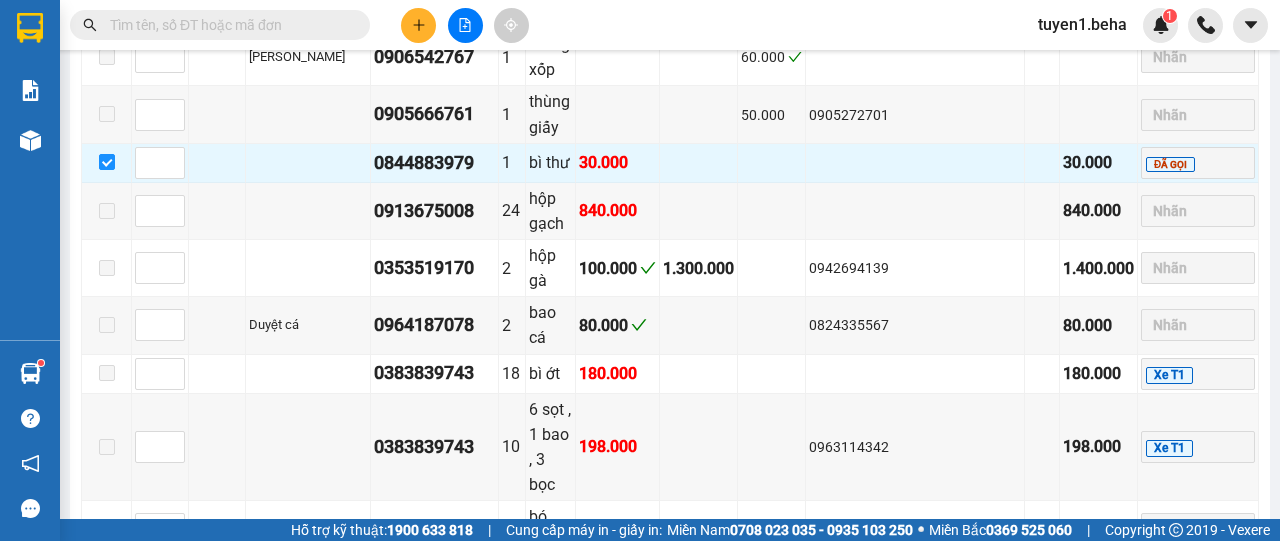 scroll, scrollTop: 2400, scrollLeft: 0, axis: vertical 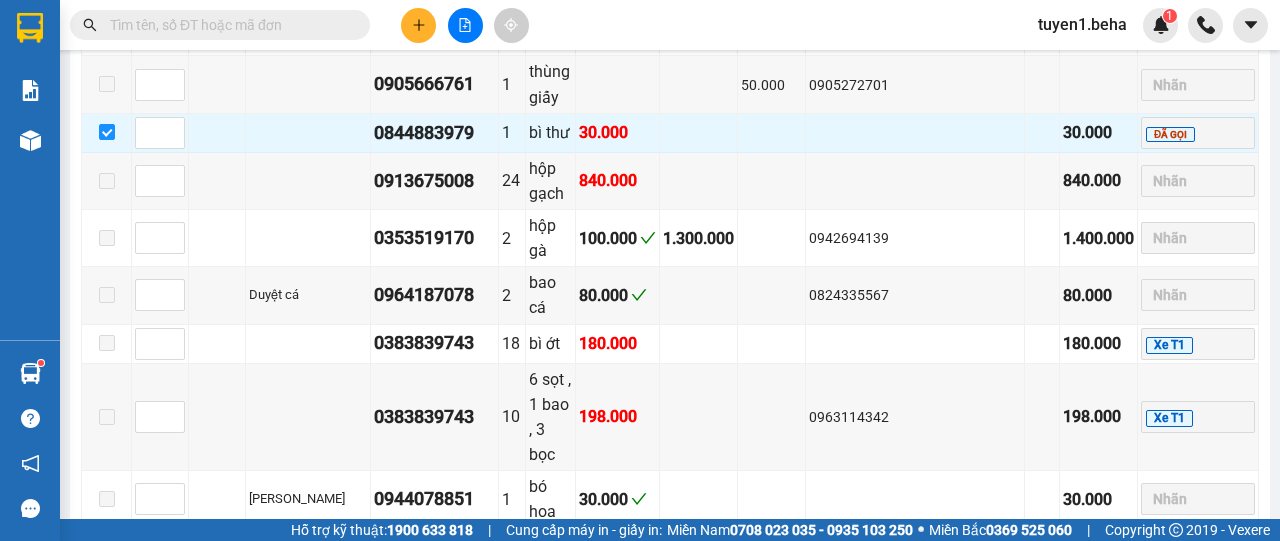 click on "BX [PERSON_NAME][GEOGRAPHIC_DATA]   17 | SL   70 | CR   270.000 | CC   1.758.000 | [PERSON_NAME]   2.028.000 | TH   1.300.000 STT ĐC Giao Tên người [PERSON_NAME] SĐT người [PERSON_NAME] Tên hàng [PERSON_NAME] Thu hộ CƯỚC RỒI Người gửi Ghi [PERSON_NAME] thu [PERSON_NAME] [PERSON_NAME]                               0913932366 1 thùng 40.000   40.000   [PERSON_NAME] 0903569179 1 kiện qc 60.000 QC [PERSON_NAME] 0906201620 60.000   [PERSON_NAME] 0787757901 1 thùng giấy 60.000  0933936869 60.000   [PERSON_NAME] 0764254974 1 [PERSON_NAME] 30.000   Xe T1   0903577374 1 thùng giấy 50.000   Xe T1   0397414100 2 bao - sọt 70.000   70.000 Xe T1   0365629487 2 bao - túm 80.000  0383384537 Xe T1   [PERSON_NAME]  0906542767 1 thùng xốp 60.000     [PERSON_NAME] 0905666761 1 thùng giấy 50.000  0905272701   [PERSON_NAME] 0844883979 1 bì thư 30.000   30.000 ĐÃ GỌI   0913675008 24 hộp [PERSON_NAME] 840.000   840.000   [PERSON_NAME] 0353519170 2 hộp gà 100.000 1.300.000  0942694139 1.400.000   [PERSON_NAME] cá 0964187078 2 bao cá 80.000" at bounding box center [670, 82] 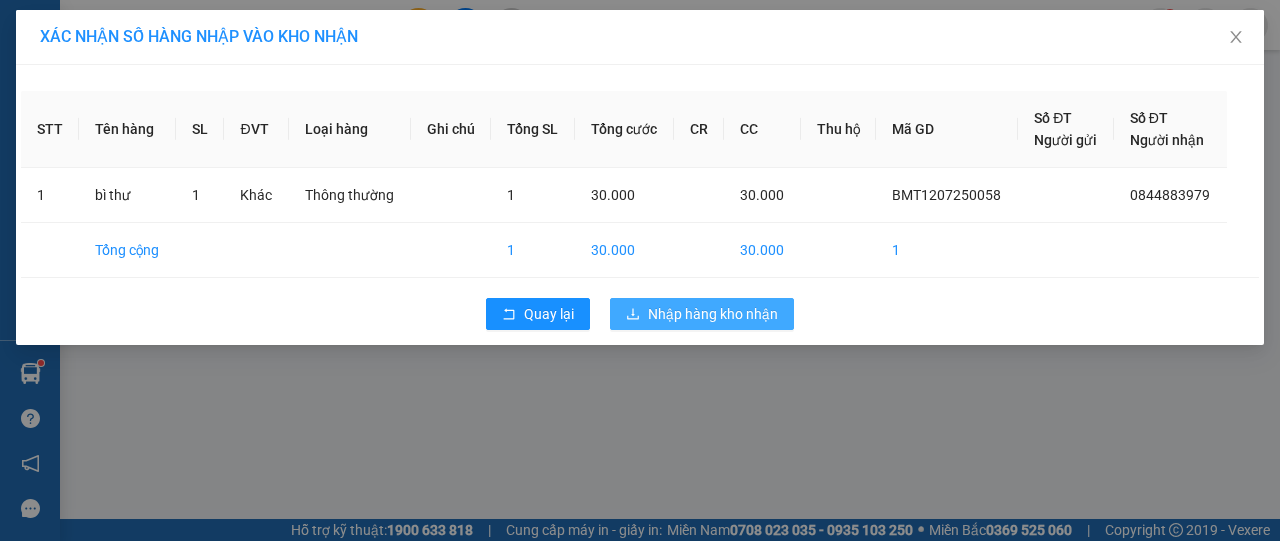click on "Nhập hàng kho nhận" at bounding box center [713, 314] 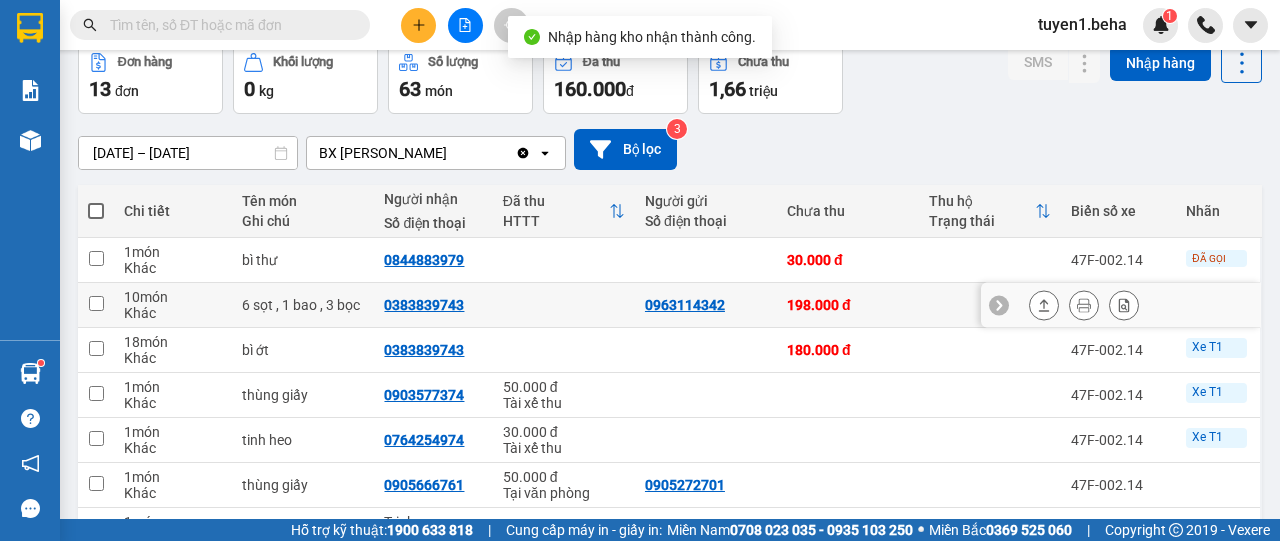 scroll, scrollTop: 100, scrollLeft: 0, axis: vertical 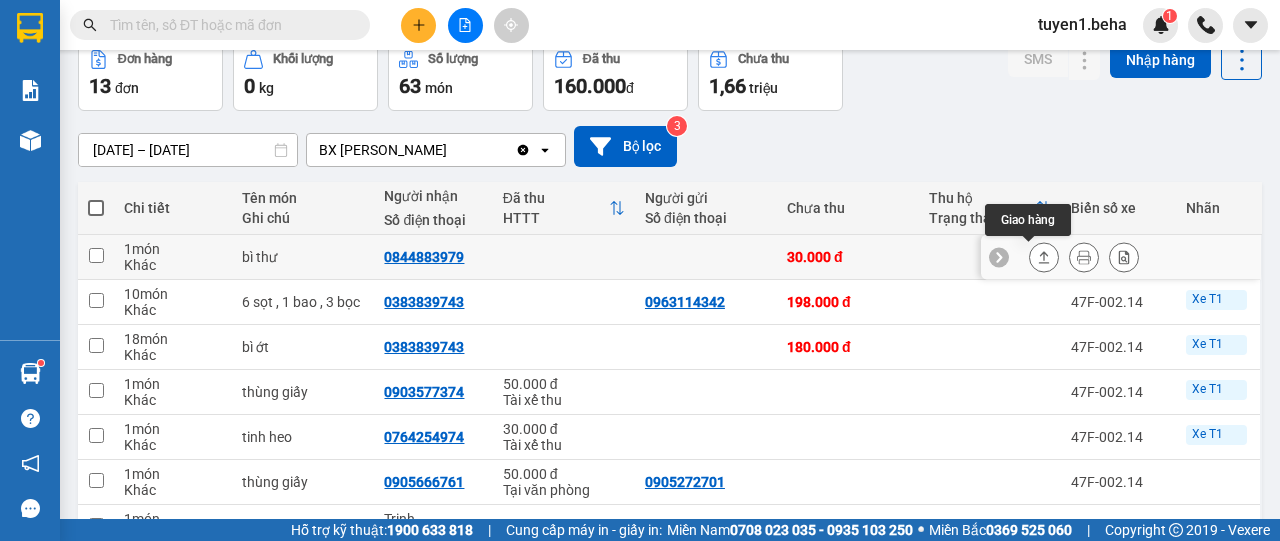 click 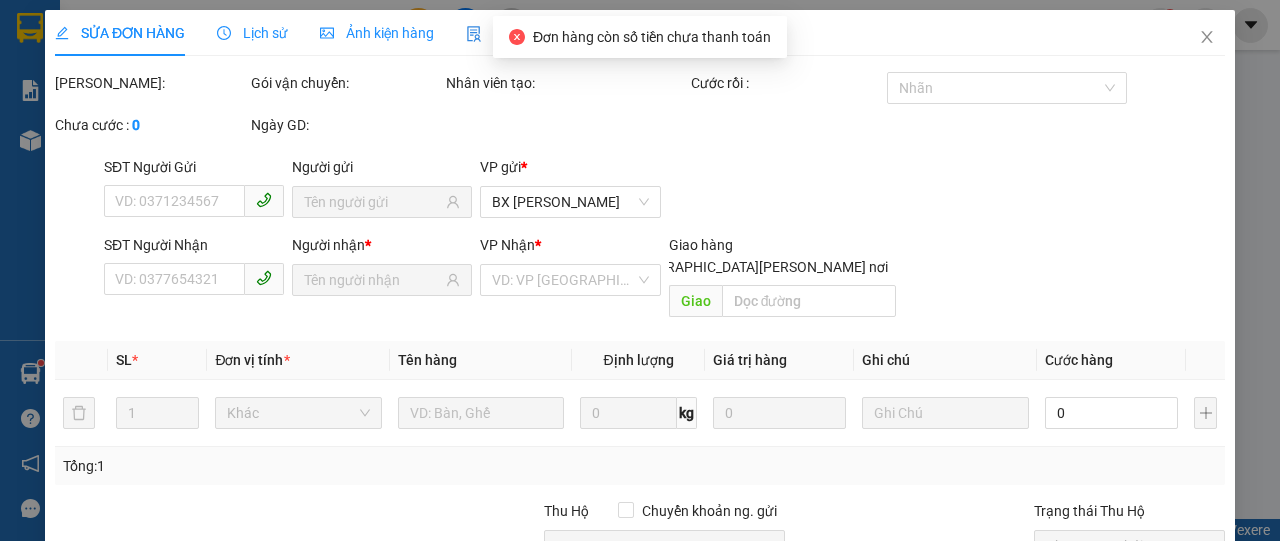 scroll, scrollTop: 0, scrollLeft: 0, axis: both 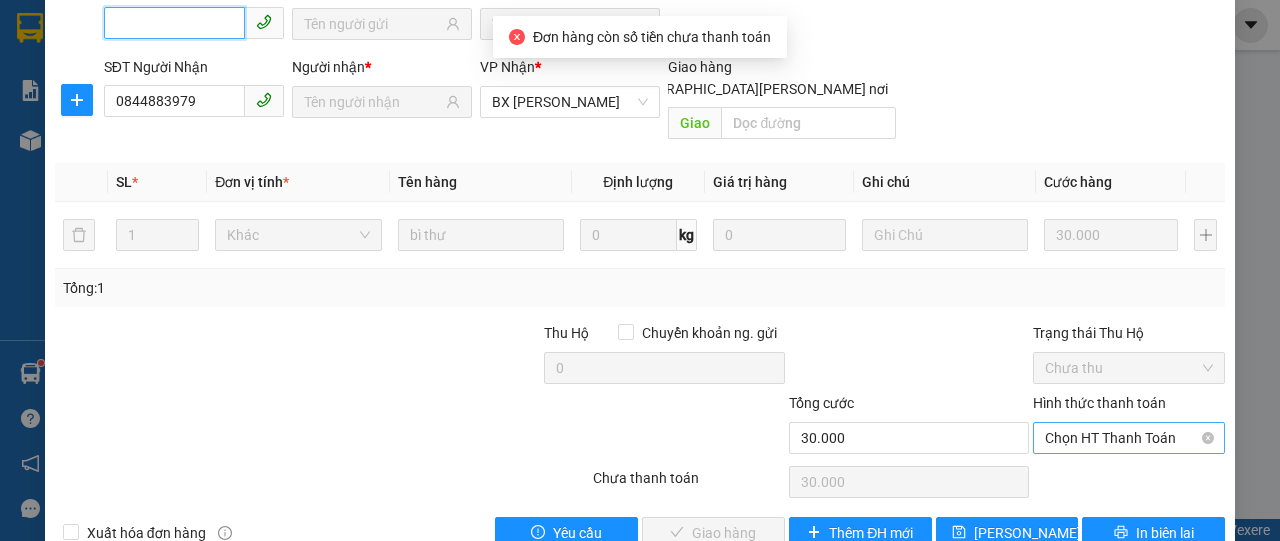 click on "Chọn HT Thanh Toán" at bounding box center (1129, 438) 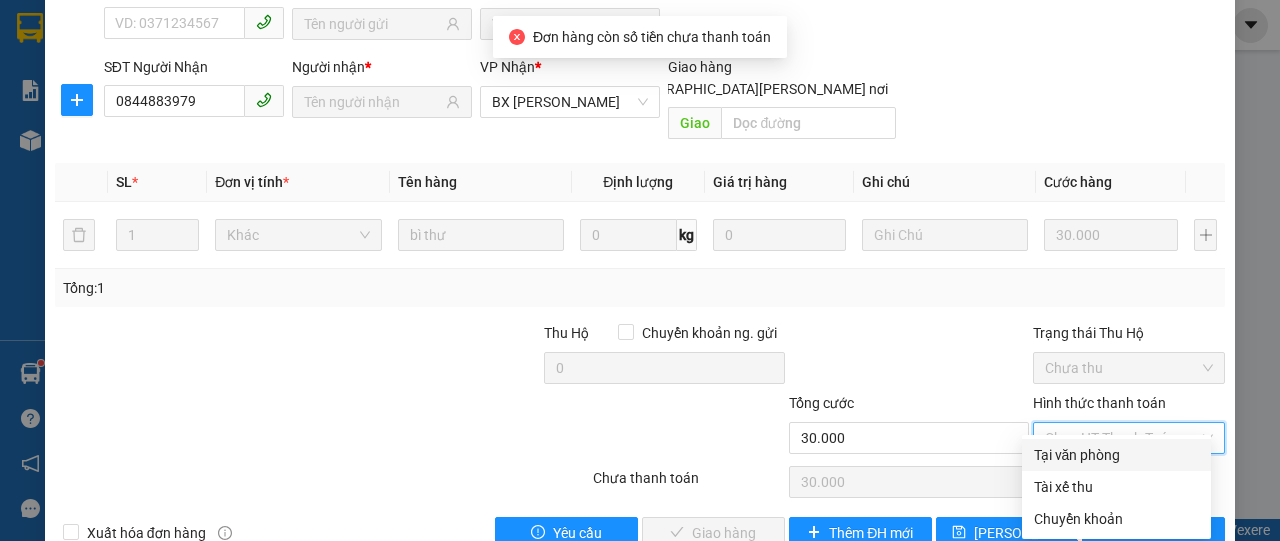 click on "Tại văn phòng" at bounding box center [1116, 455] 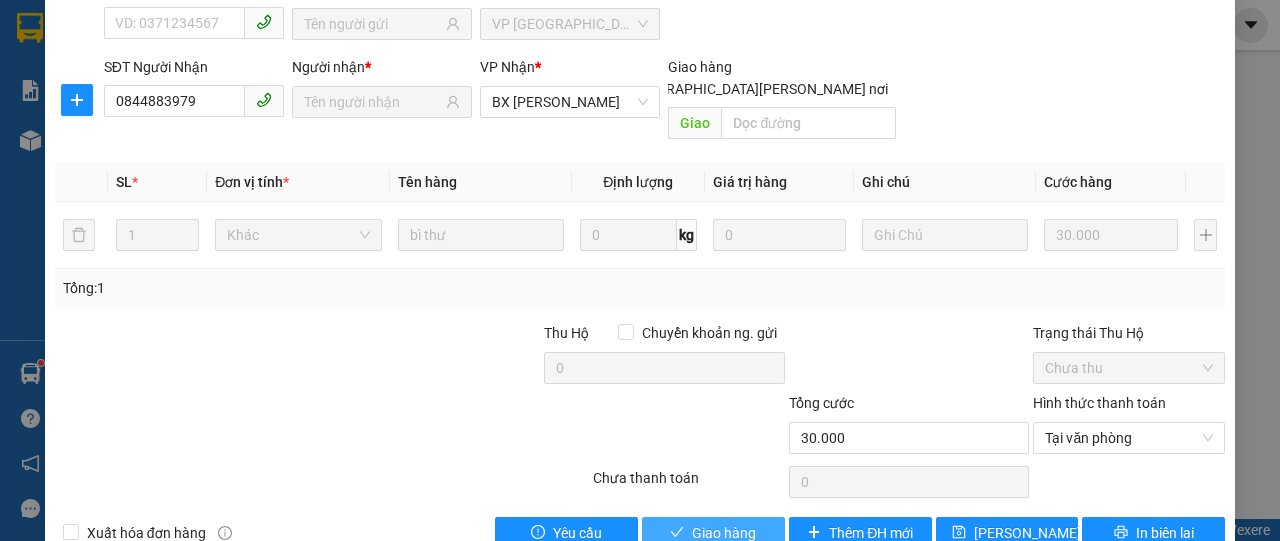 click on "Giao hàng" at bounding box center (724, 533) 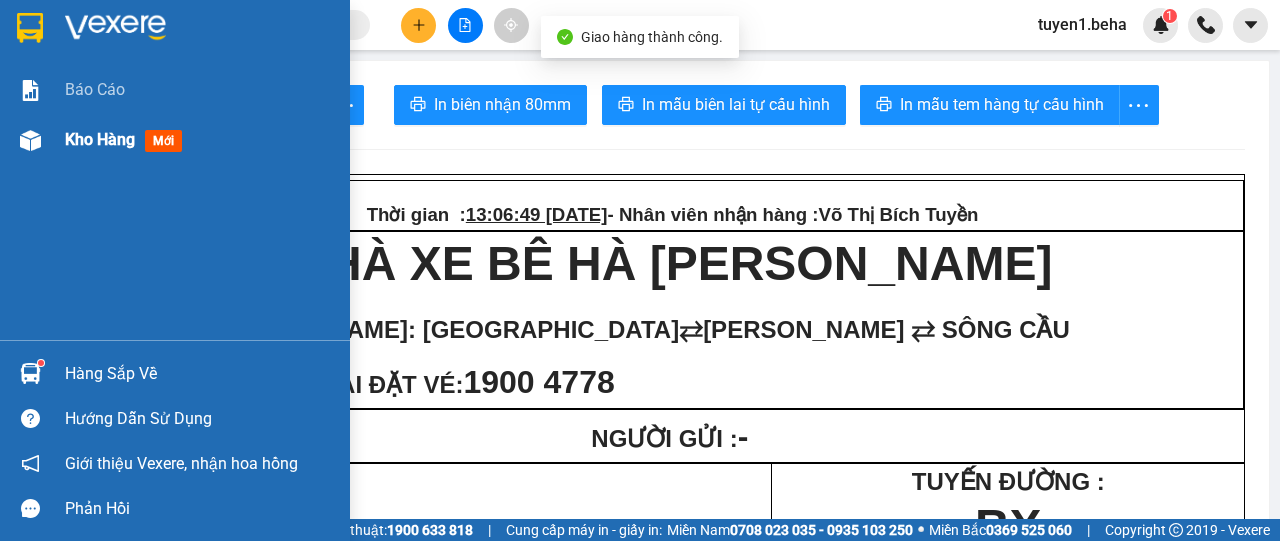 click on "Kho hàng" at bounding box center (100, 139) 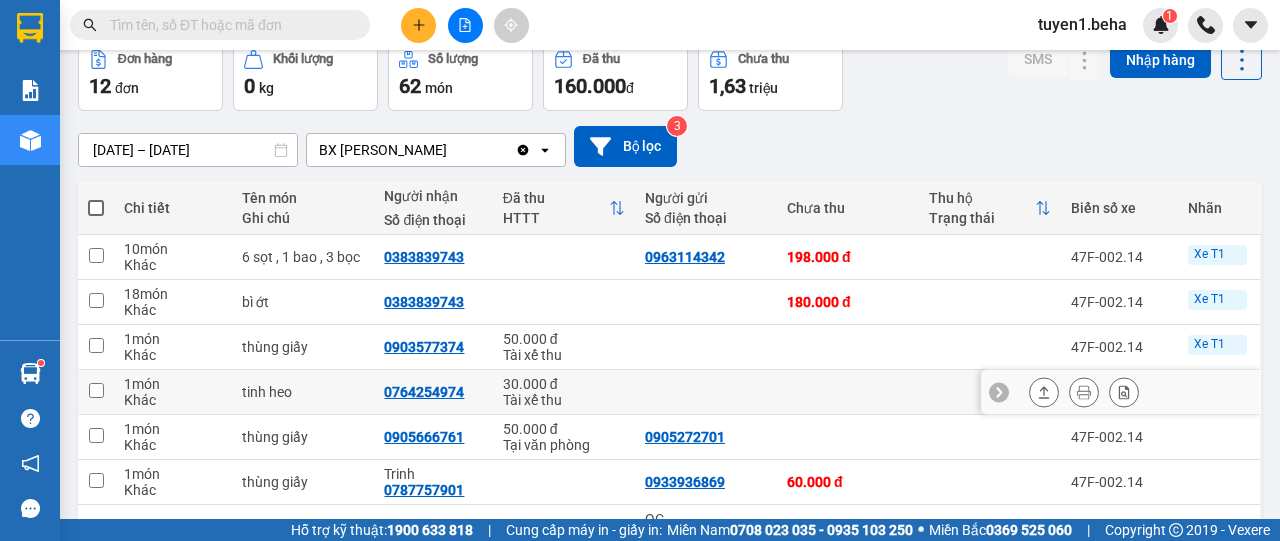 scroll, scrollTop: 200, scrollLeft: 0, axis: vertical 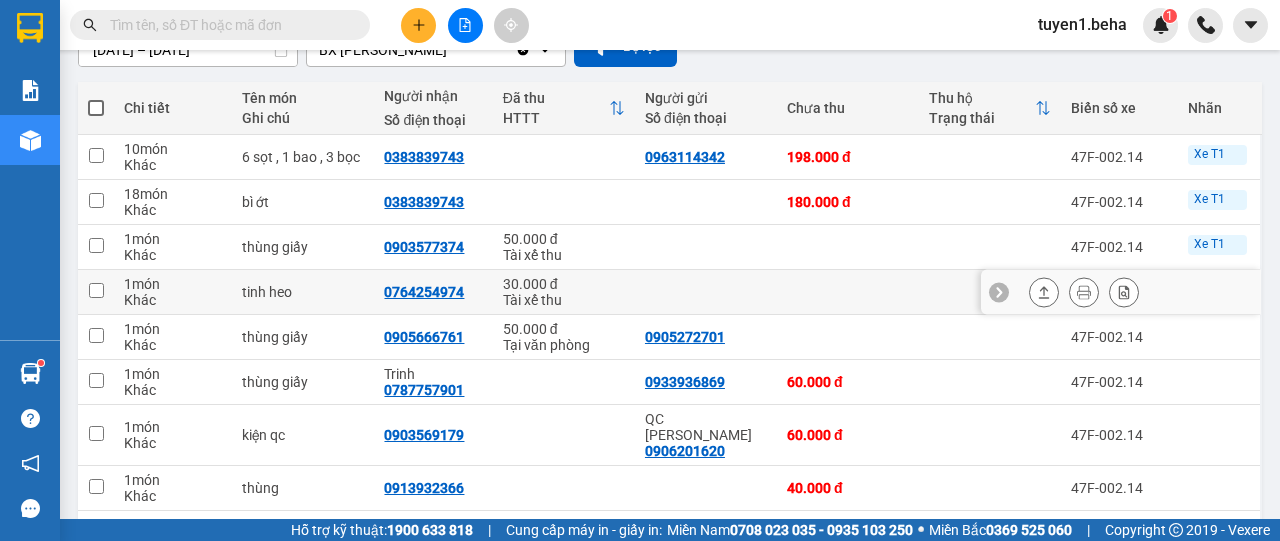 click on "1  món" at bounding box center [173, 284] 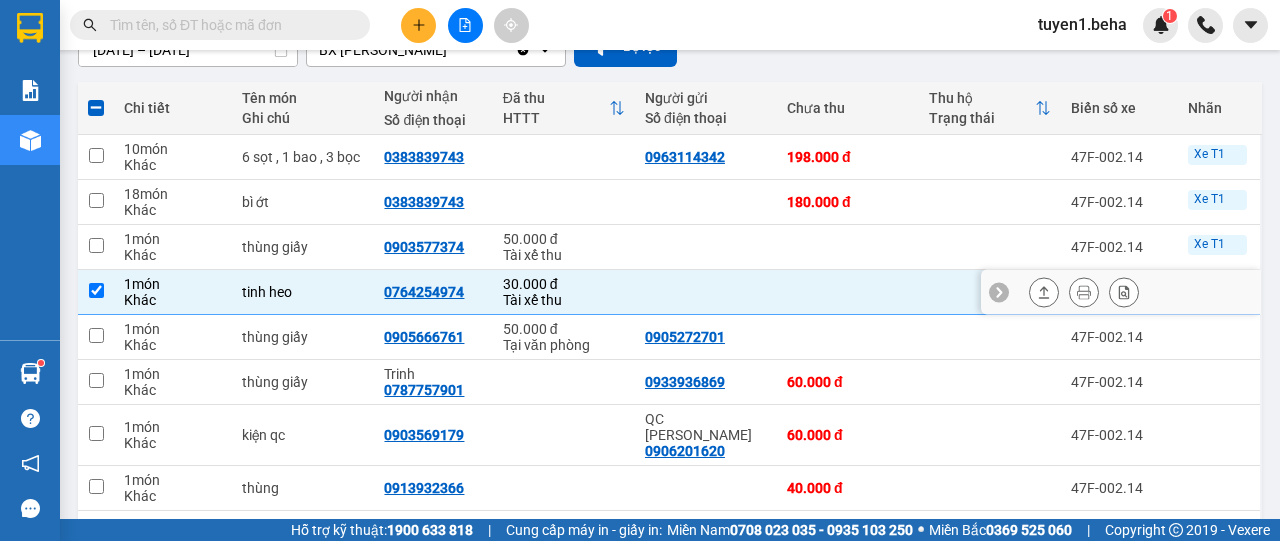 click at bounding box center (706, 292) 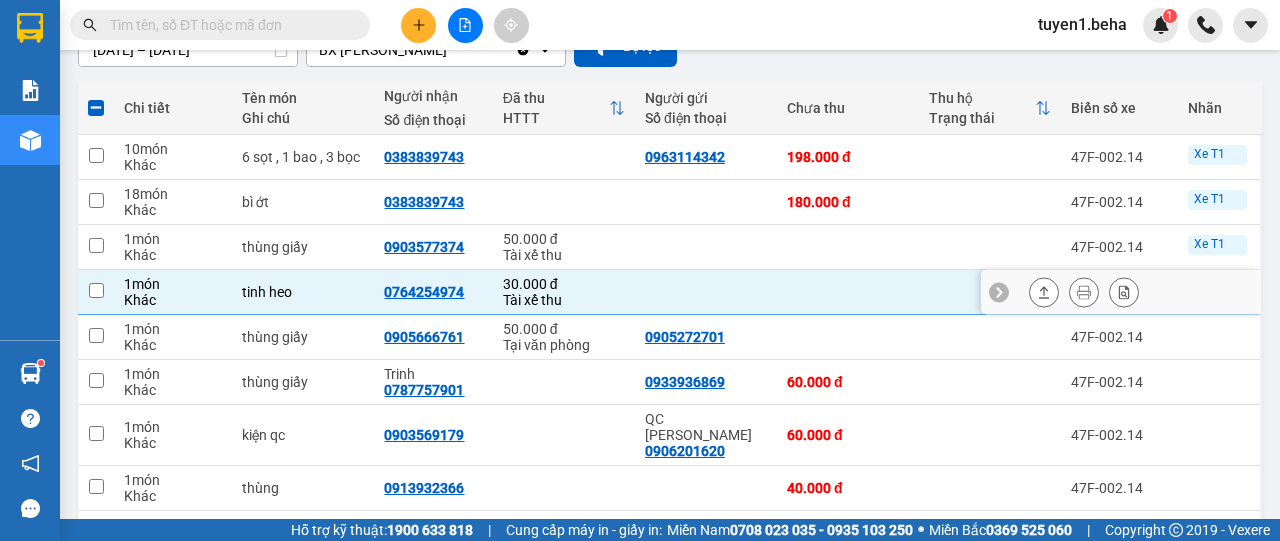 checkbox on "false" 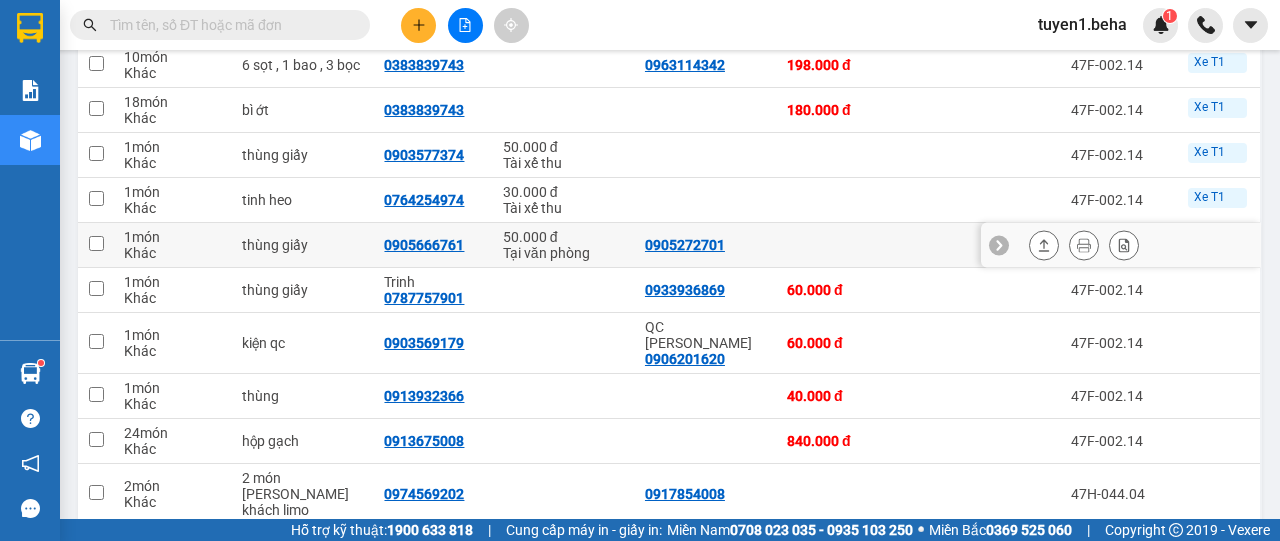 scroll, scrollTop: 400, scrollLeft: 0, axis: vertical 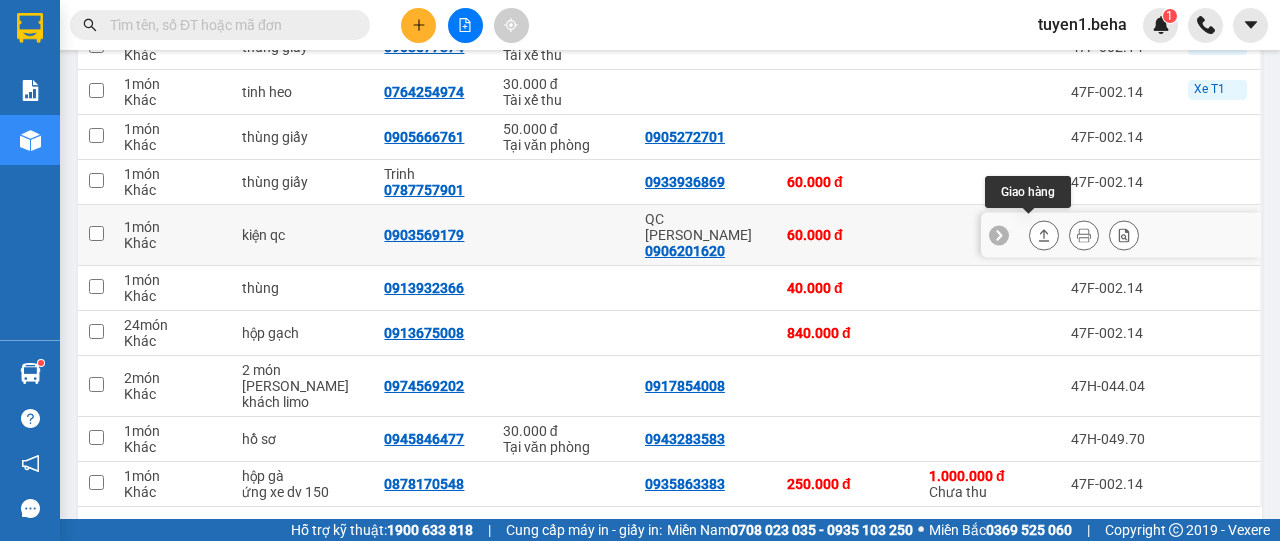 click 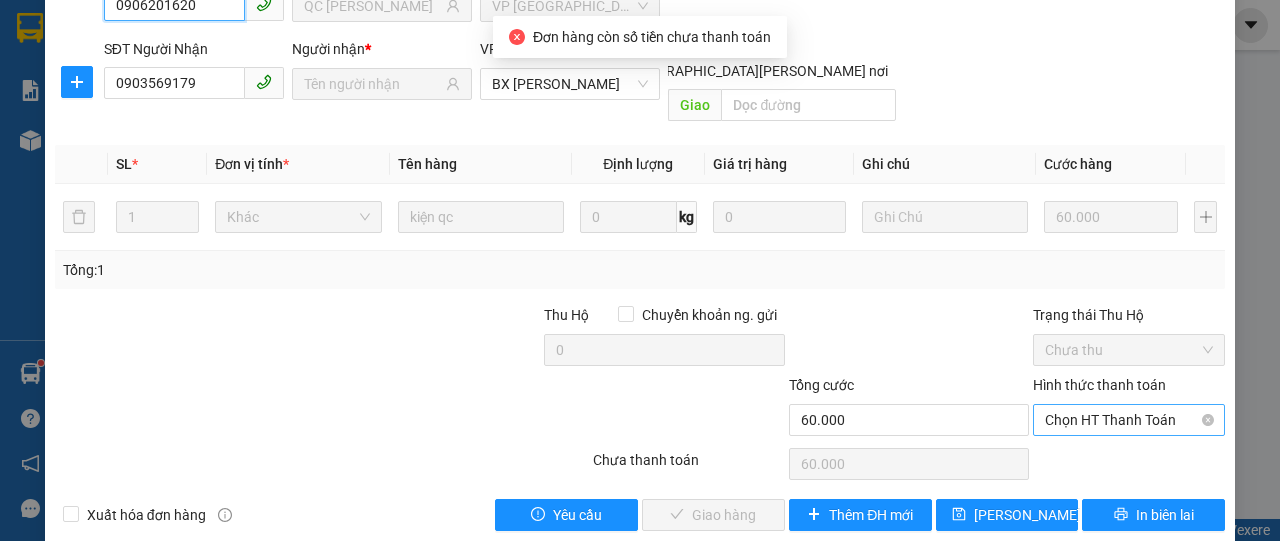 scroll, scrollTop: 223, scrollLeft: 0, axis: vertical 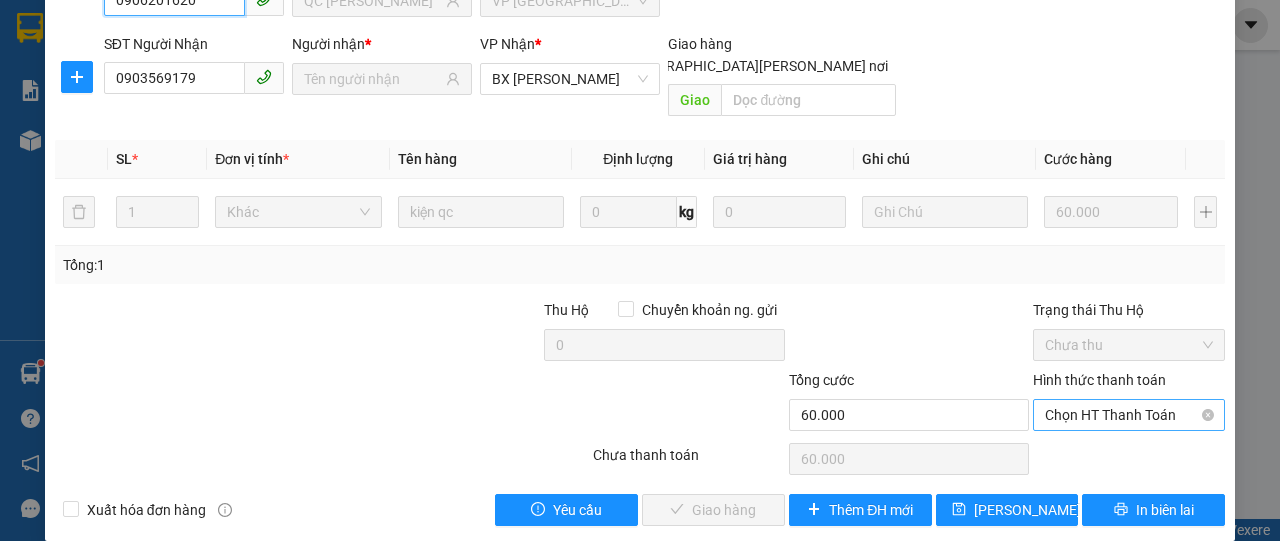 click on "Chọn HT Thanh Toán" at bounding box center [1129, 415] 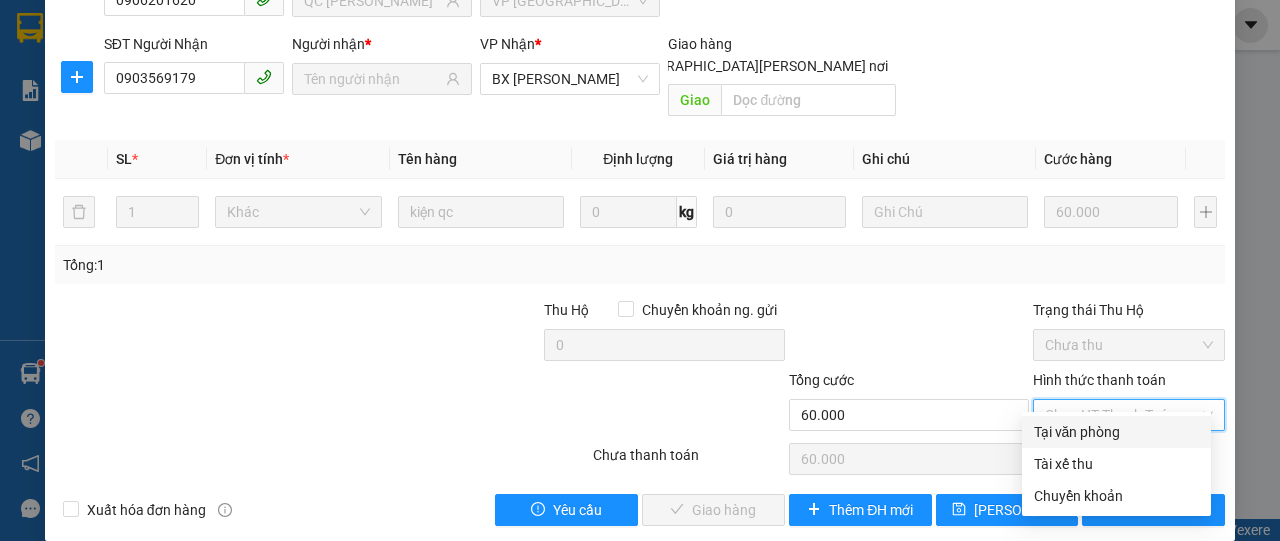 click on "Tại văn phòng" at bounding box center [1116, 432] 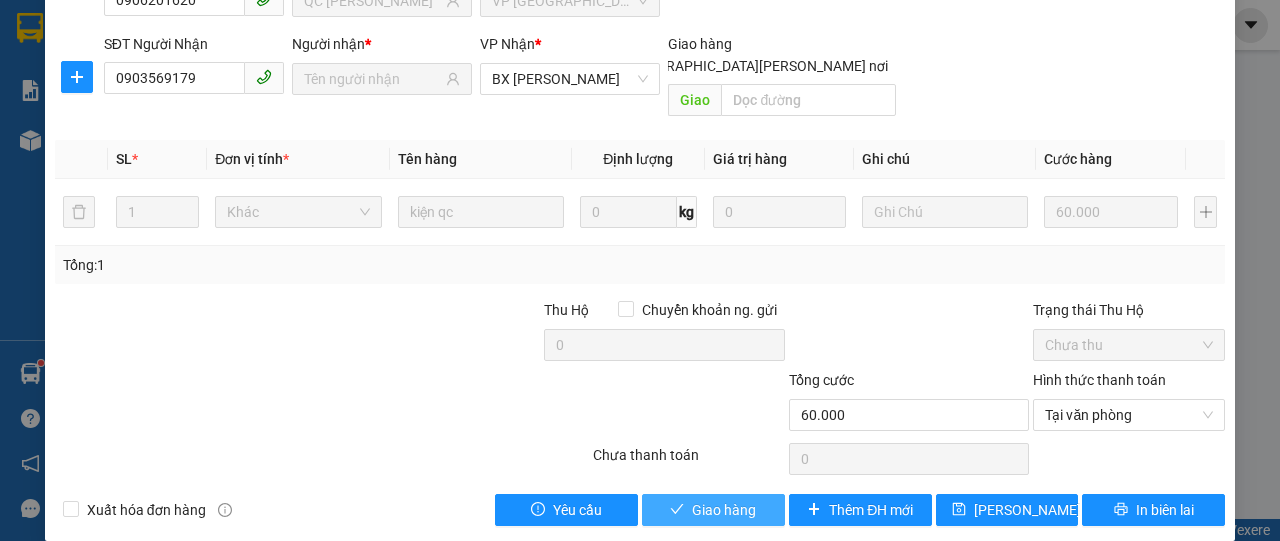 click on "Giao hàng" at bounding box center [724, 510] 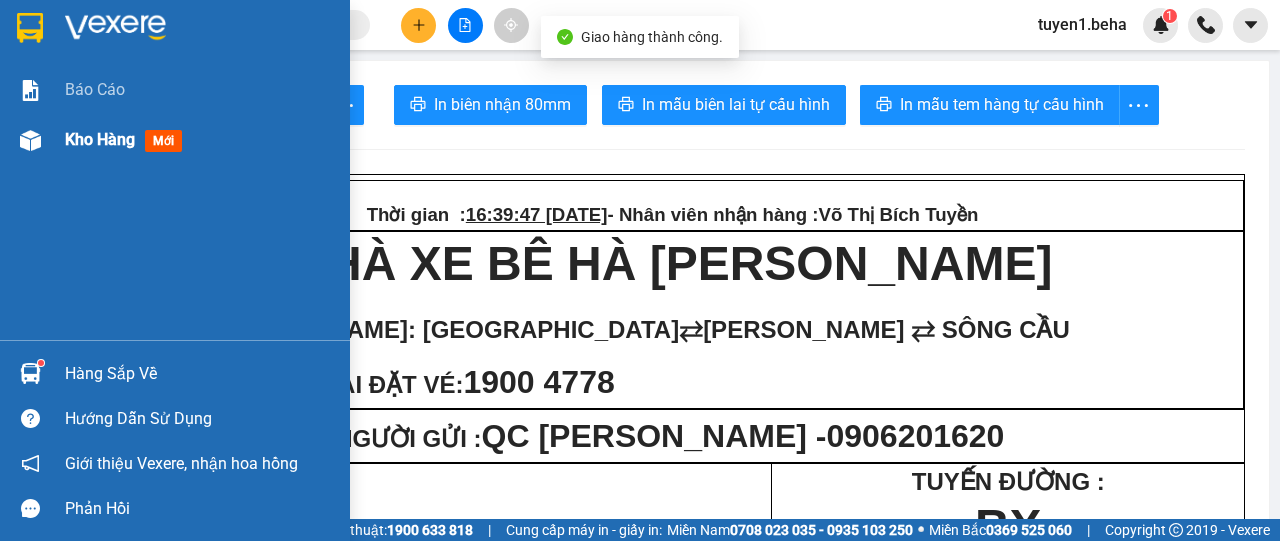 click on "Kho hàng" at bounding box center (100, 139) 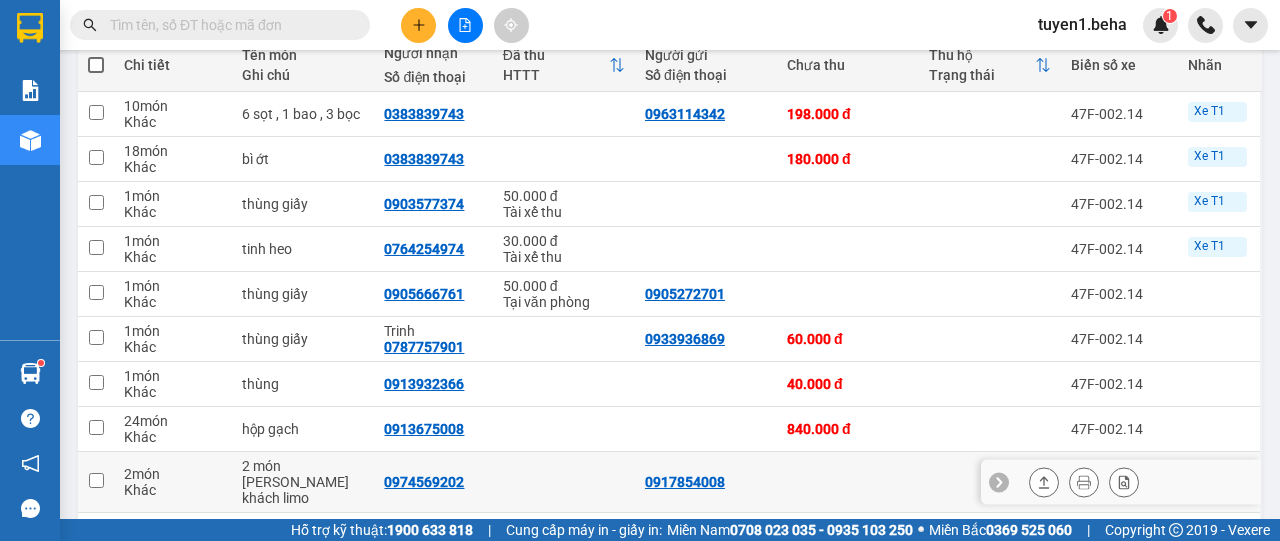scroll, scrollTop: 195, scrollLeft: 0, axis: vertical 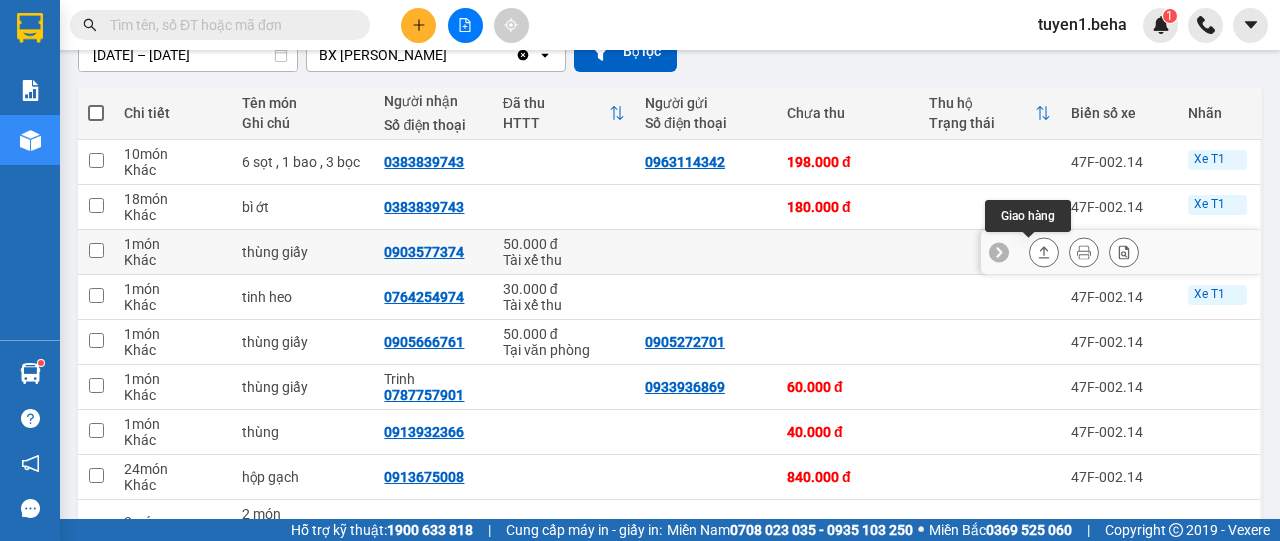 click 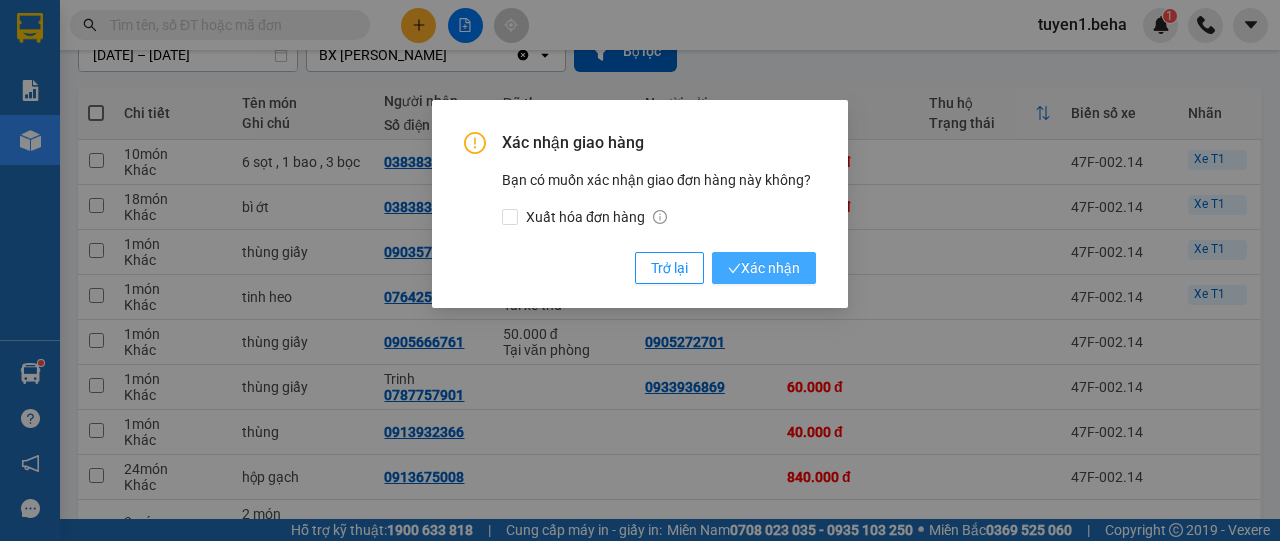 click on "Xác nhận" at bounding box center (764, 268) 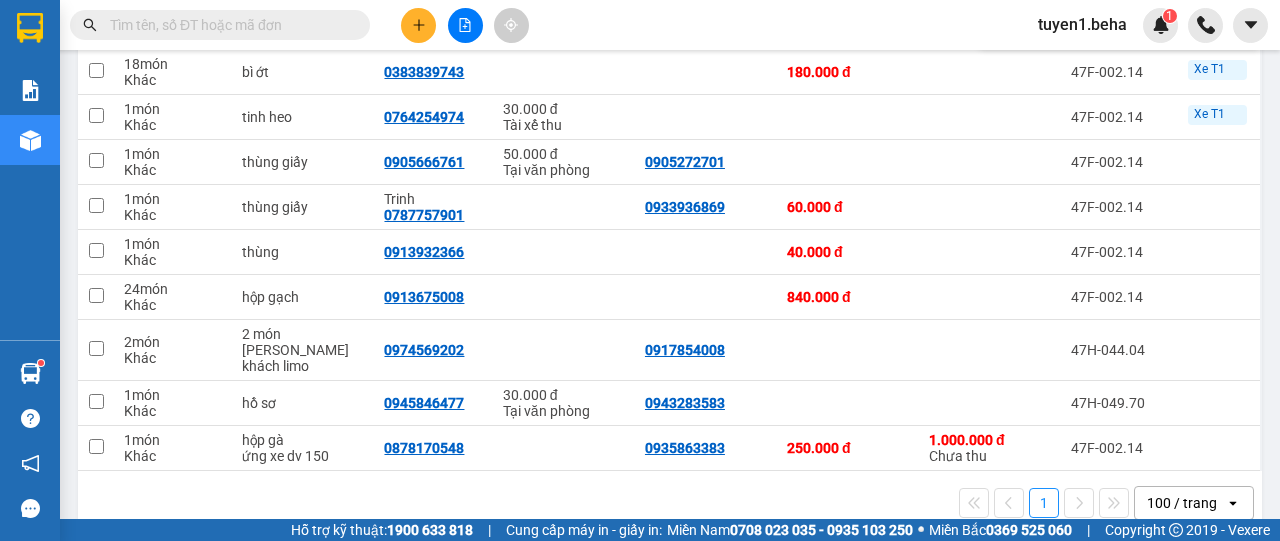 scroll, scrollTop: 350, scrollLeft: 0, axis: vertical 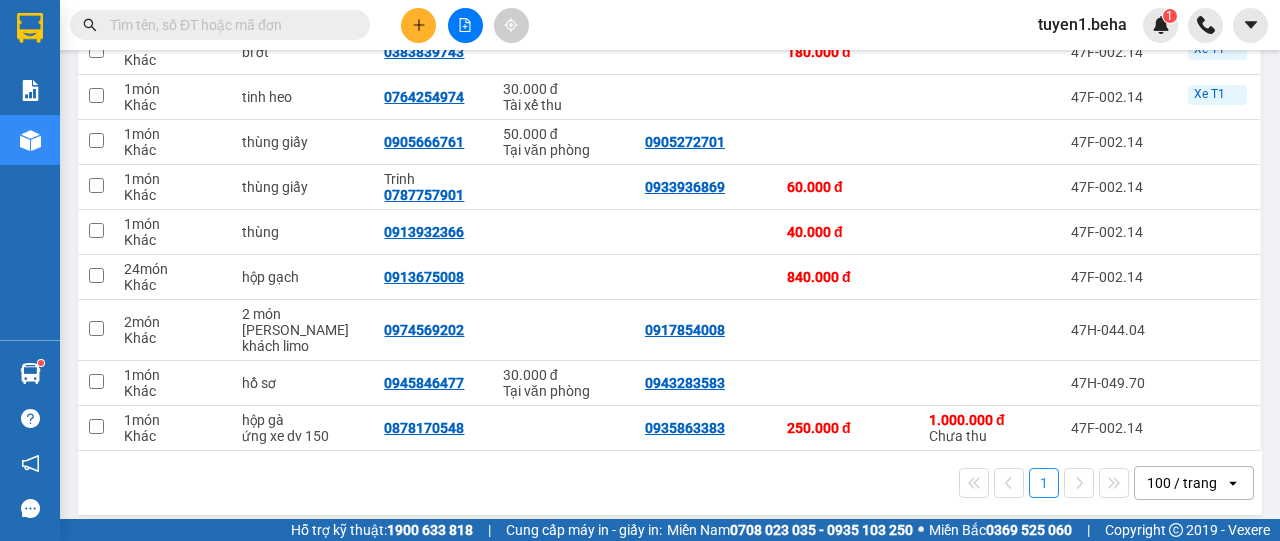 click on "1 100 / trang open" at bounding box center [670, 483] 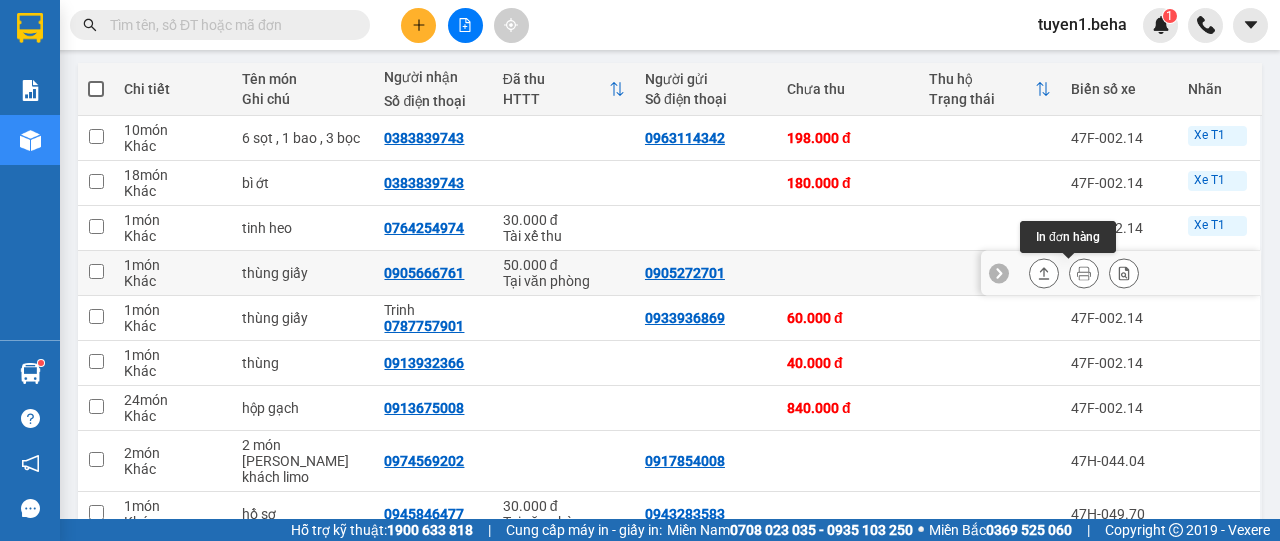 scroll, scrollTop: 250, scrollLeft: 0, axis: vertical 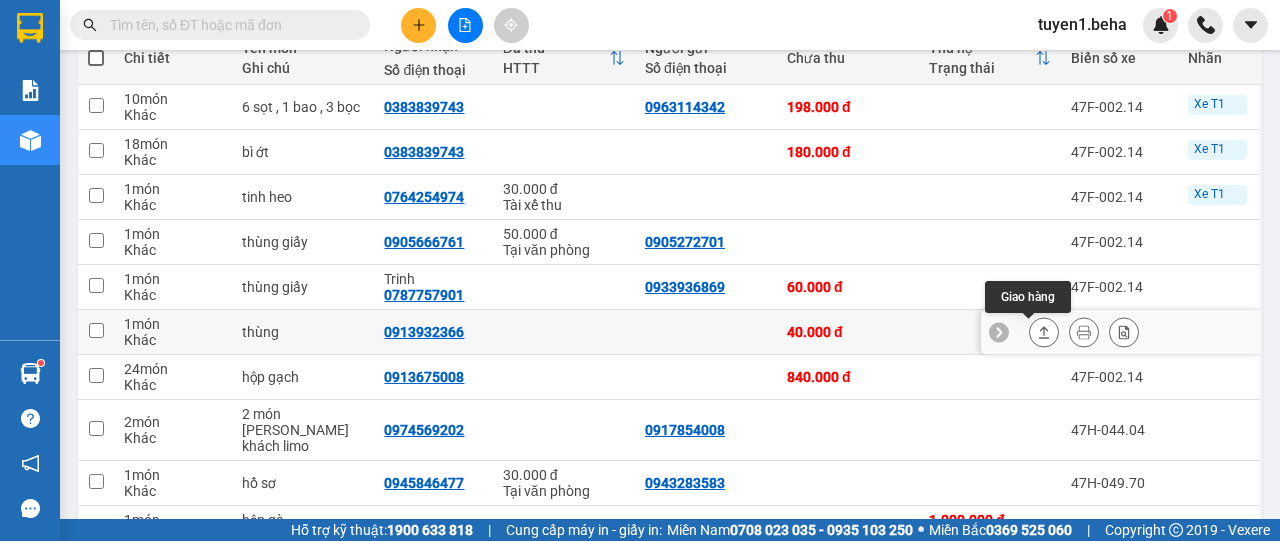 click 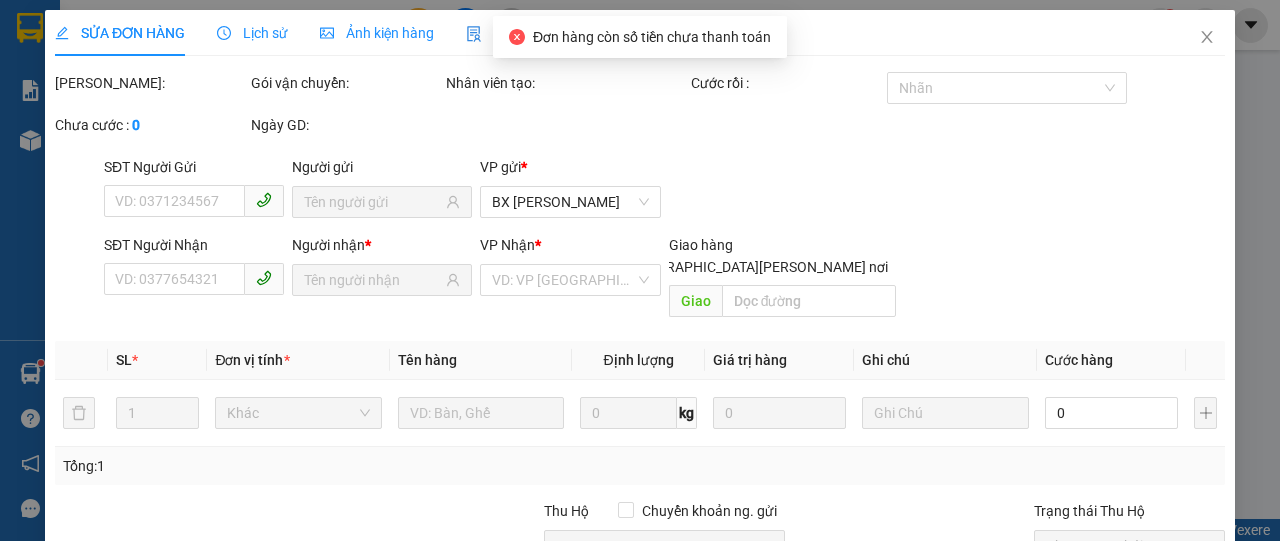 scroll, scrollTop: 0, scrollLeft: 0, axis: both 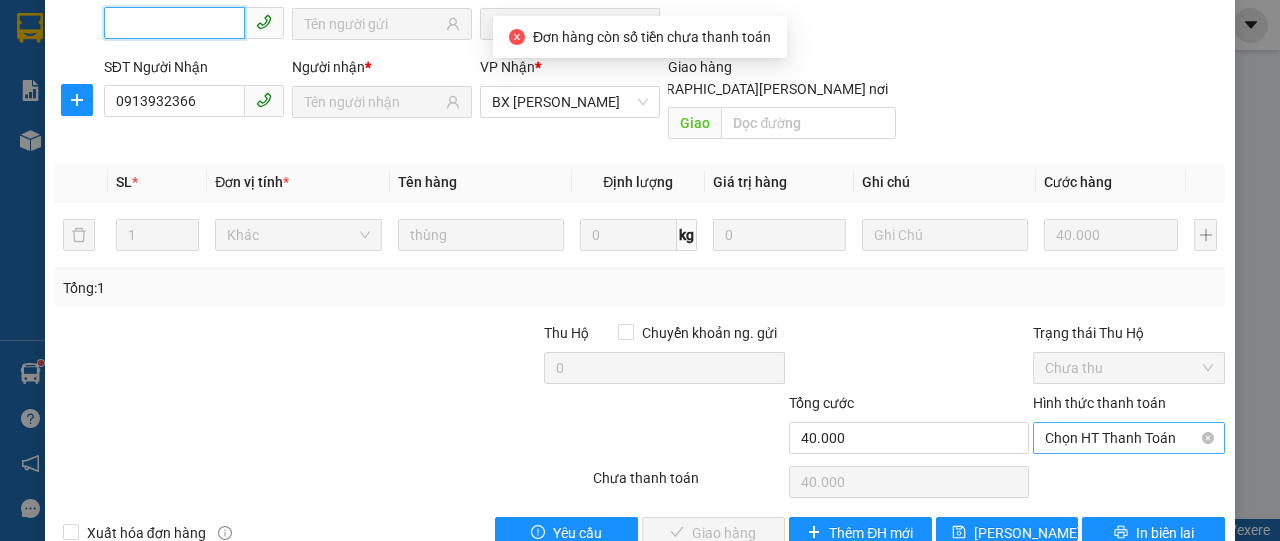 click on "Chọn HT Thanh Toán" at bounding box center [1129, 438] 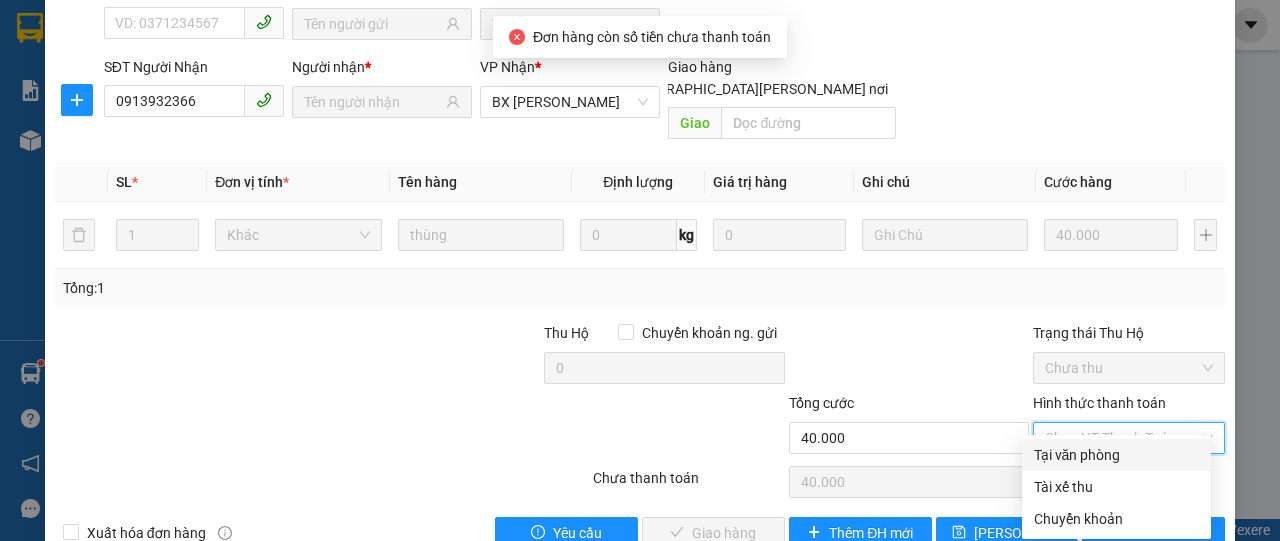 click on "Tại văn phòng" at bounding box center (1116, 455) 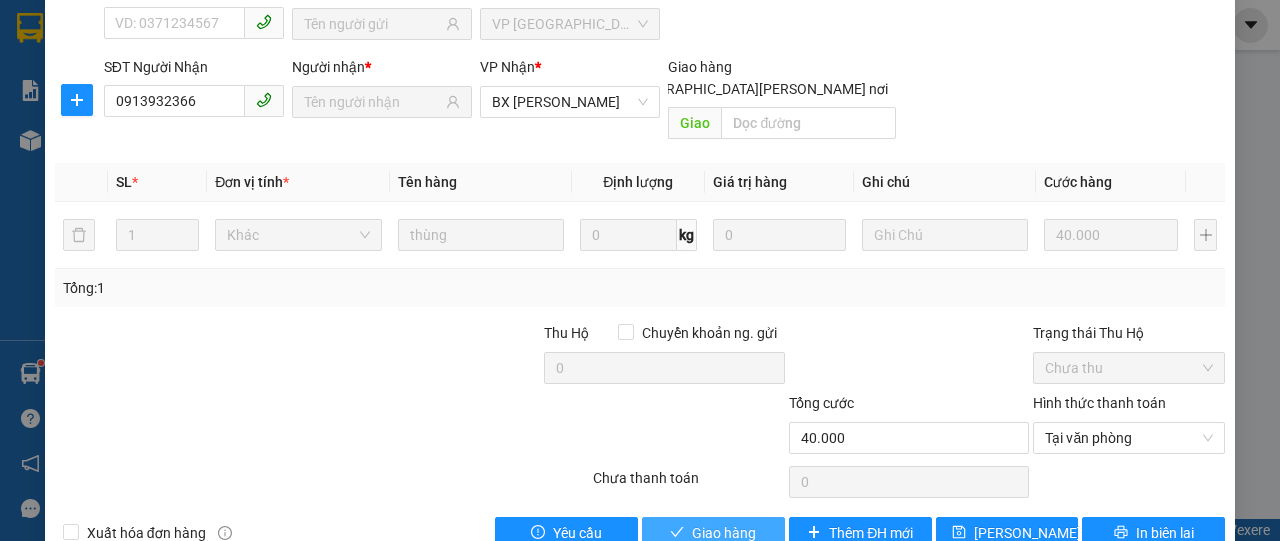 click on "Giao hàng" at bounding box center (724, 533) 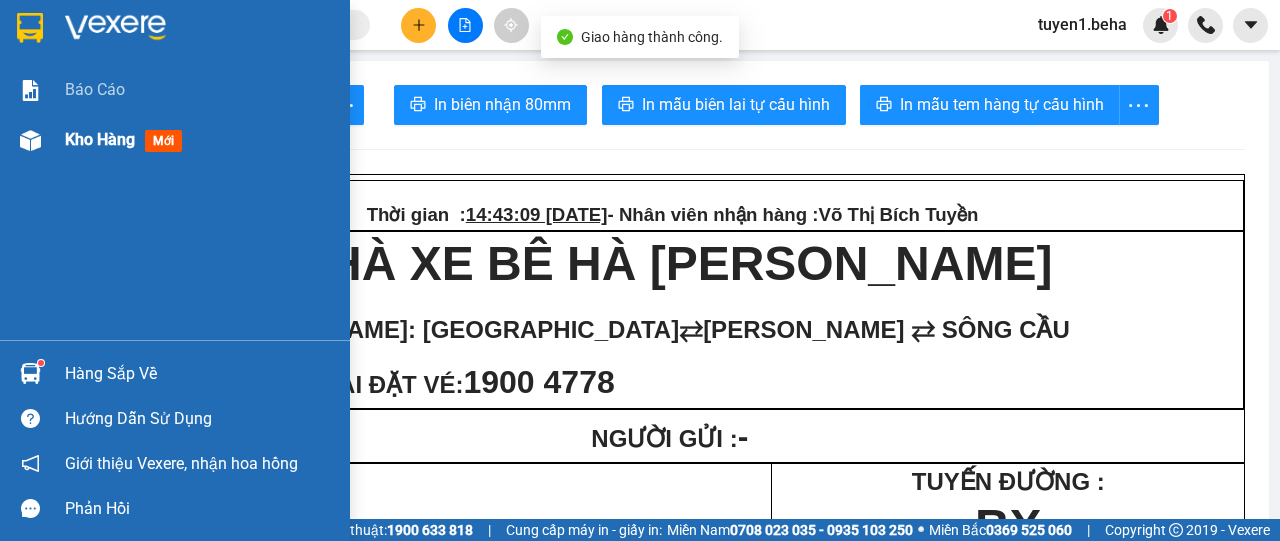 click on "Kho hàng" at bounding box center (100, 139) 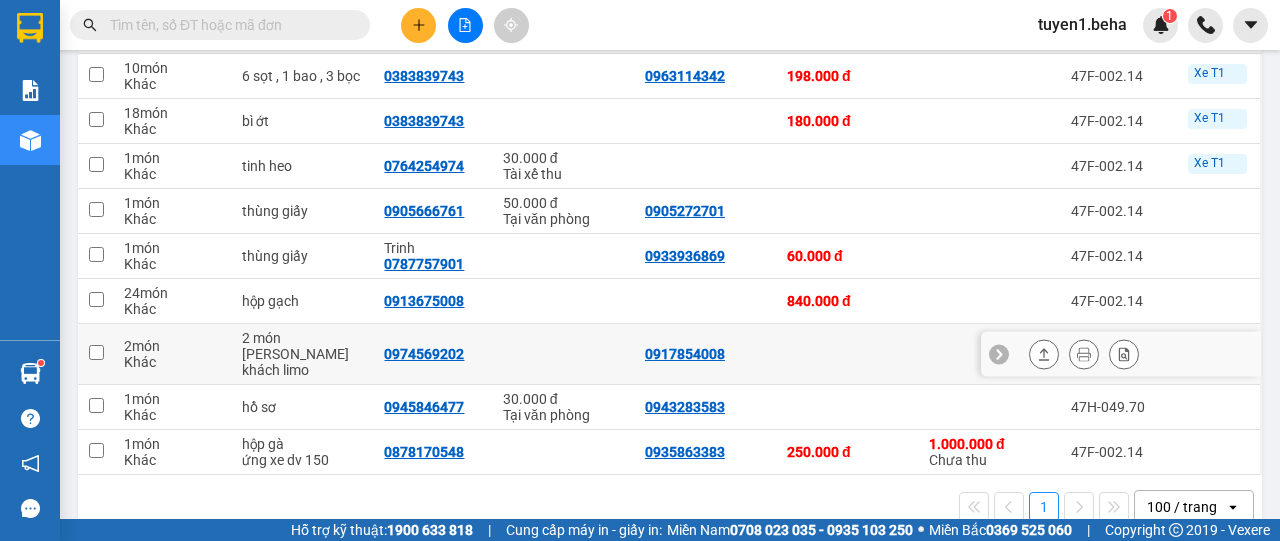 scroll, scrollTop: 300, scrollLeft: 0, axis: vertical 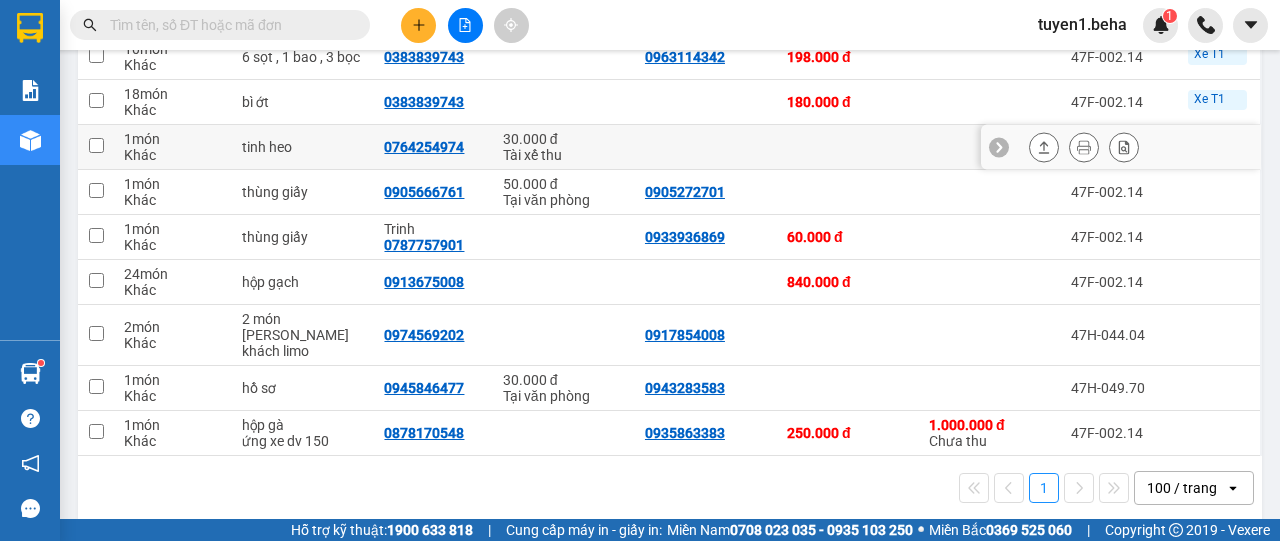 click at bounding box center (1044, 147) 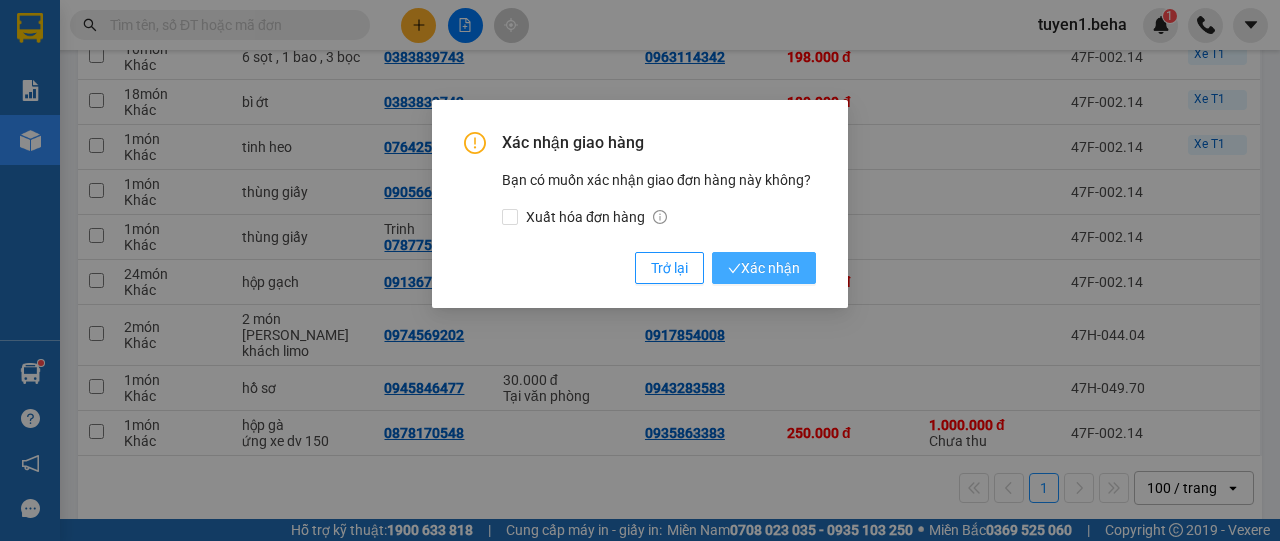 click on "Xác nhận" at bounding box center (764, 268) 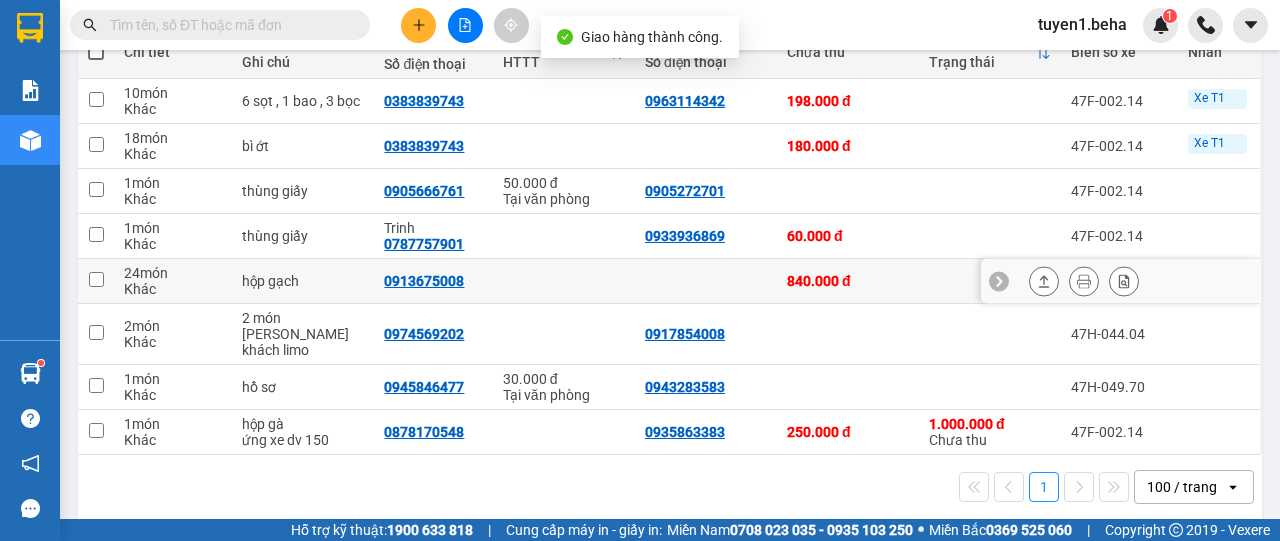 scroll, scrollTop: 259, scrollLeft: 0, axis: vertical 